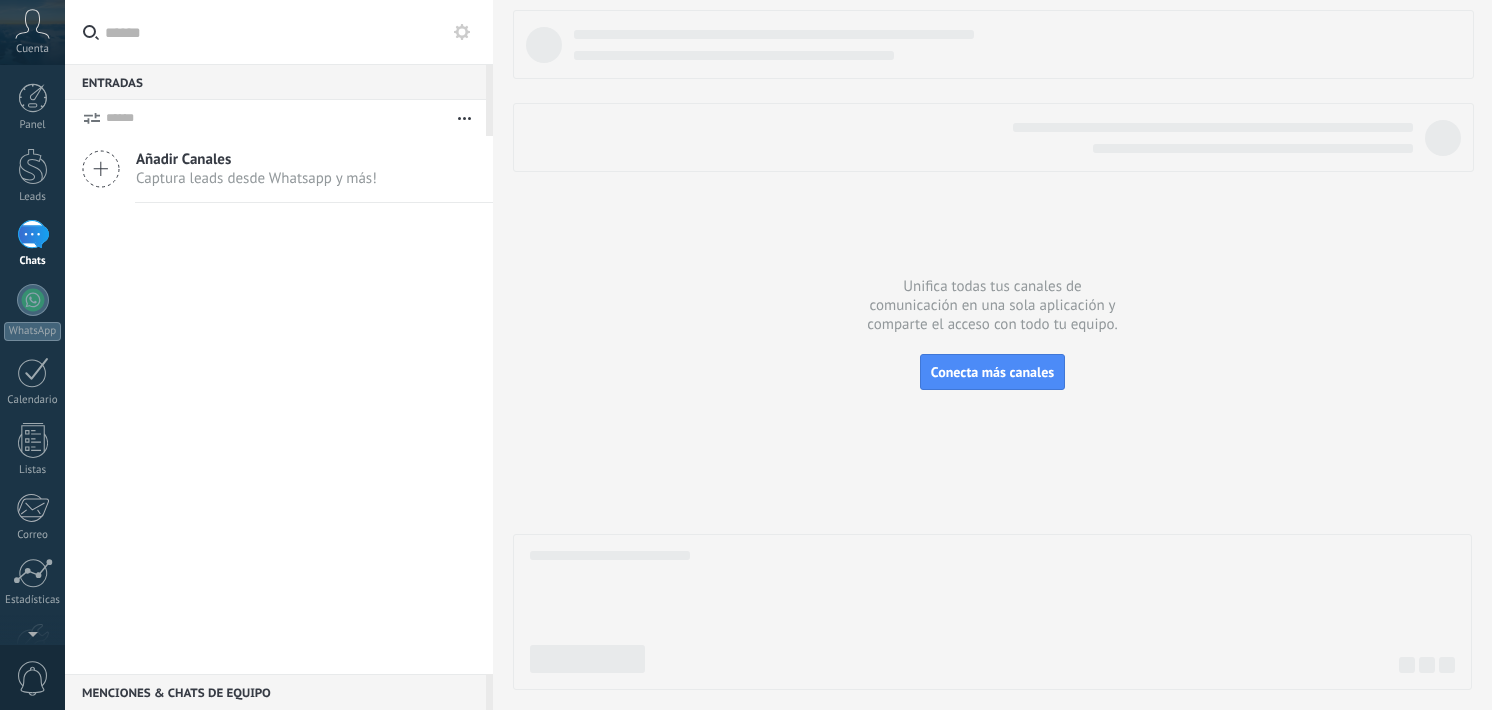 scroll, scrollTop: 0, scrollLeft: 0, axis: both 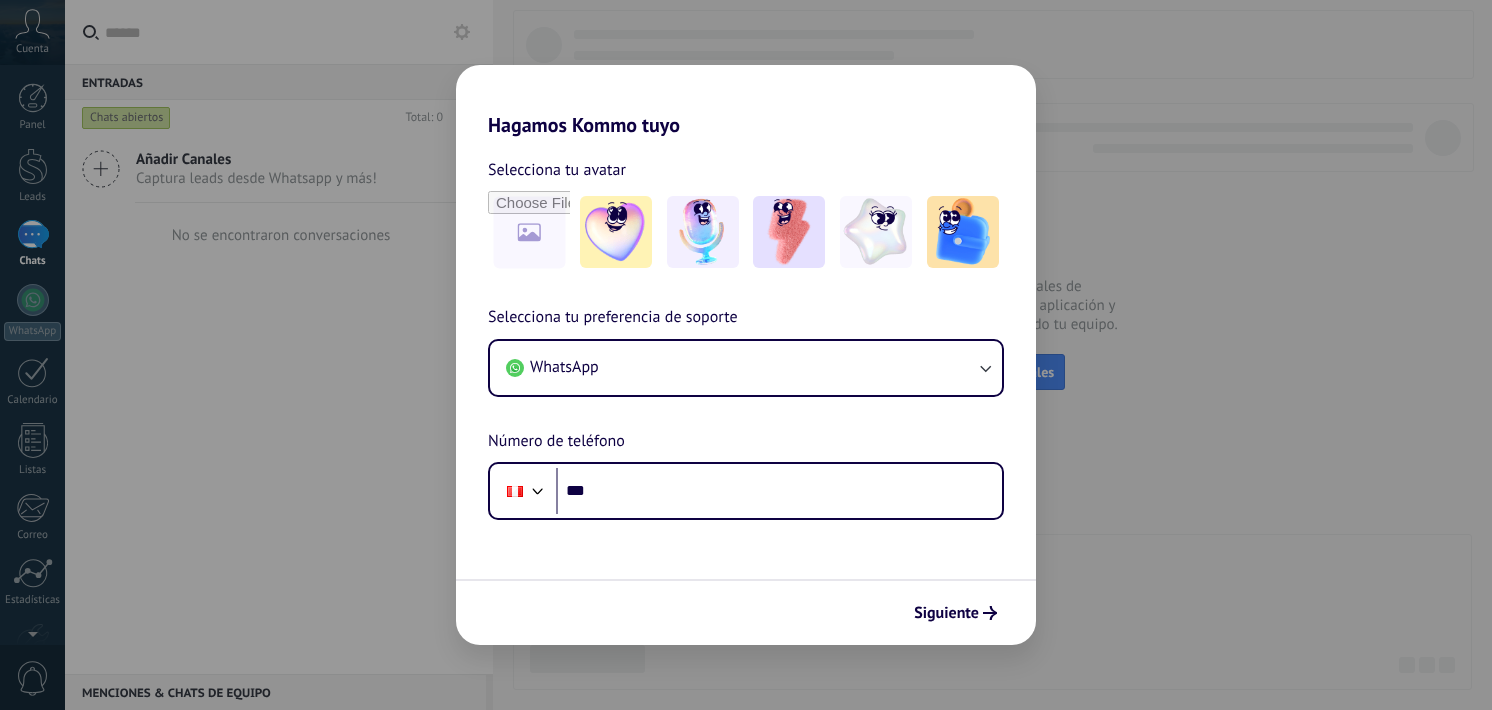 click on "Selecciona tu avatar Selecciona tu preferencia de soporte WhatsApp Número de teléfono Phone ***" at bounding box center (746, 328) 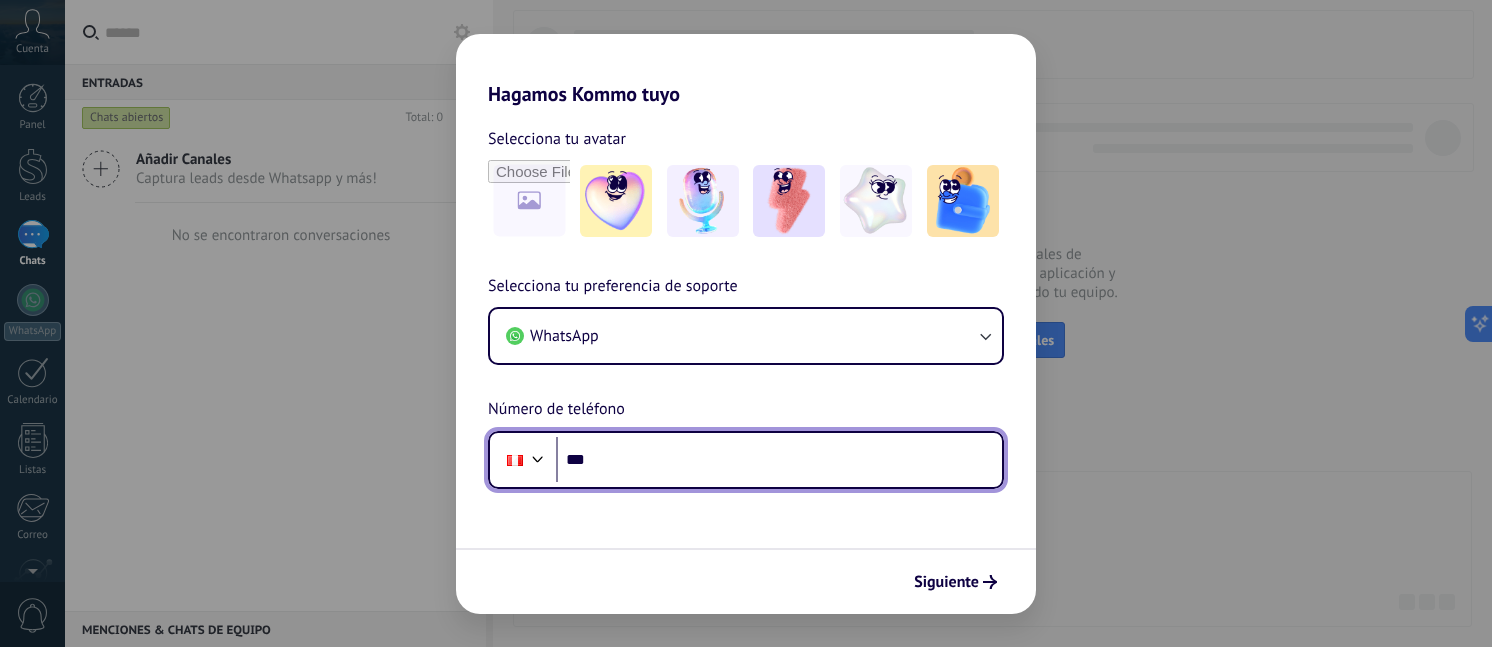 click on "***" at bounding box center (779, 460) 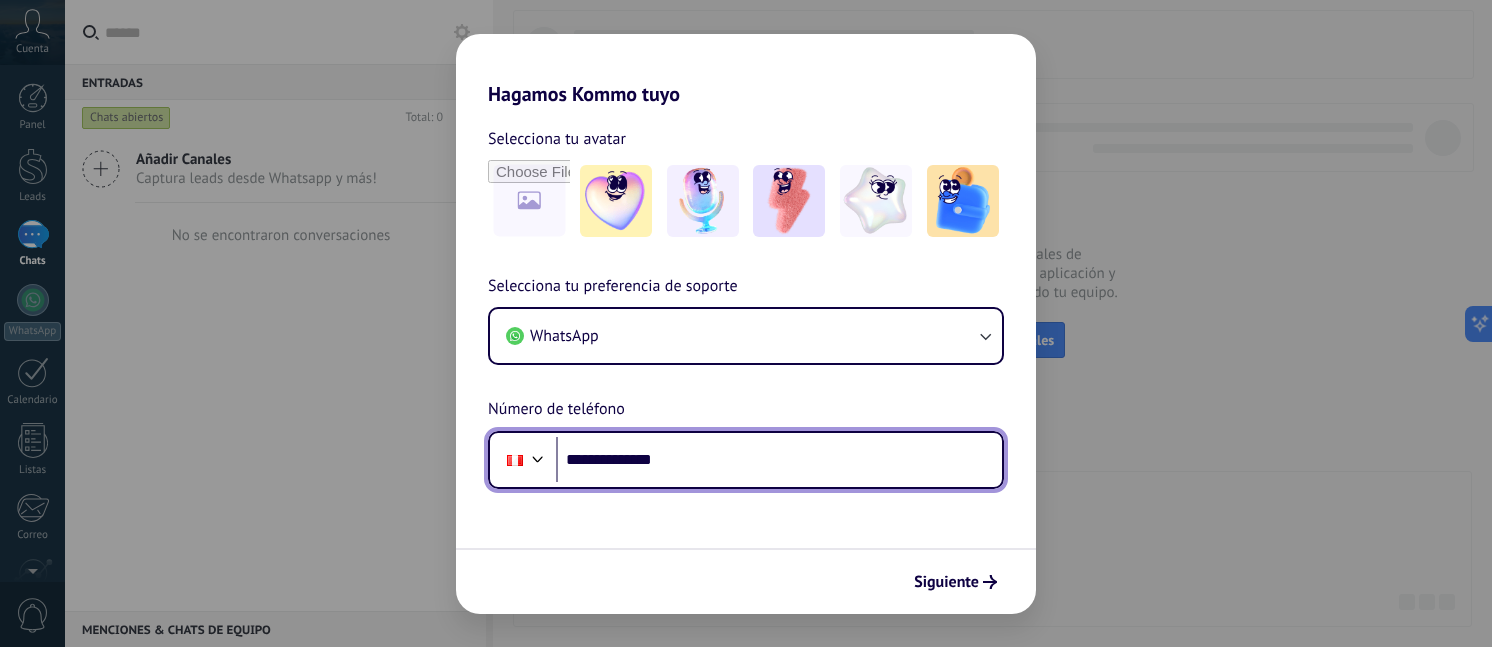 type on "**********" 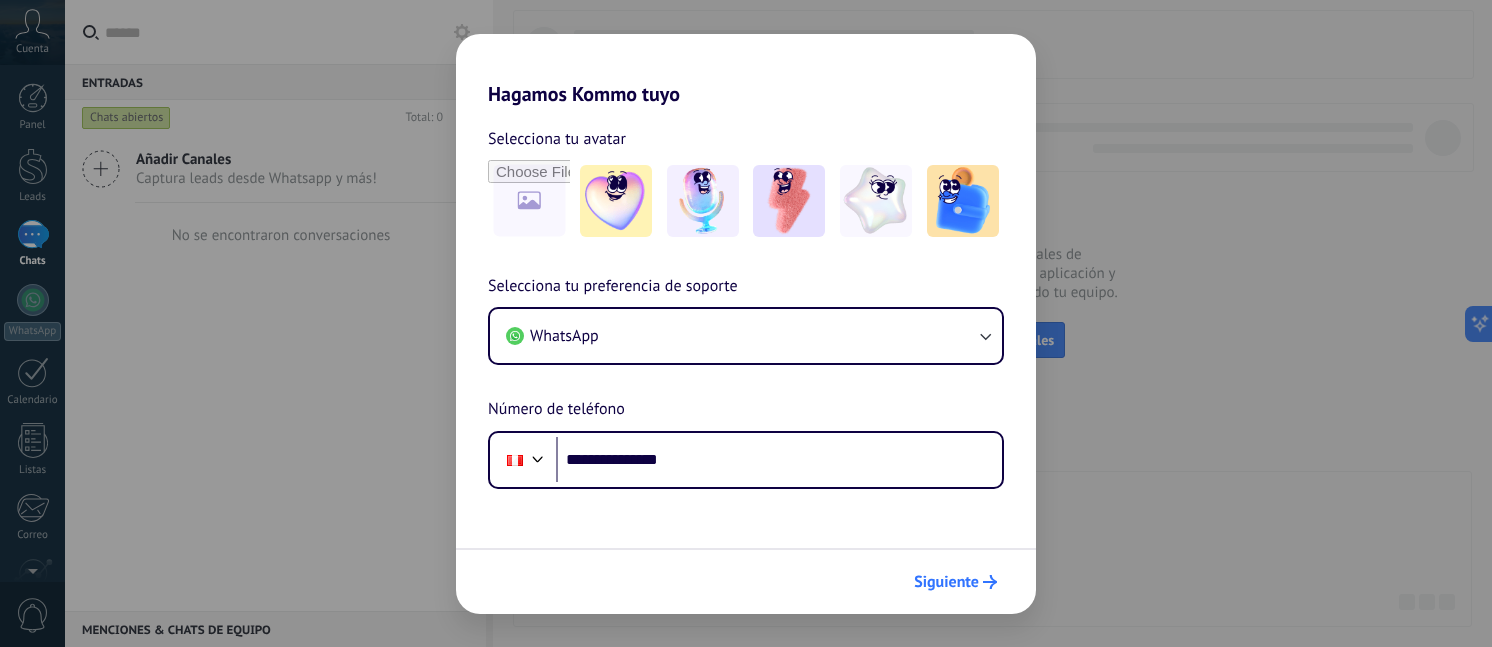 click on "Siguiente" at bounding box center [946, 582] 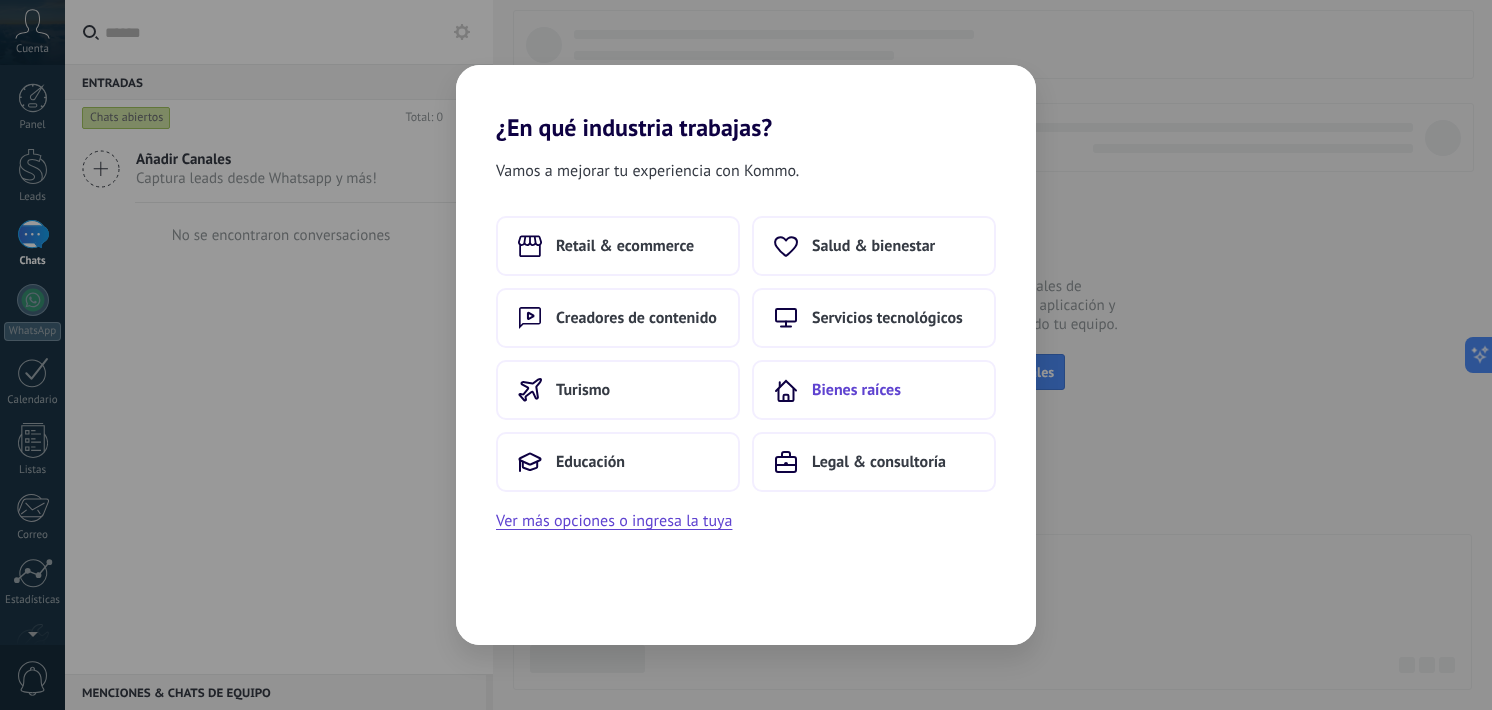 click on "Bienes raíces" at bounding box center (856, 390) 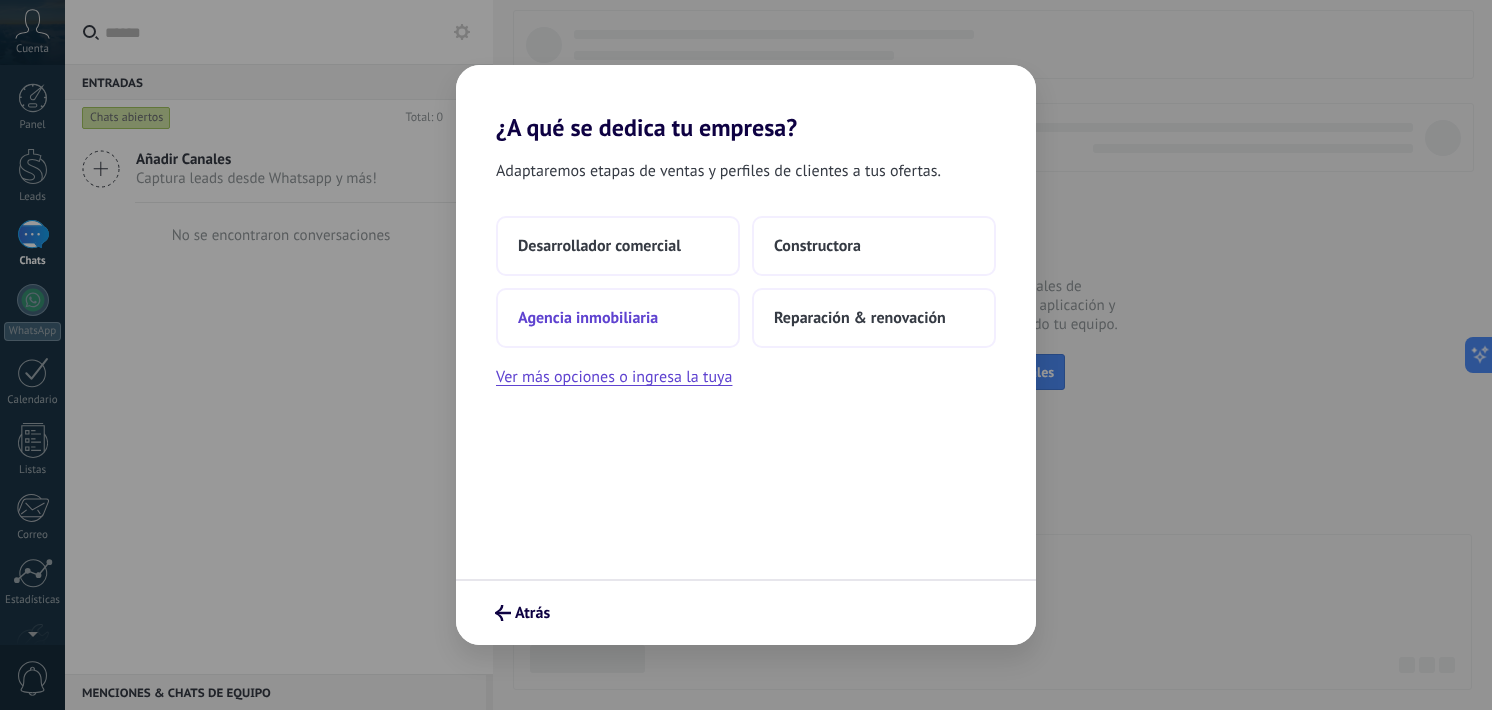 click on "Agencia inmobiliaria" at bounding box center (588, 318) 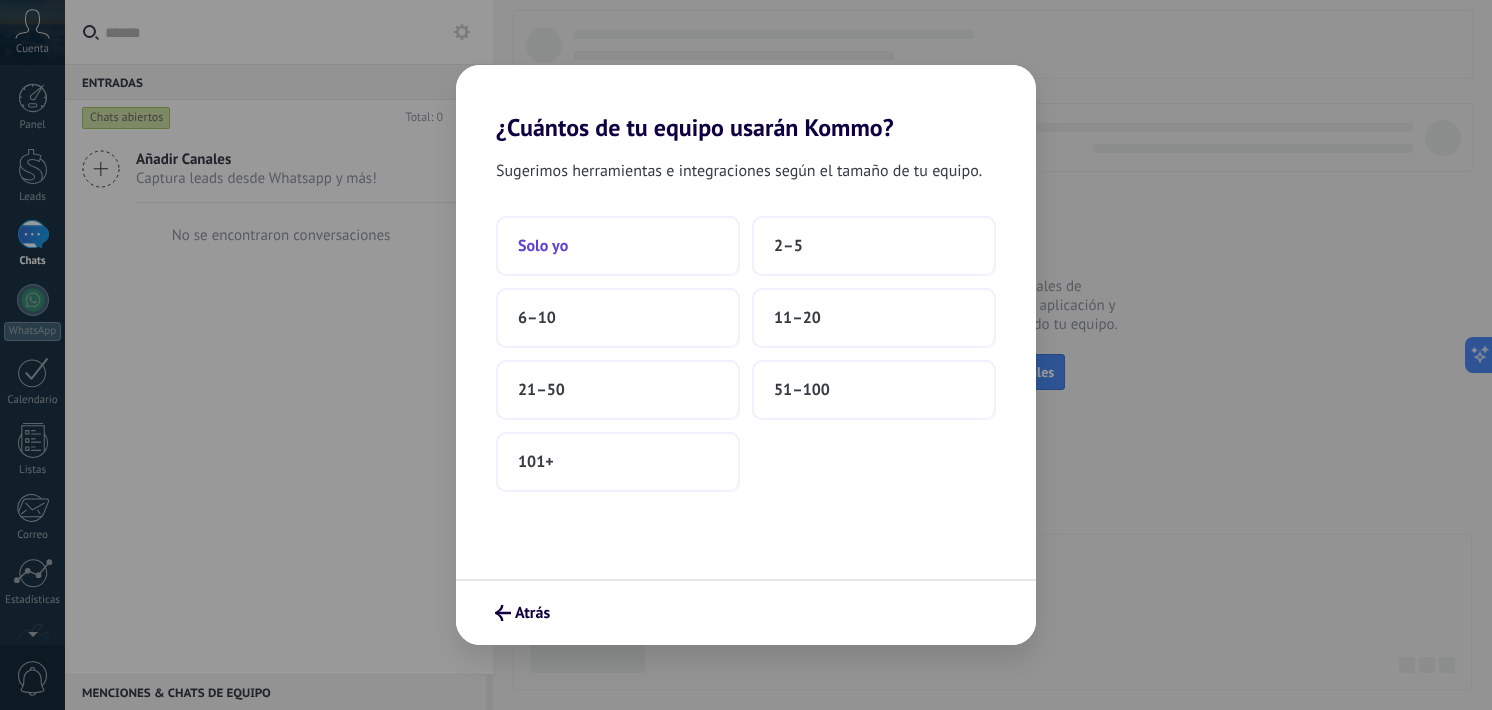 click on "Solo yo" at bounding box center (618, 246) 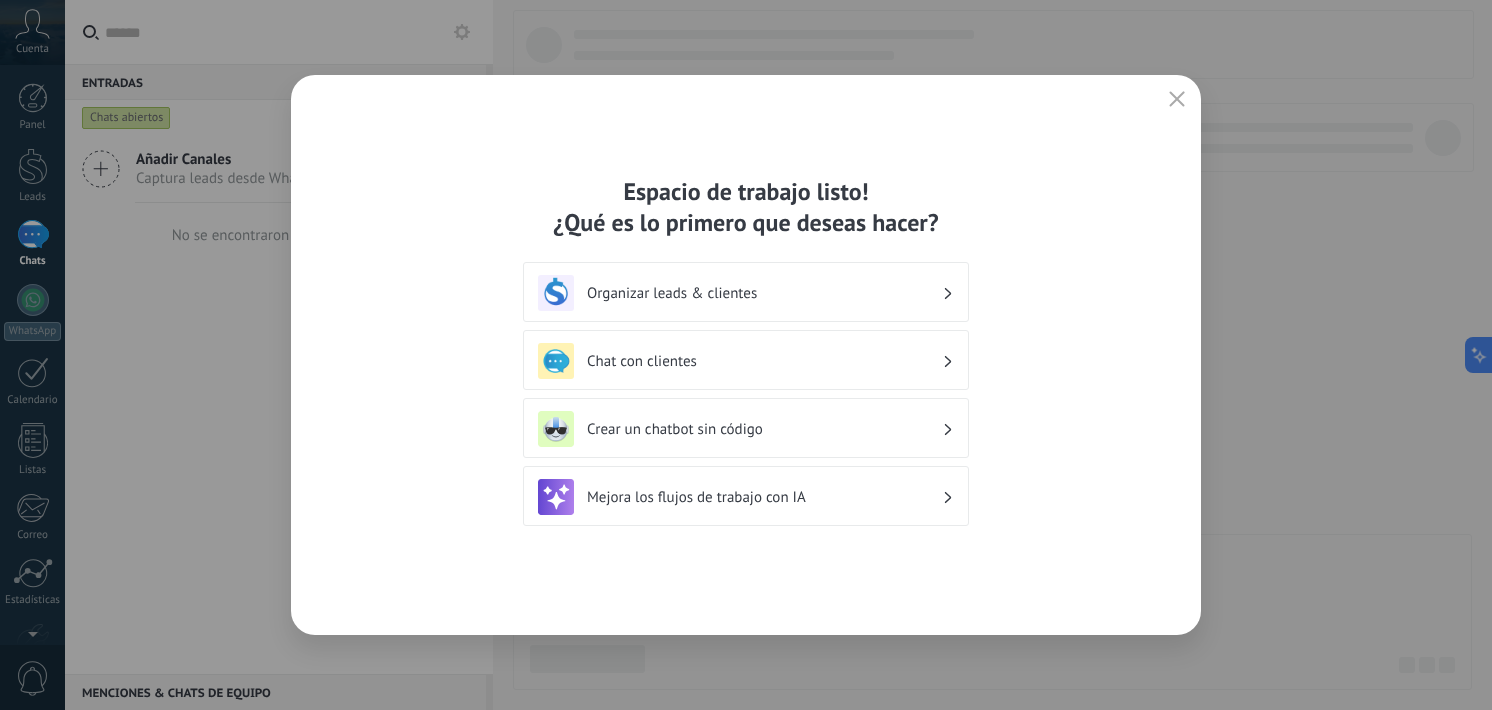 click on "Organizar leads & clientes" at bounding box center (764, 293) 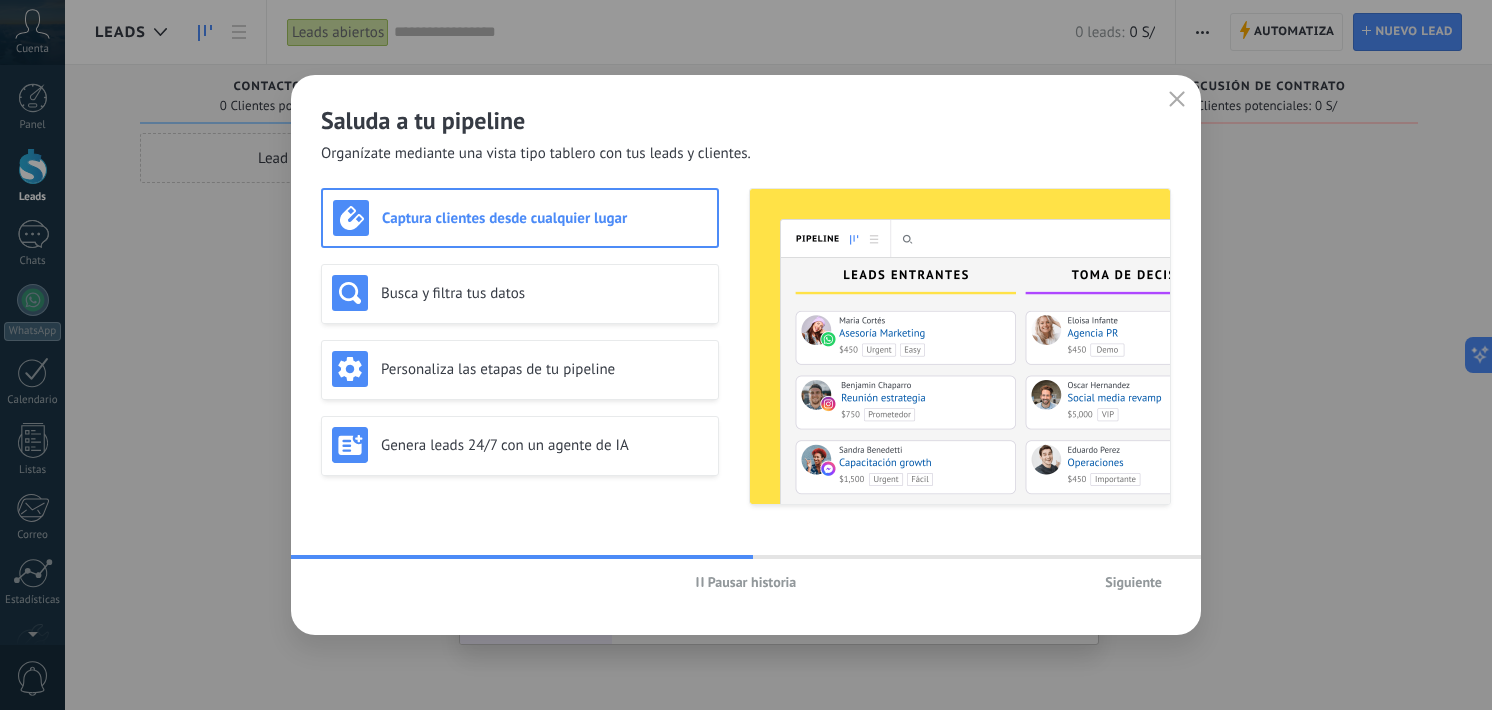 click 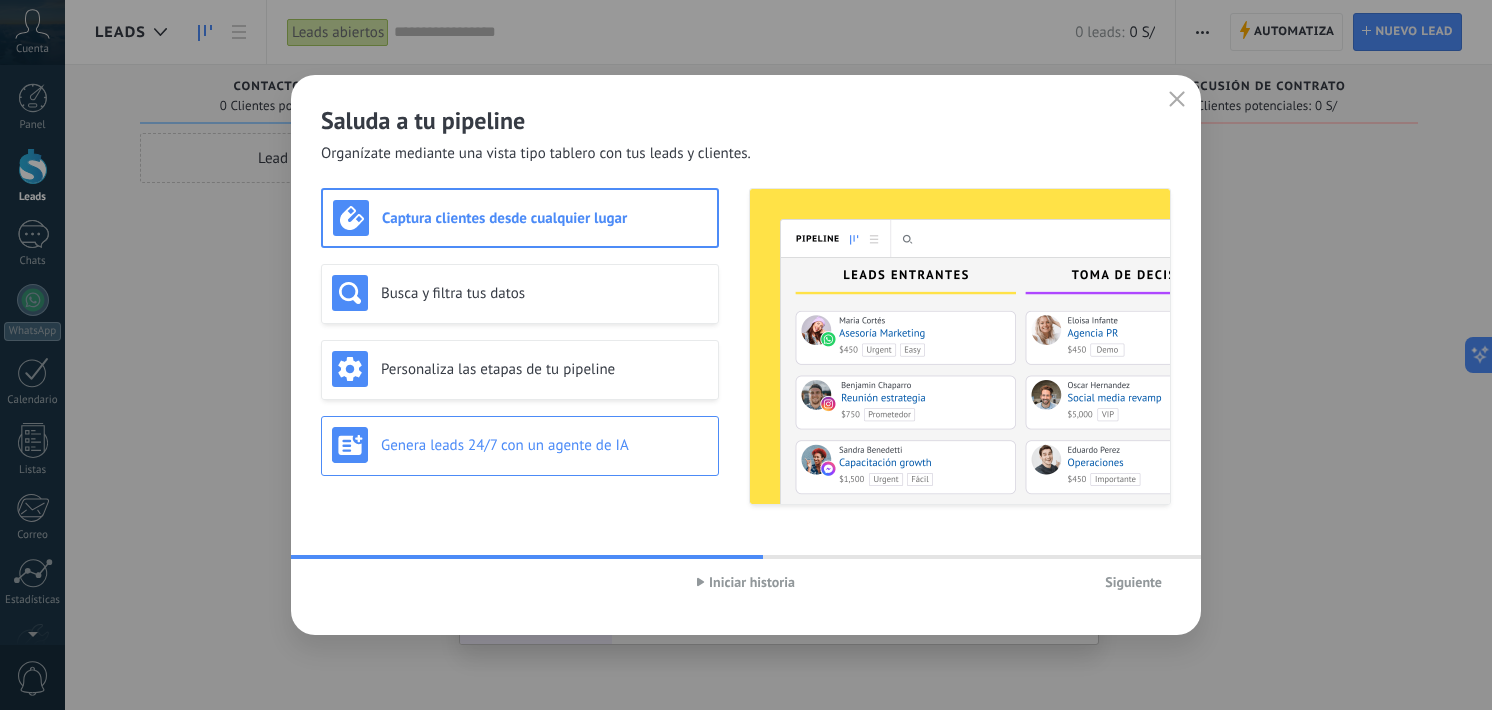 click on "Genera leads 24/7 con un agente de IA" at bounding box center [544, 445] 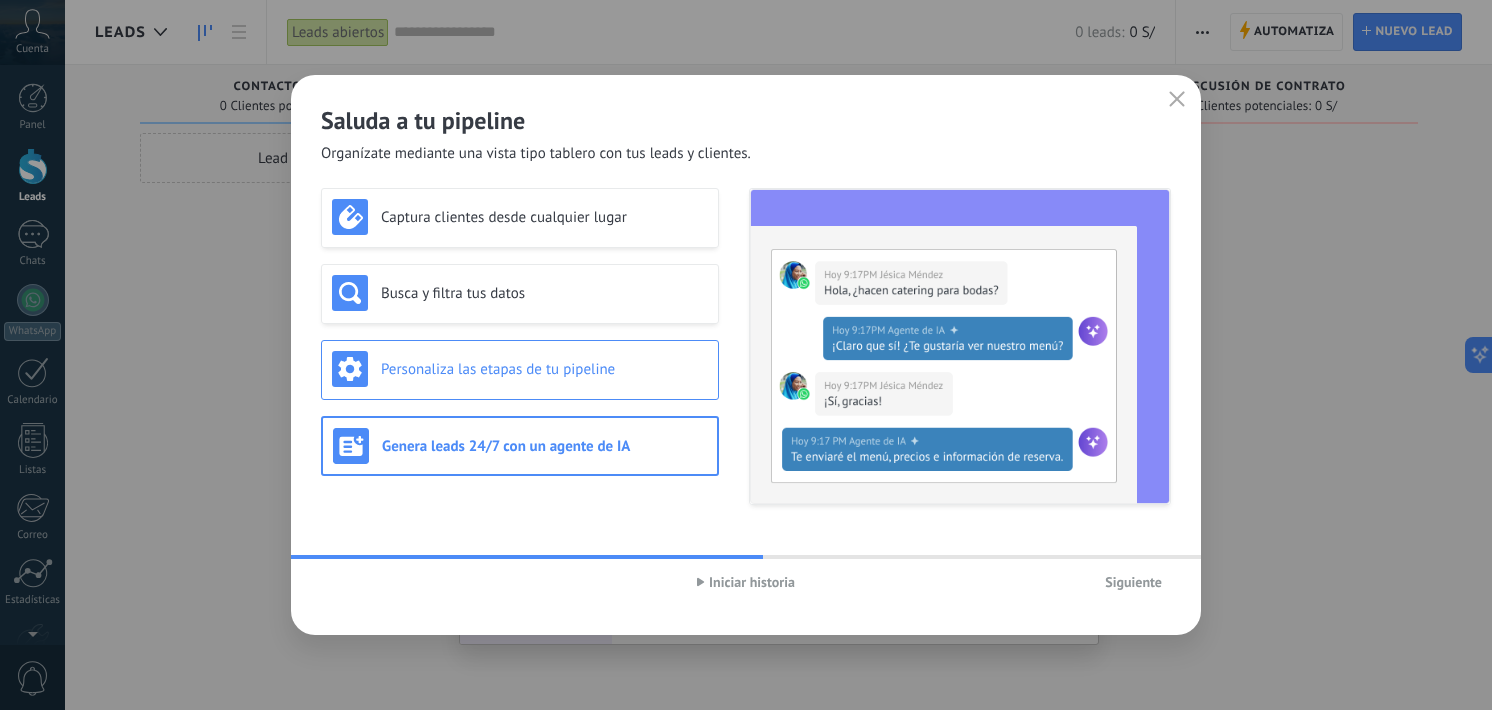 click on "Personaliza las etapas de tu pipeline" at bounding box center (544, 369) 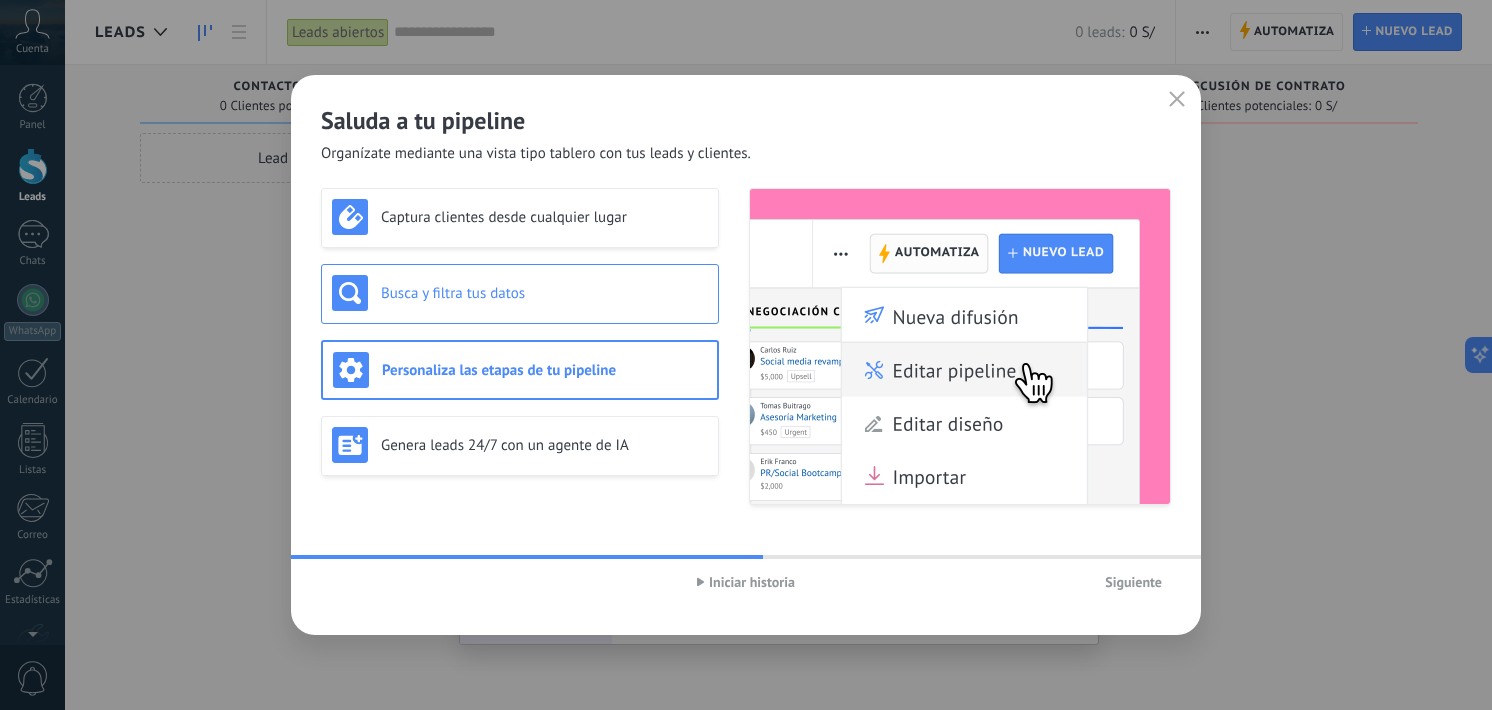 click on "Busca y filtra tus datos" at bounding box center [544, 293] 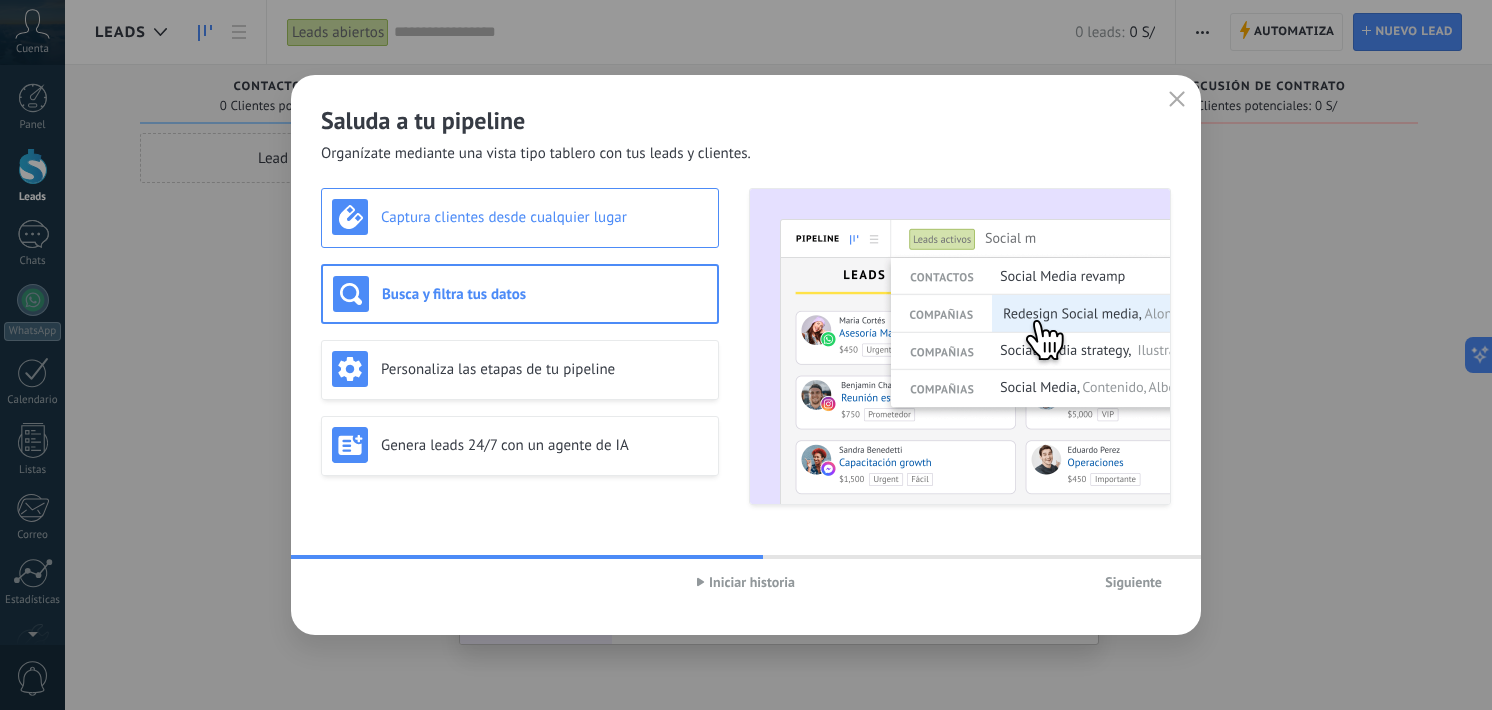 click on "Captura clientes desde cualquier lugar" at bounding box center [520, 217] 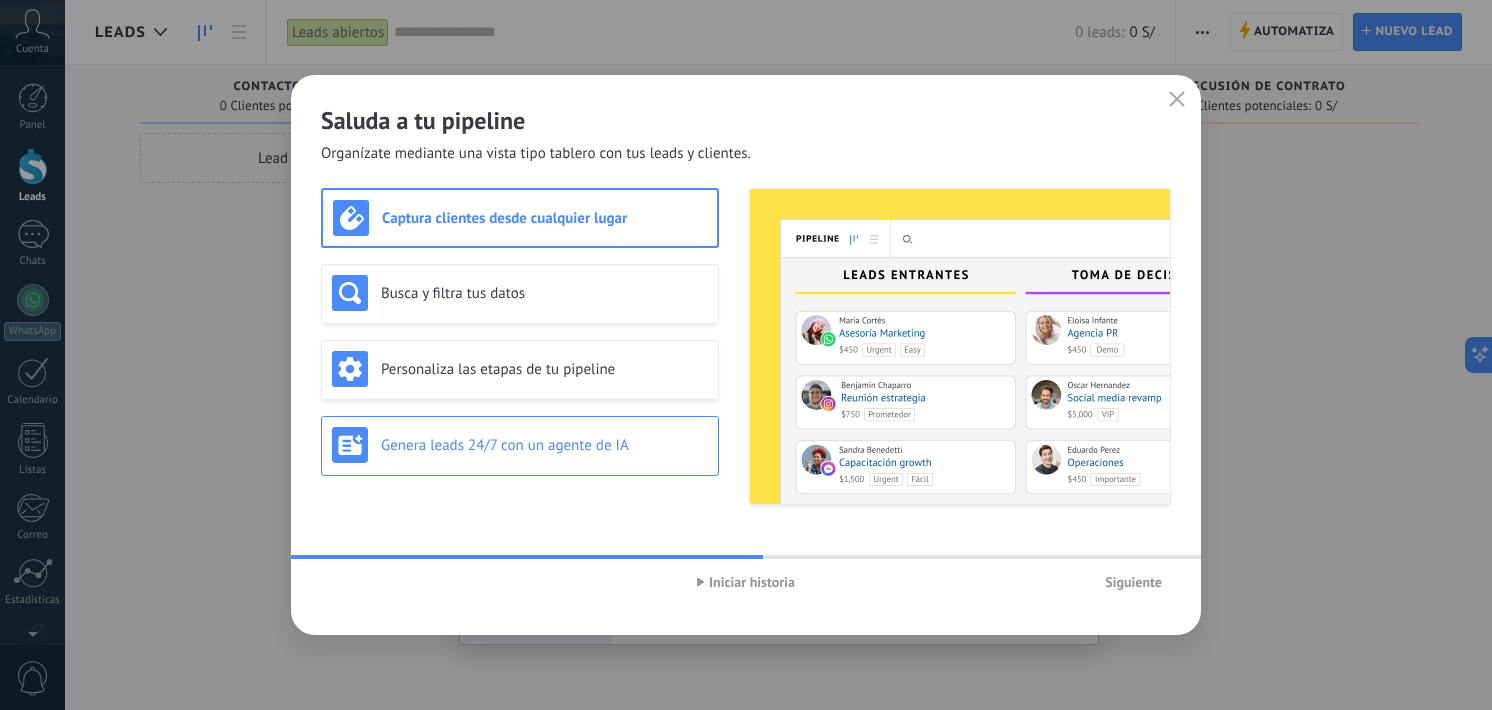 click on "Genera leads 24/7 con un agente de IA" at bounding box center [544, 445] 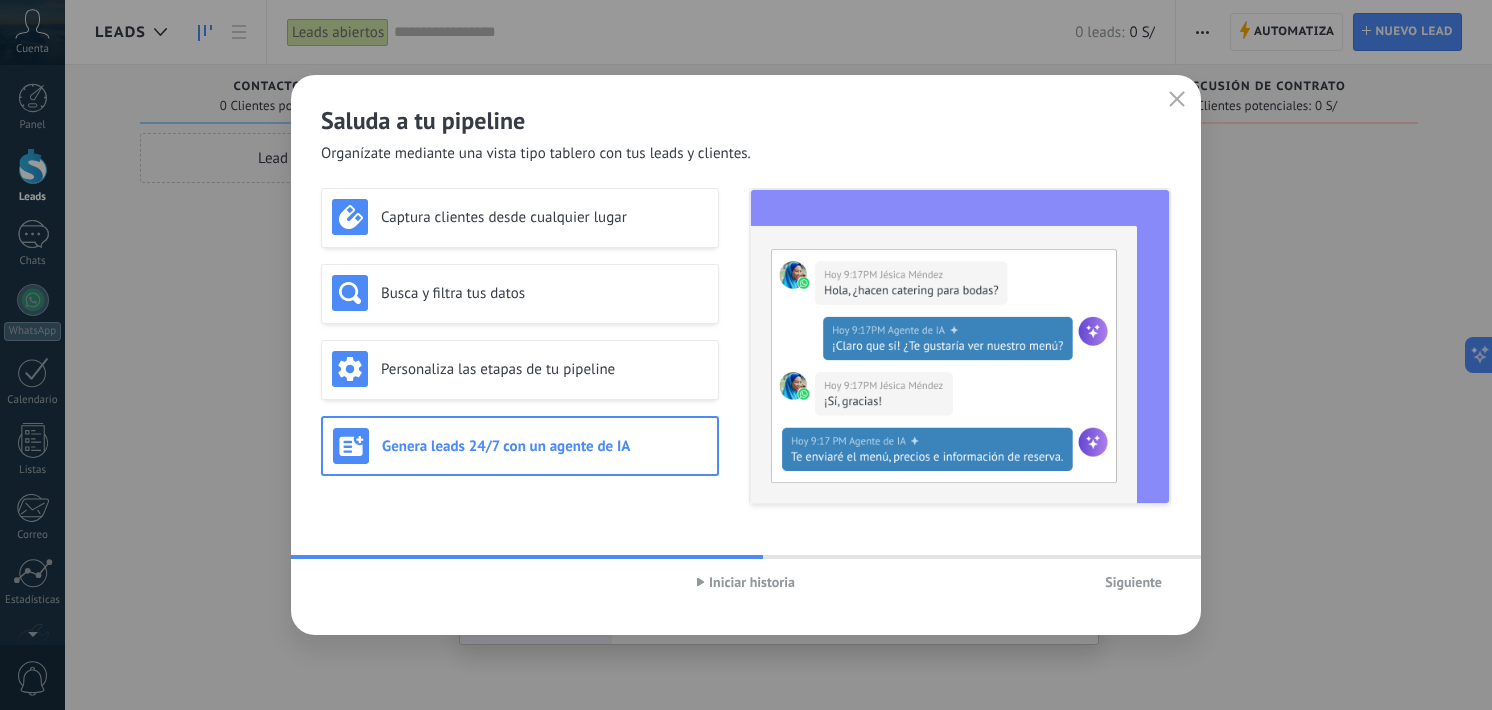 click on "Siguiente" at bounding box center (1133, 582) 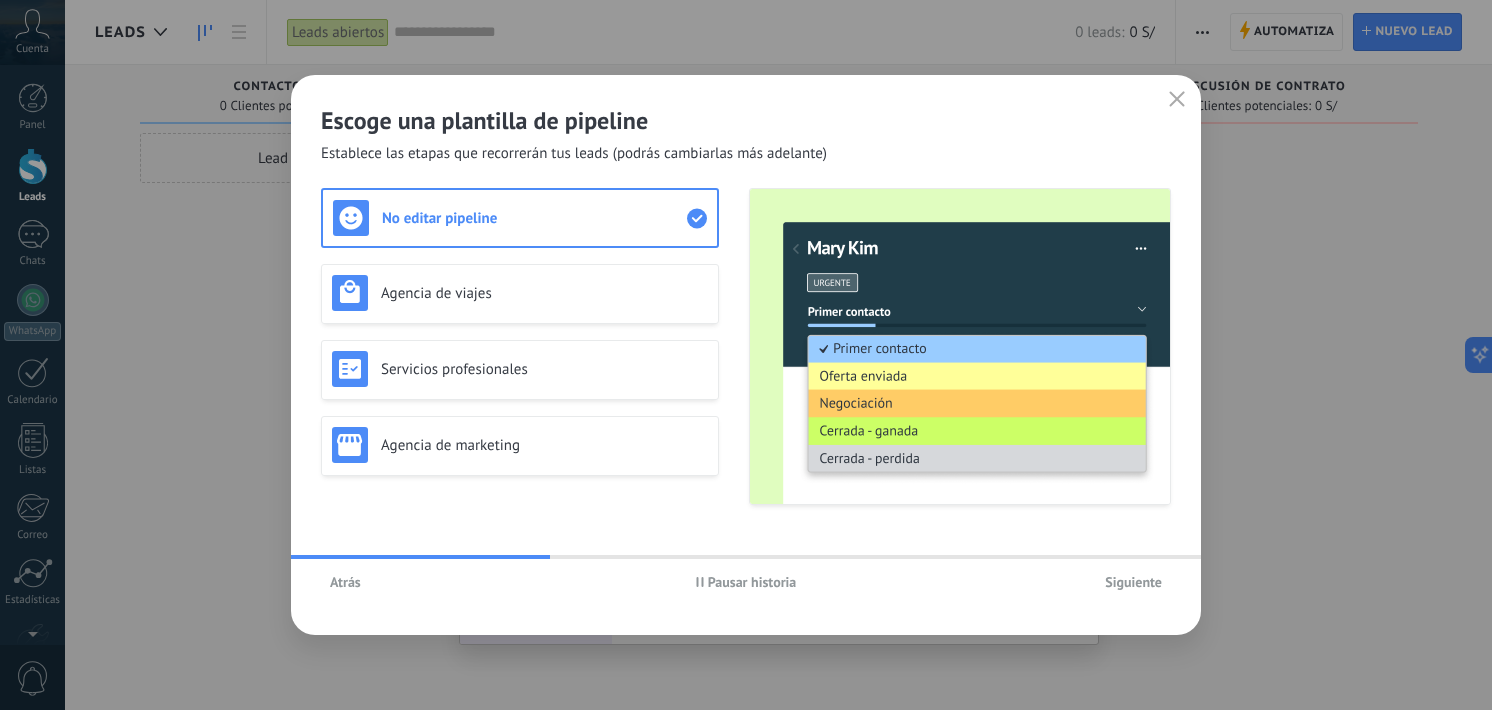click on "Pausar historia" at bounding box center (746, 582) 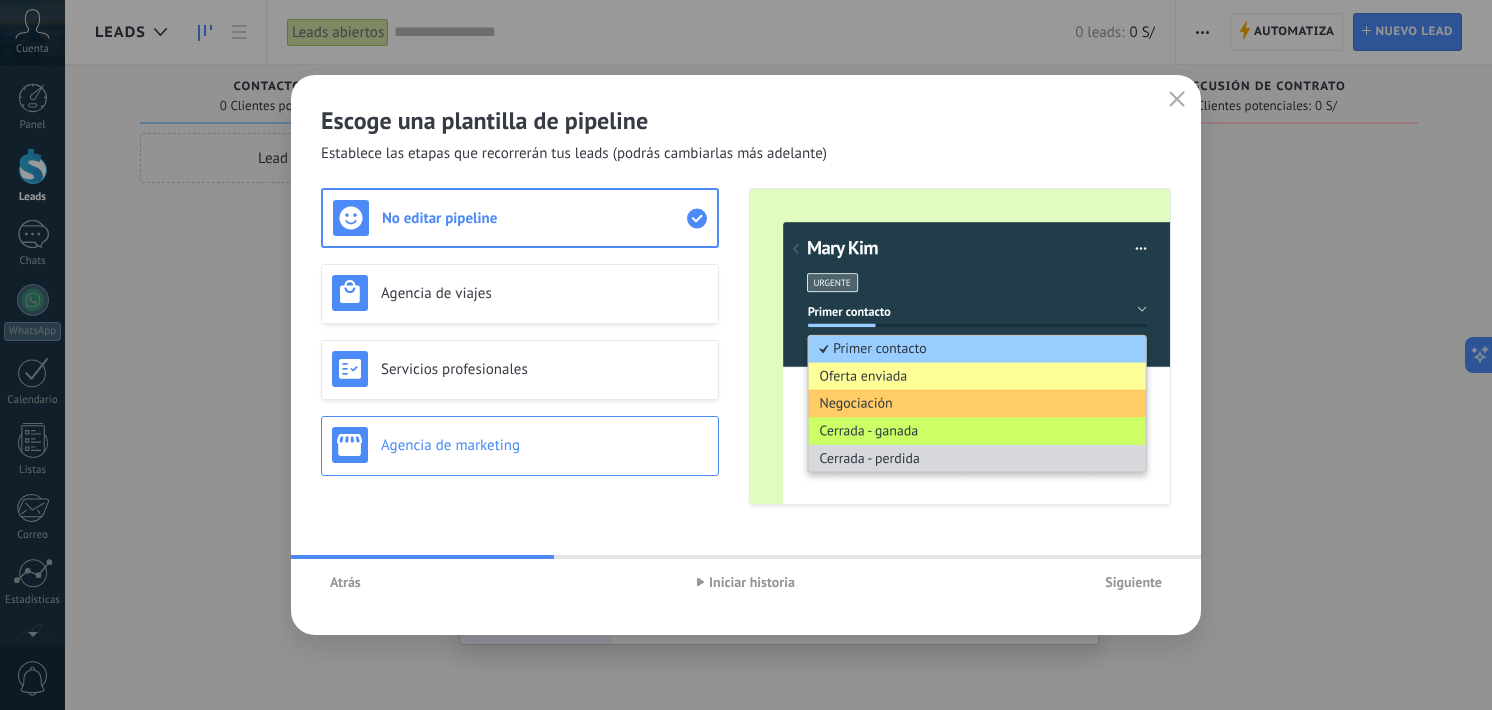 click on "Agencia de marketing" at bounding box center (544, 445) 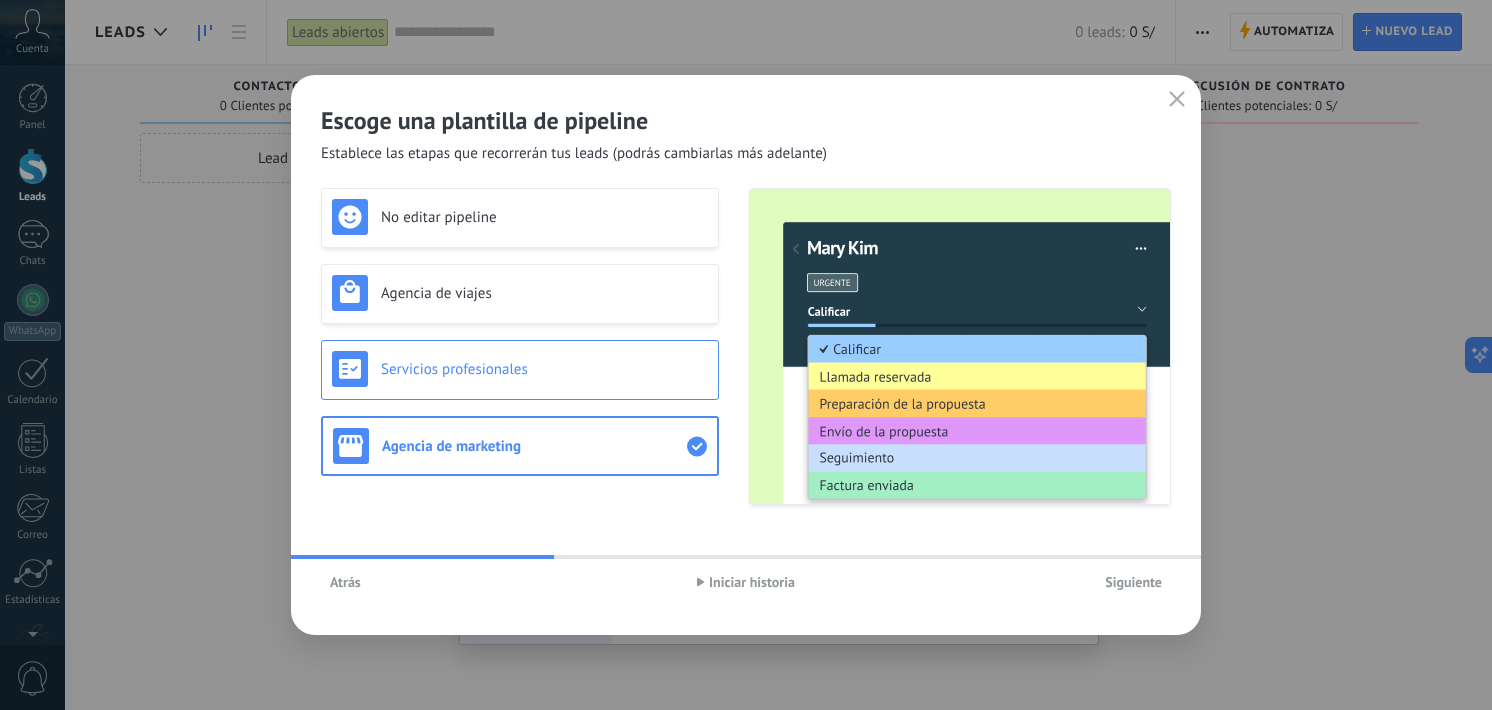 click on "Servicios profesionales" at bounding box center (520, 369) 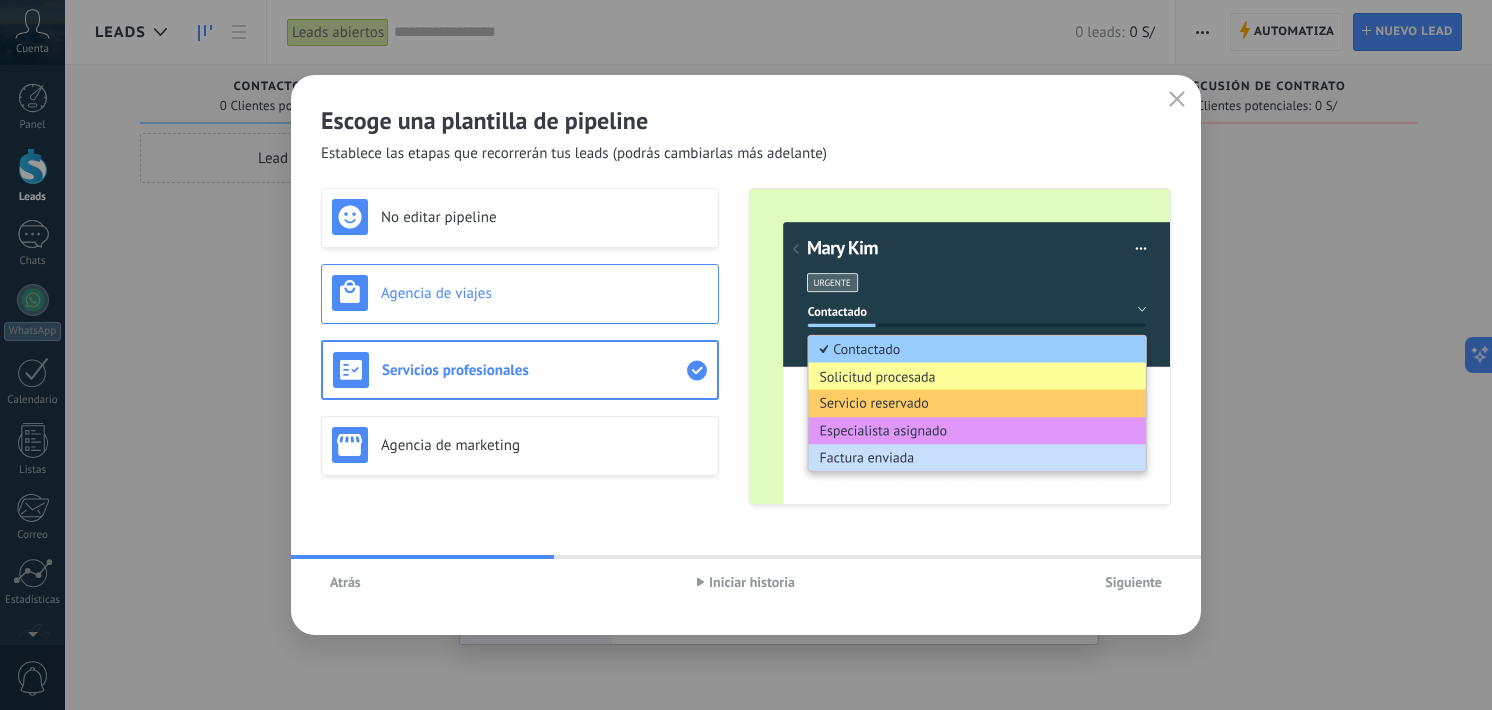 click on "Agencia de viajes" at bounding box center [544, 293] 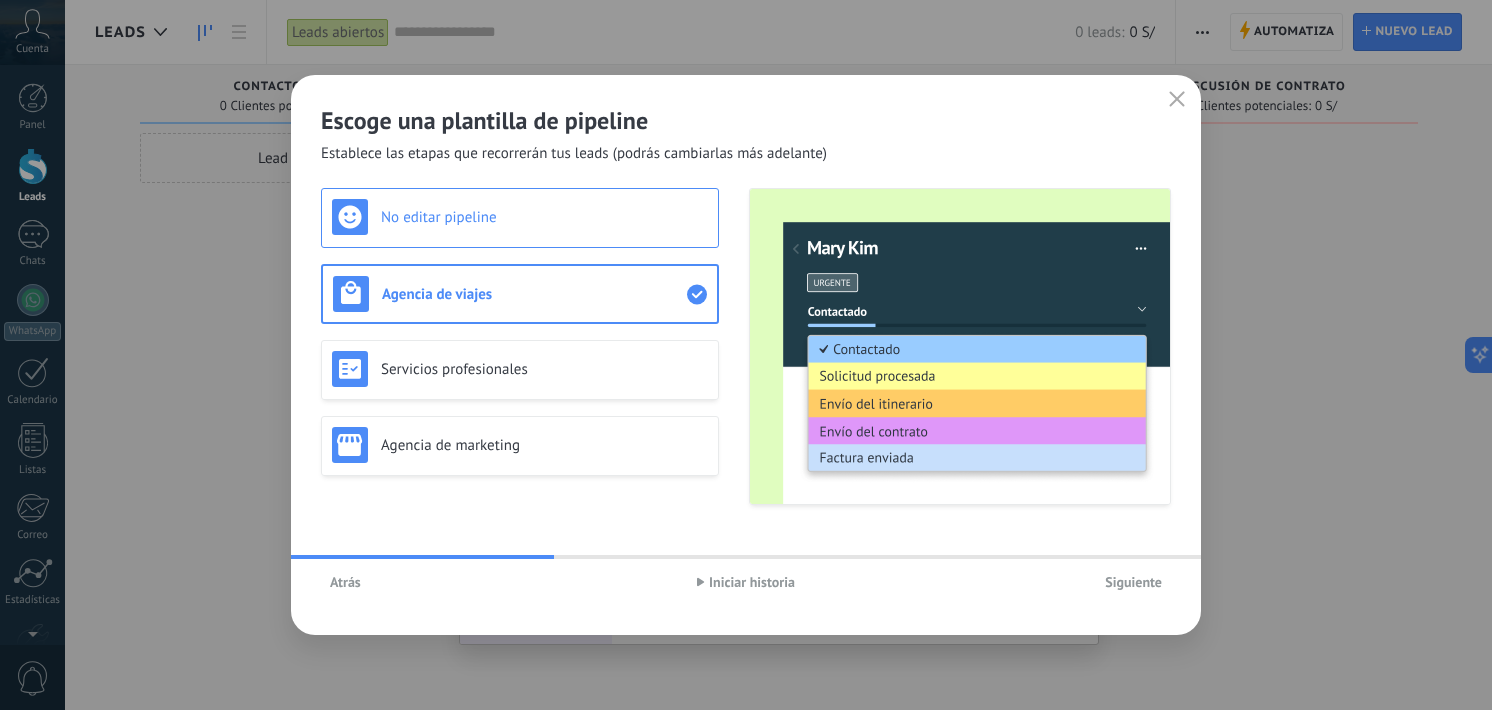 click on "No editar pipeline" at bounding box center [544, 217] 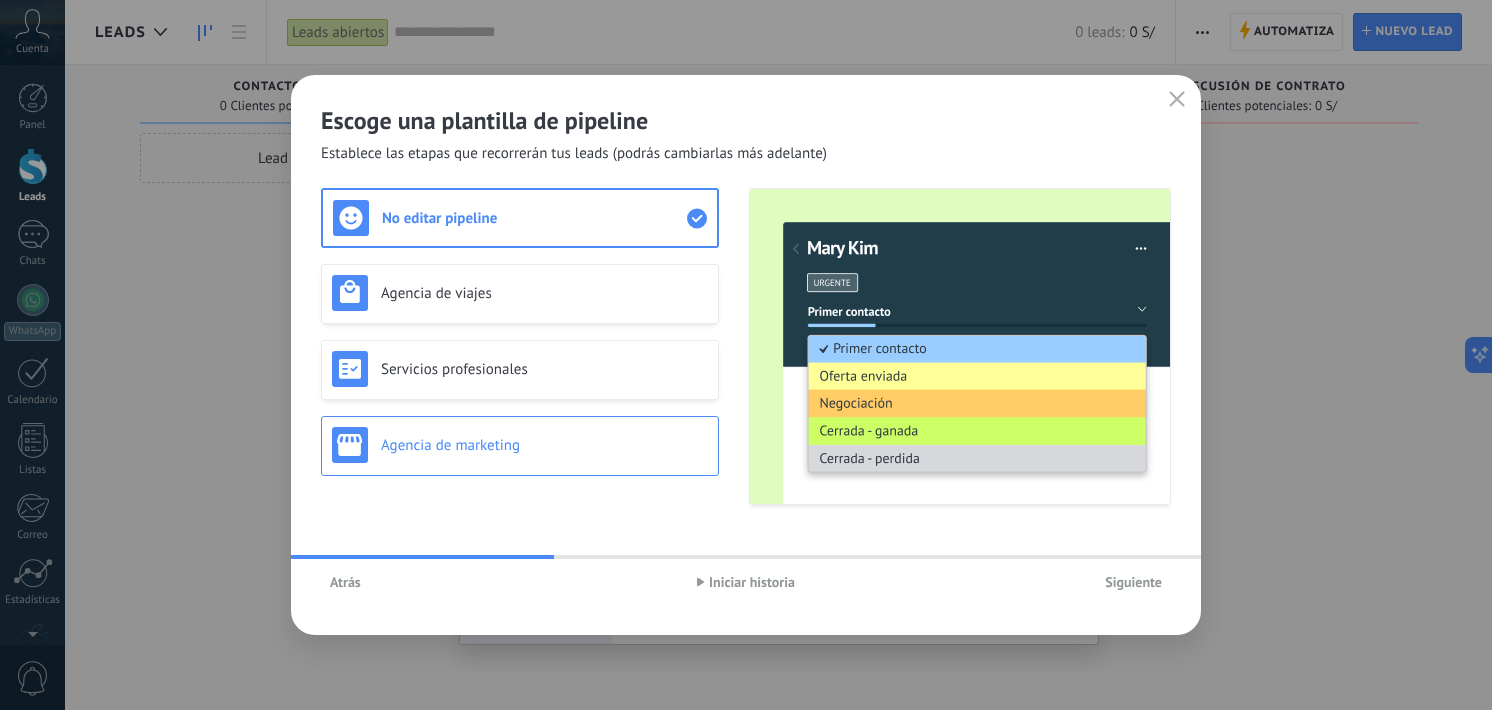 click on "Agencia de marketing" at bounding box center (544, 445) 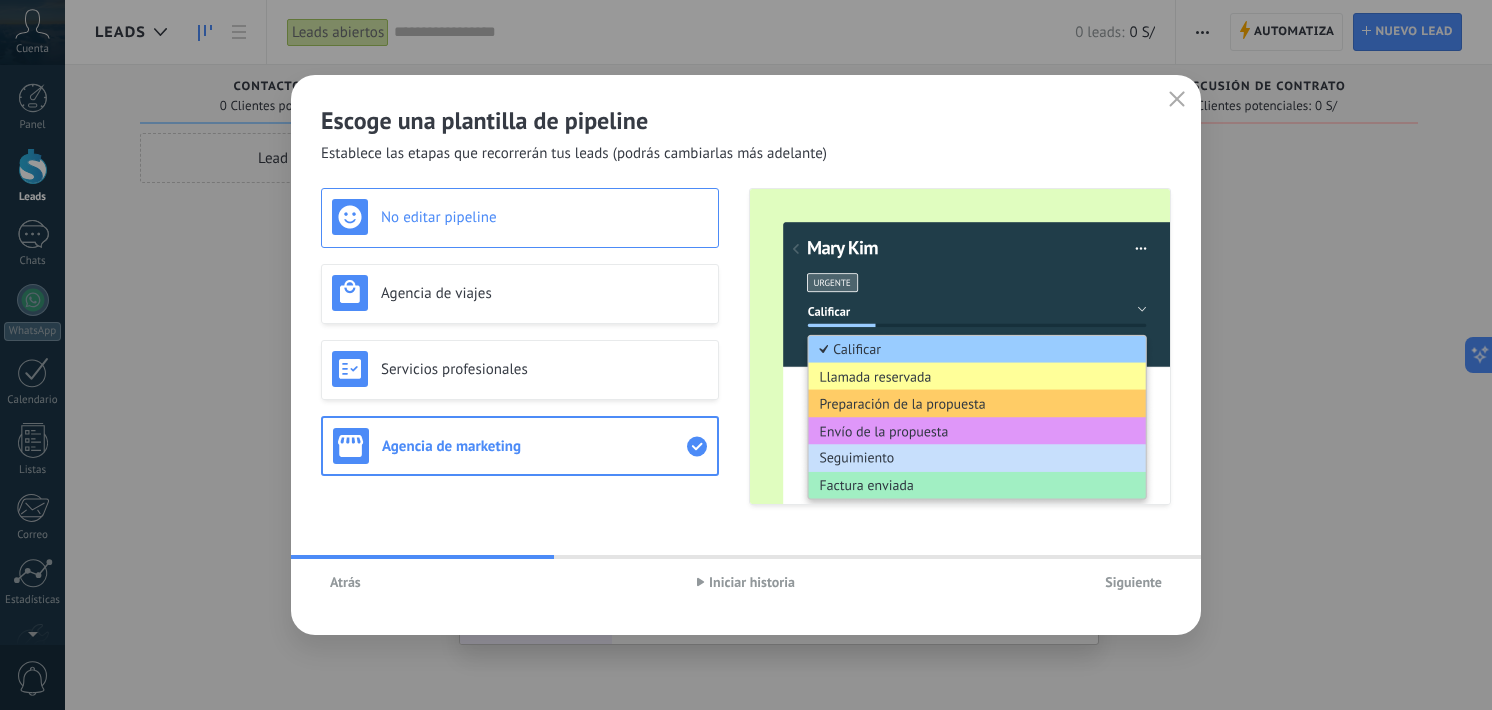 click on "No editar pipeline" at bounding box center [544, 217] 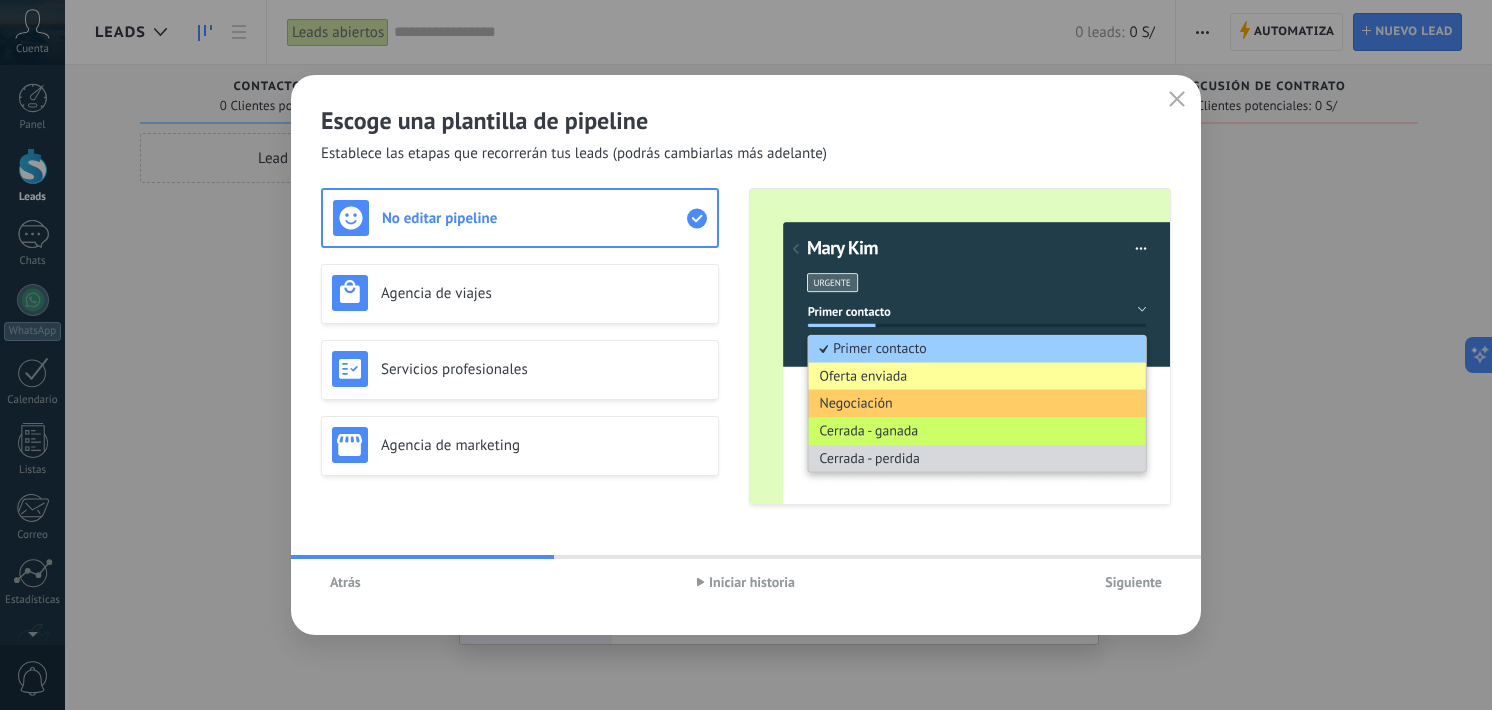 click on "Siguiente" at bounding box center (1133, 582) 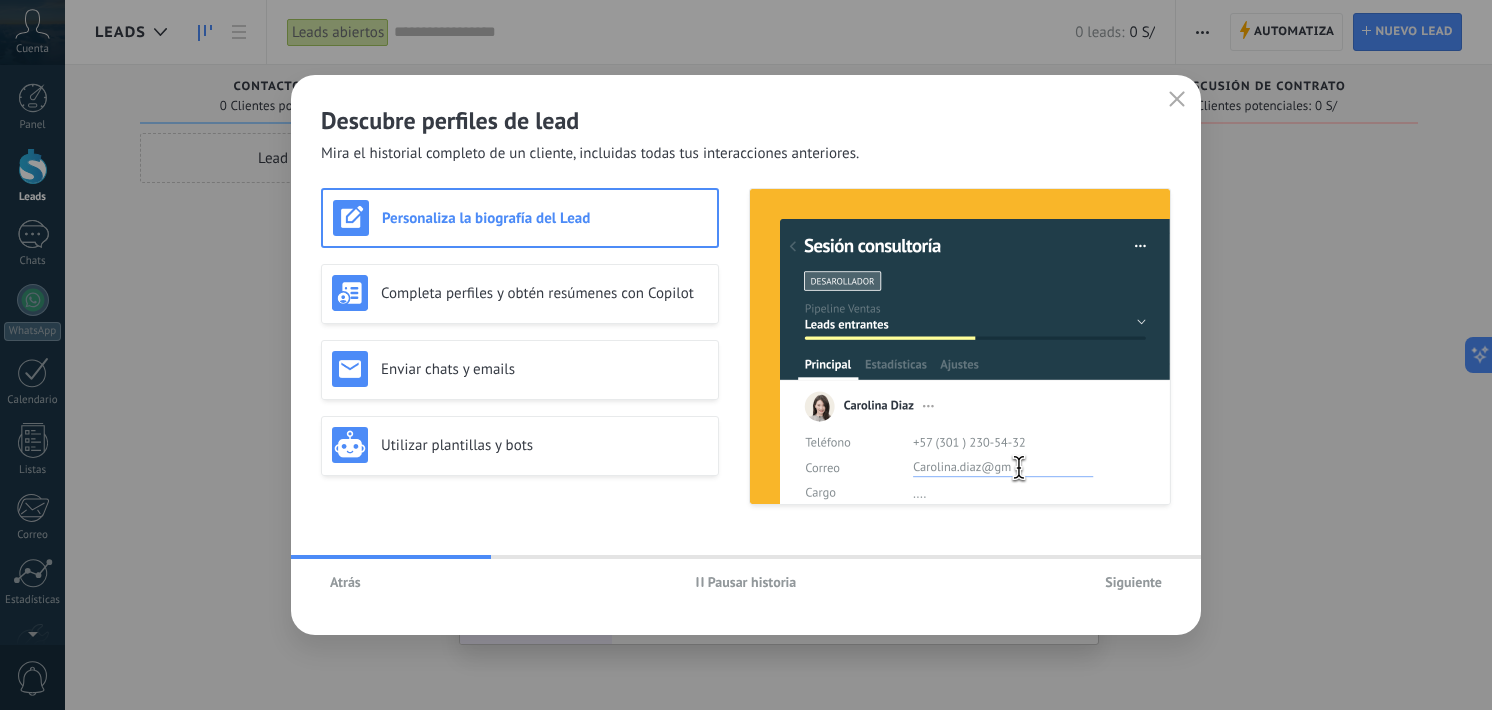 click on "Pausar historia" at bounding box center [752, 582] 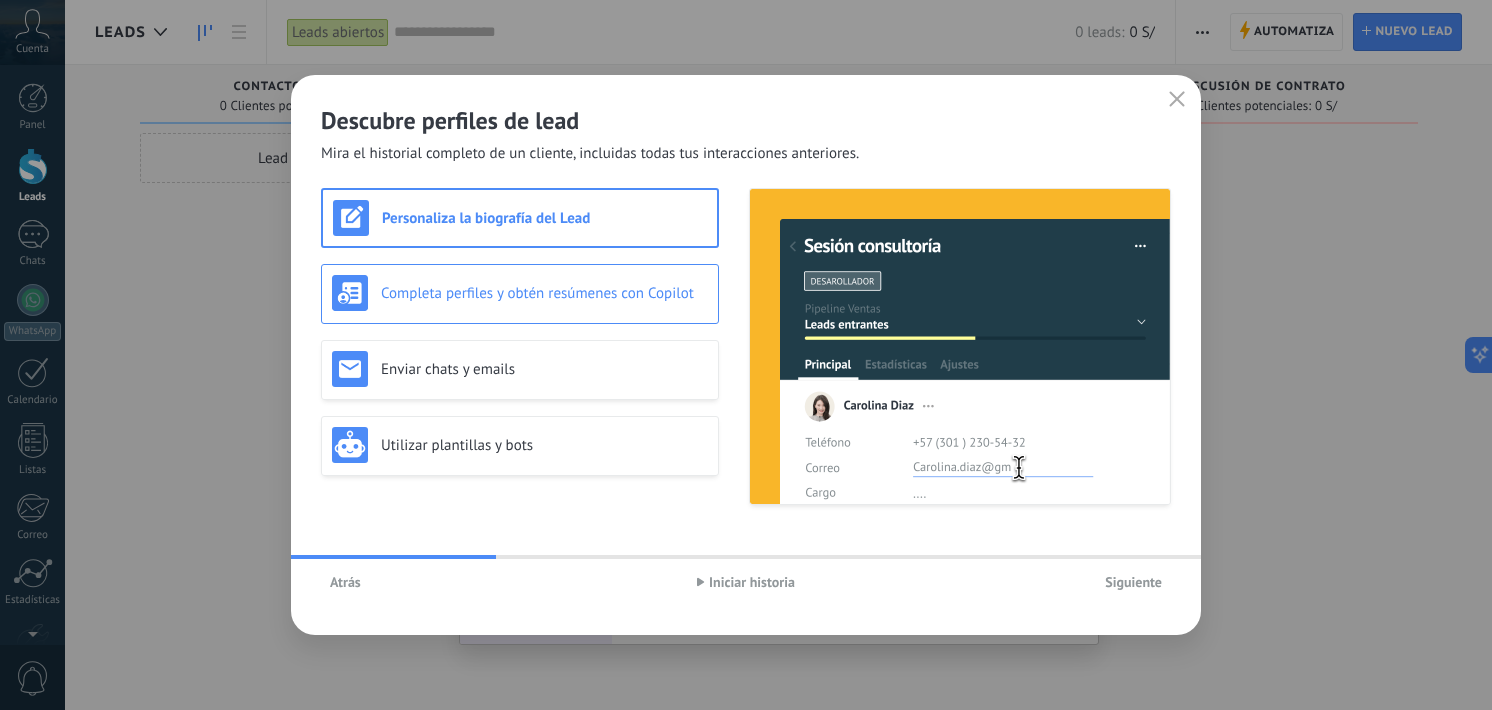 click on "Completa perfiles y obtén resúmenes con Copilot" at bounding box center (520, 293) 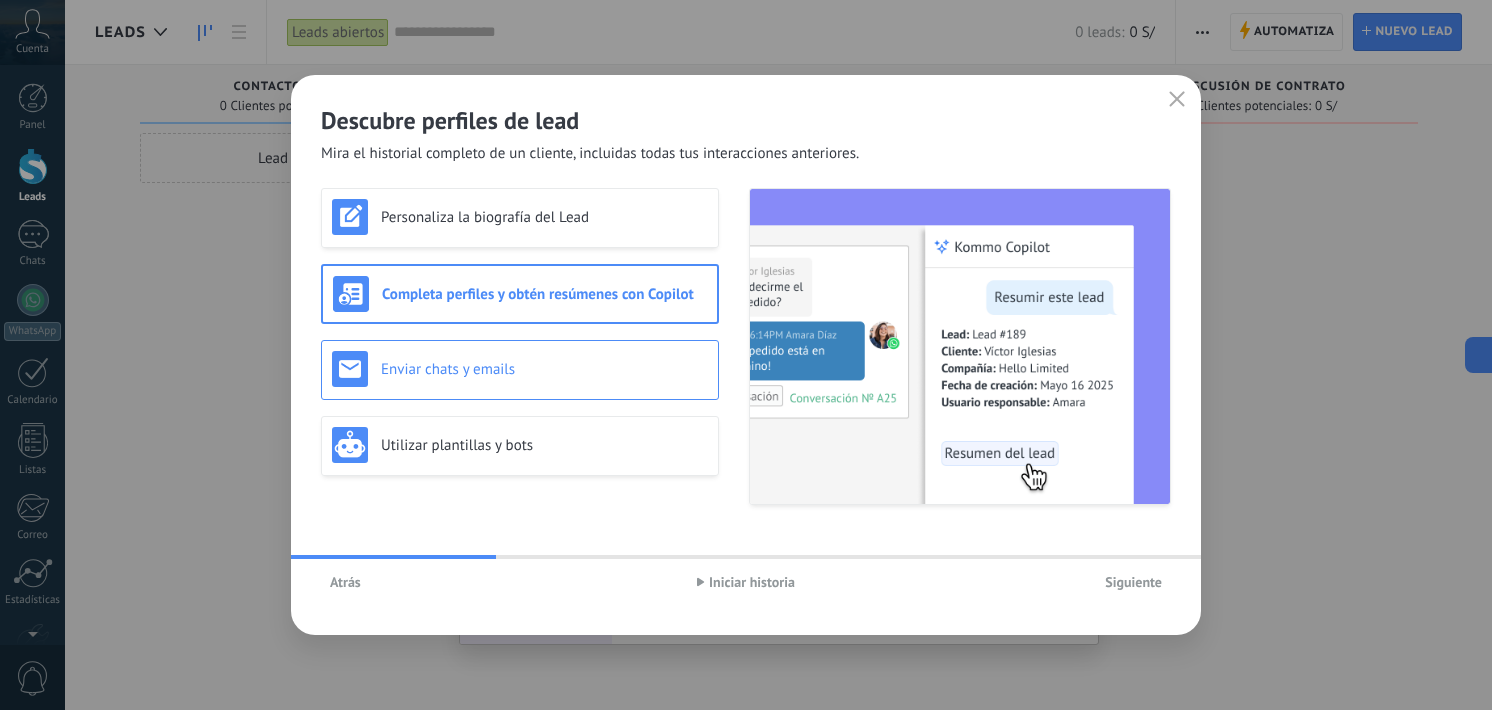 click on "Enviar chats y emails" at bounding box center (544, 369) 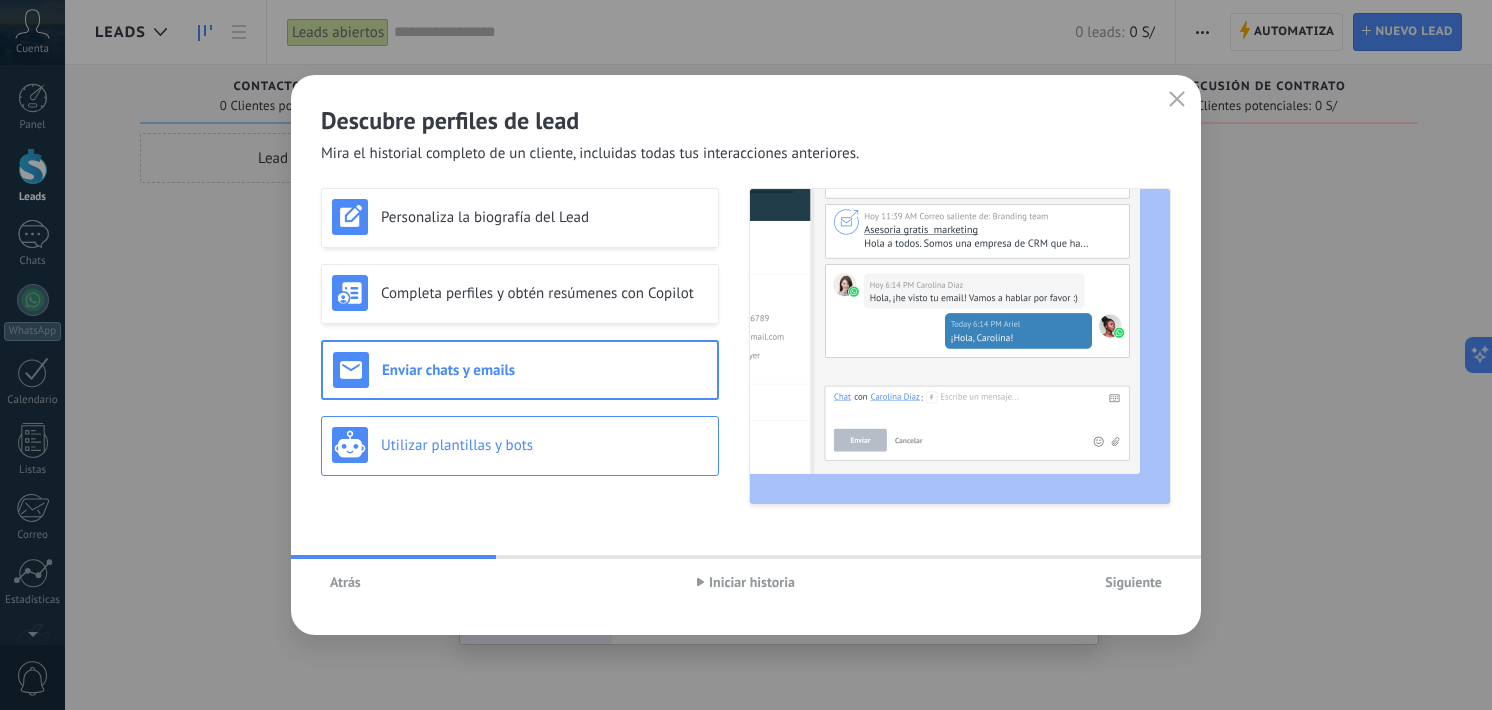 click on "Utilizar plantillas y bots" at bounding box center (544, 445) 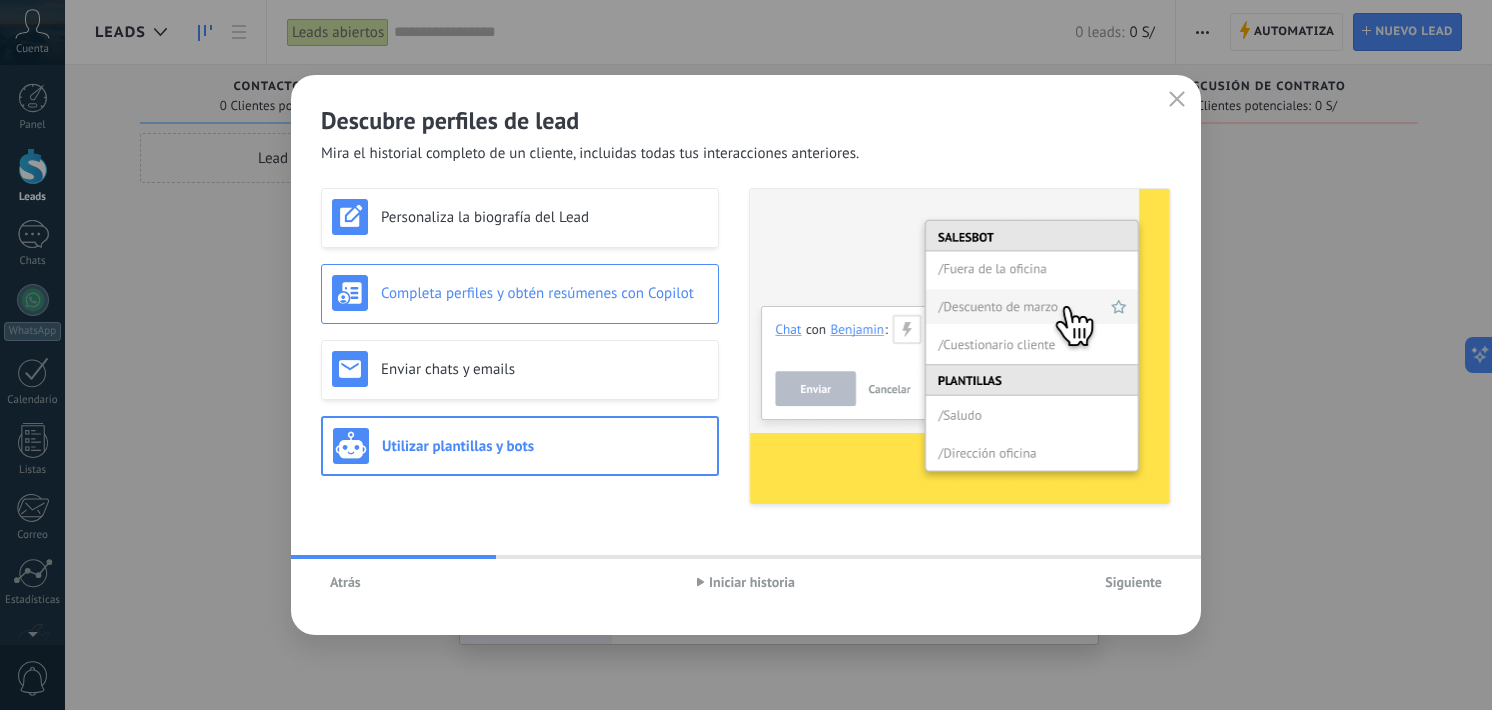 click on "Completa perfiles y obtén resúmenes con Copilot" at bounding box center [520, 293] 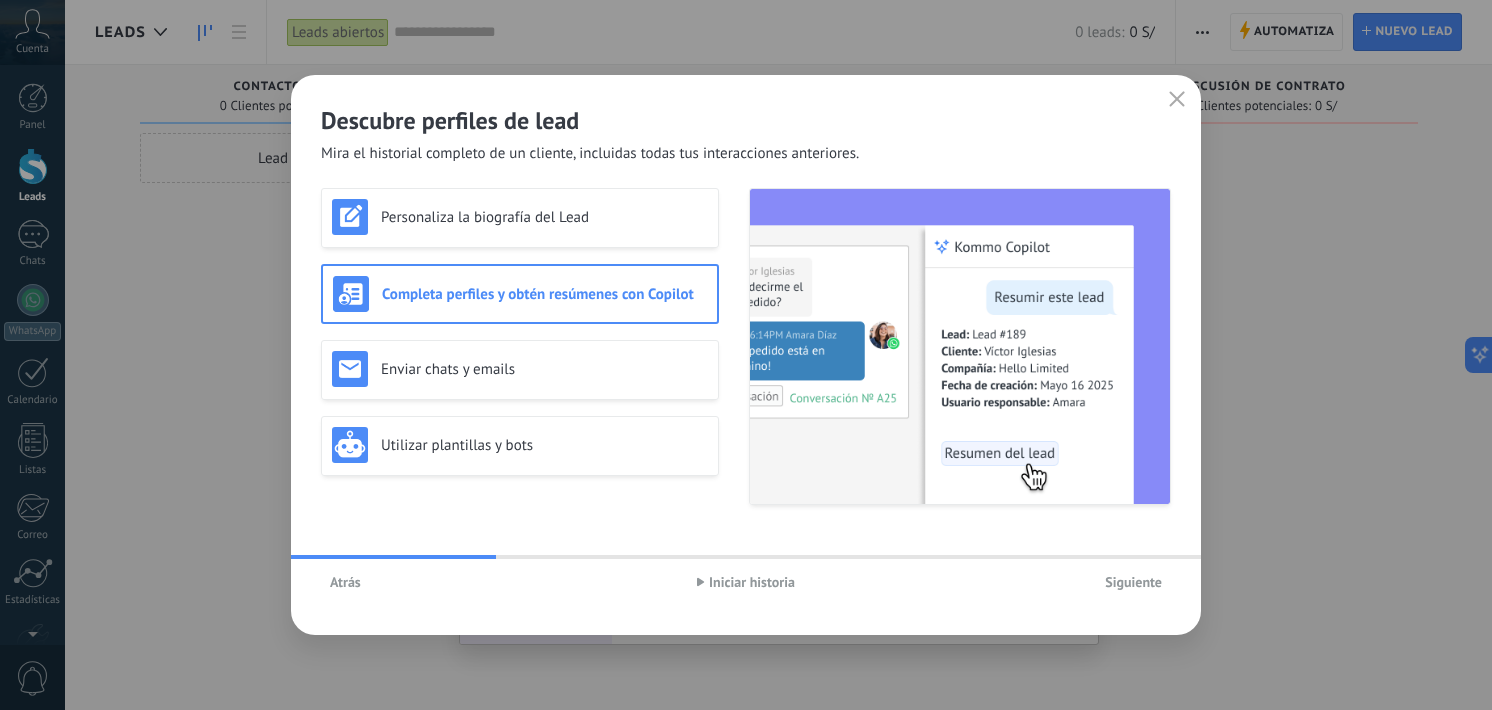 click on "Siguiente" at bounding box center [1133, 582] 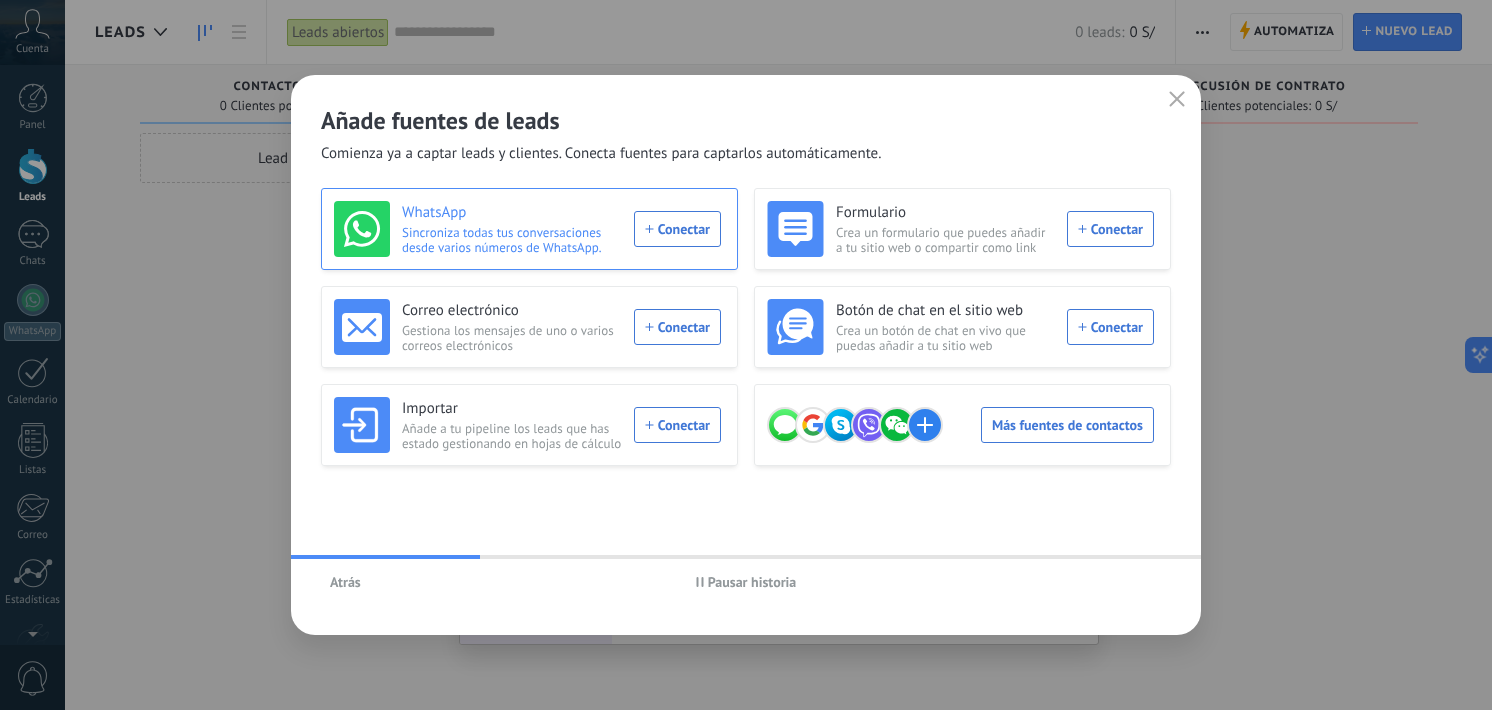 click on "WhatsApp Sincroniza todas tus conversaciones desde varios números de WhatsApp. Conectar" at bounding box center (527, 229) 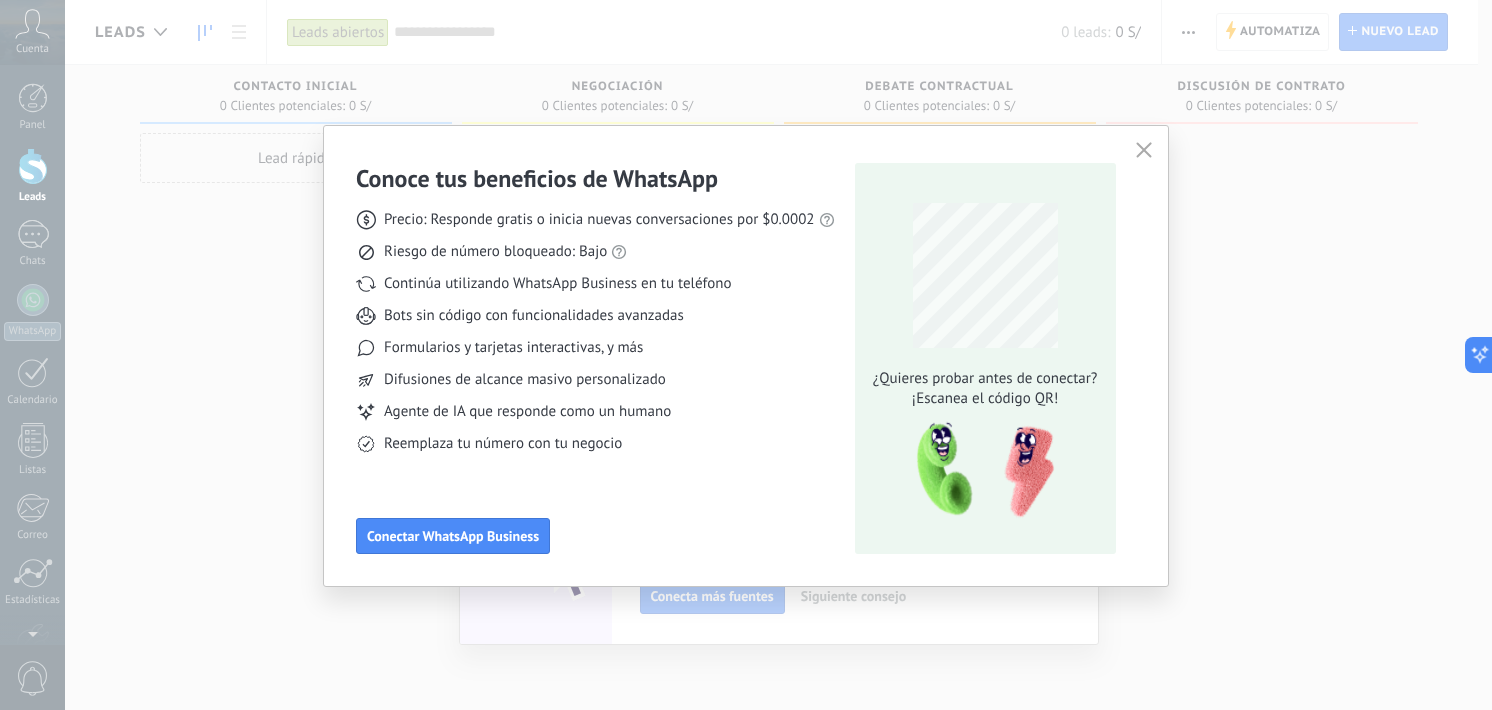 drag, startPoint x: 492, startPoint y: 541, endPoint x: 443, endPoint y: 602, distance: 78.24321 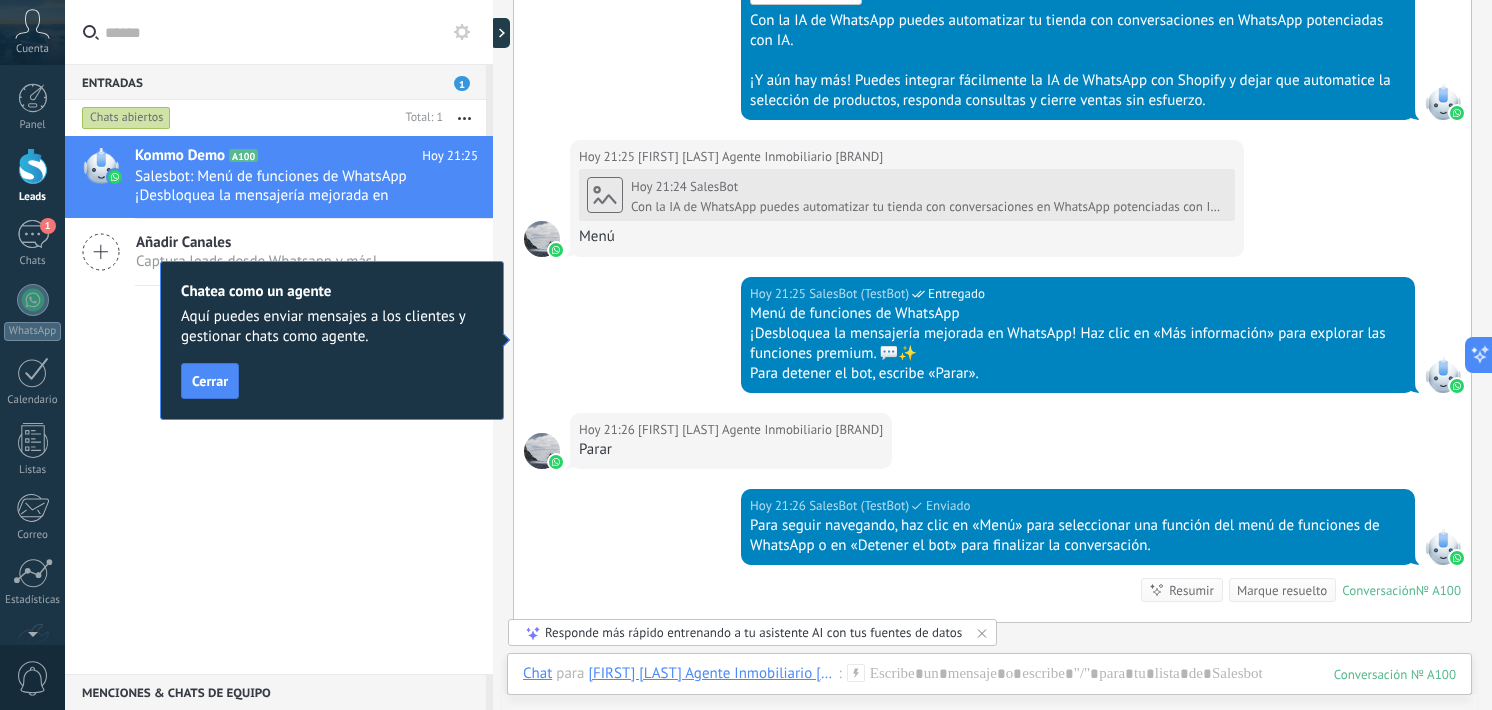 scroll, scrollTop: 1688, scrollLeft: 0, axis: vertical 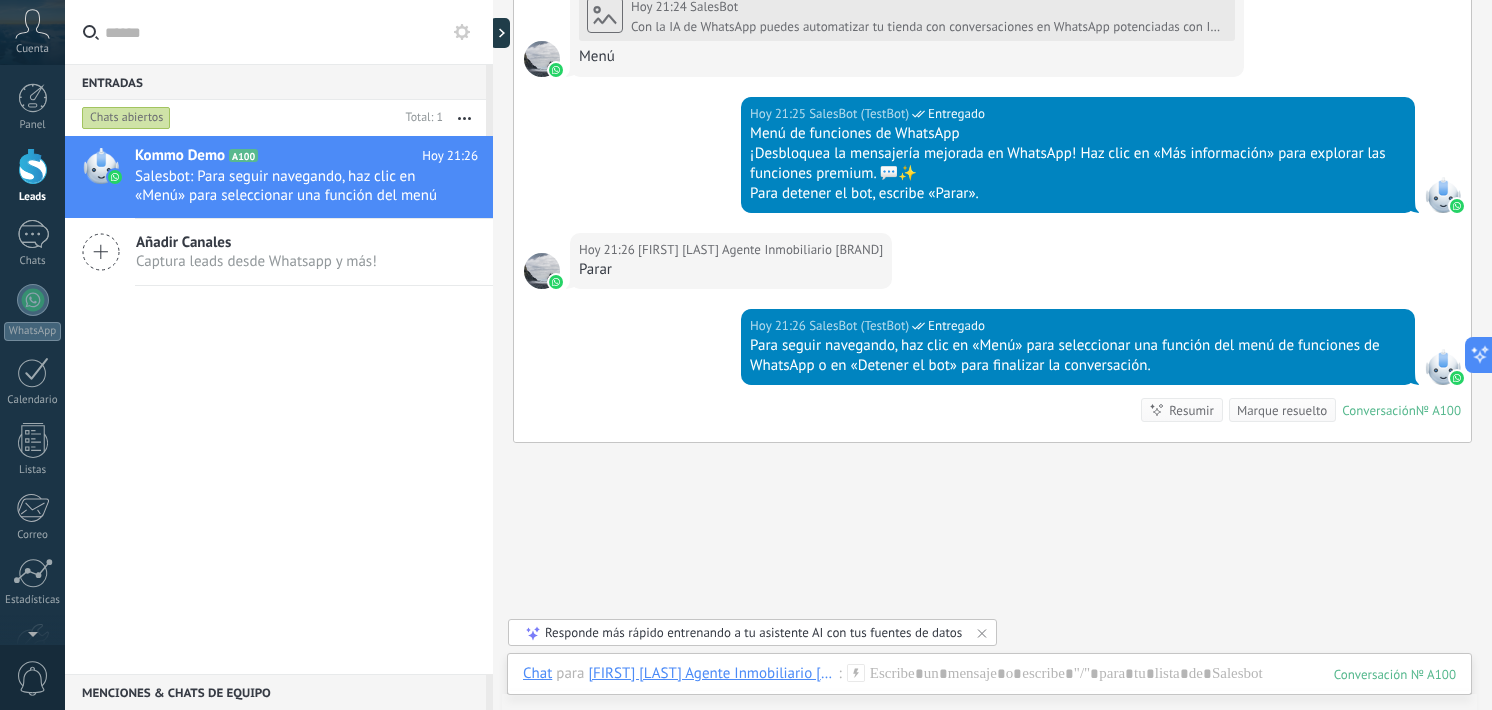 click on "Kommo Demo
A100
Hoy [TIME]
Salesbot: Para seguir navegando, haz clic en «Menú» para seleccionar una función del menú de funciones de WhatsApp o en «Detener el bot» para finalizar la conversación.
Añadir Canales
Captura leads desde Whatsapp y más!" at bounding box center [279, 405] 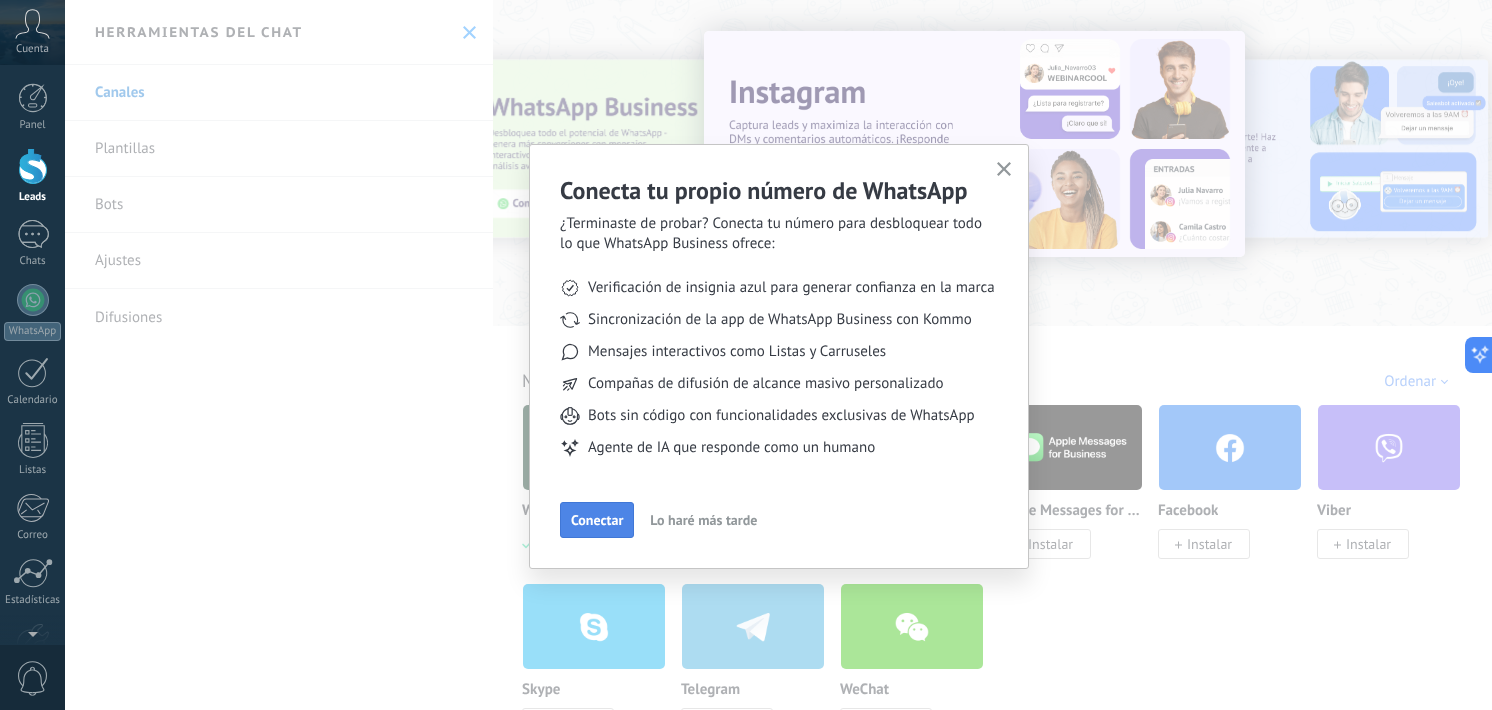 click on "Conectar" at bounding box center (597, 520) 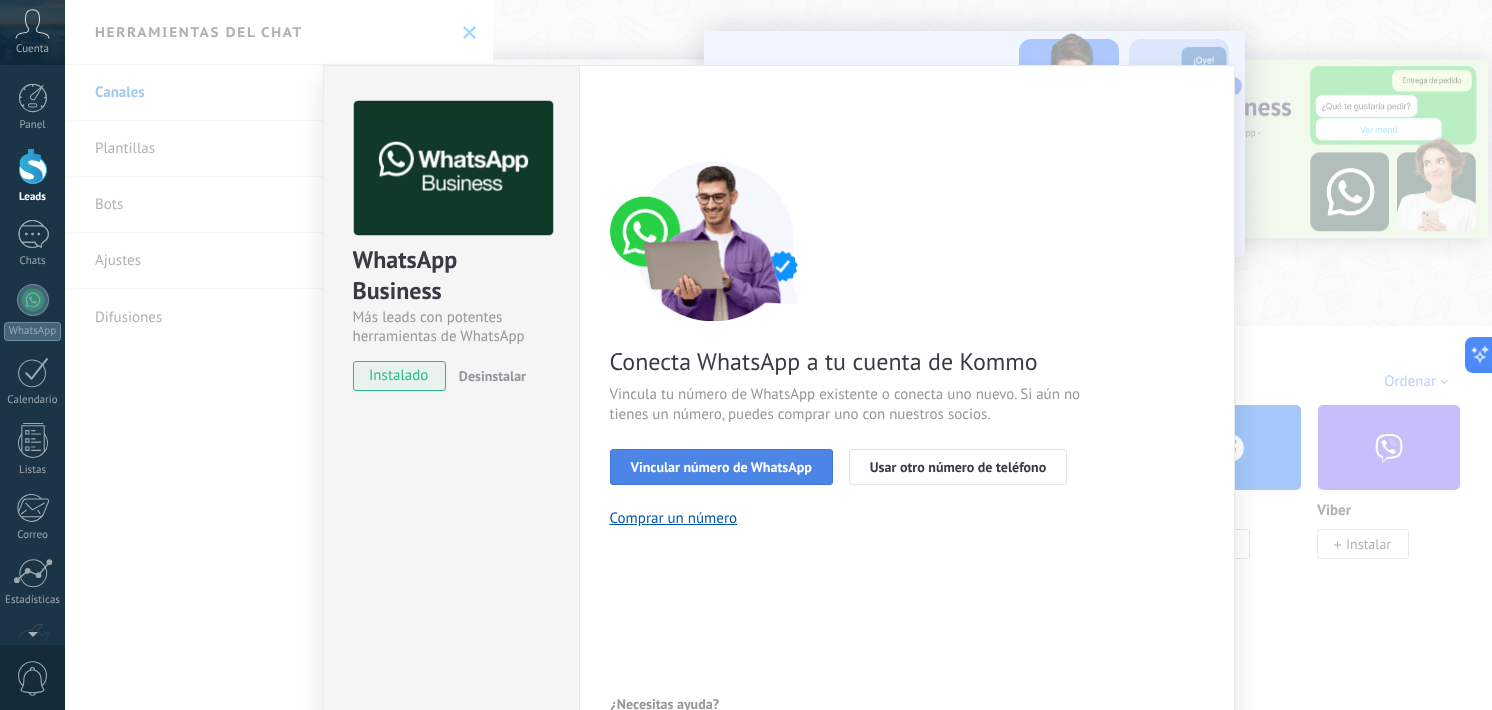 click on "Vincular número de WhatsApp" at bounding box center [721, 467] 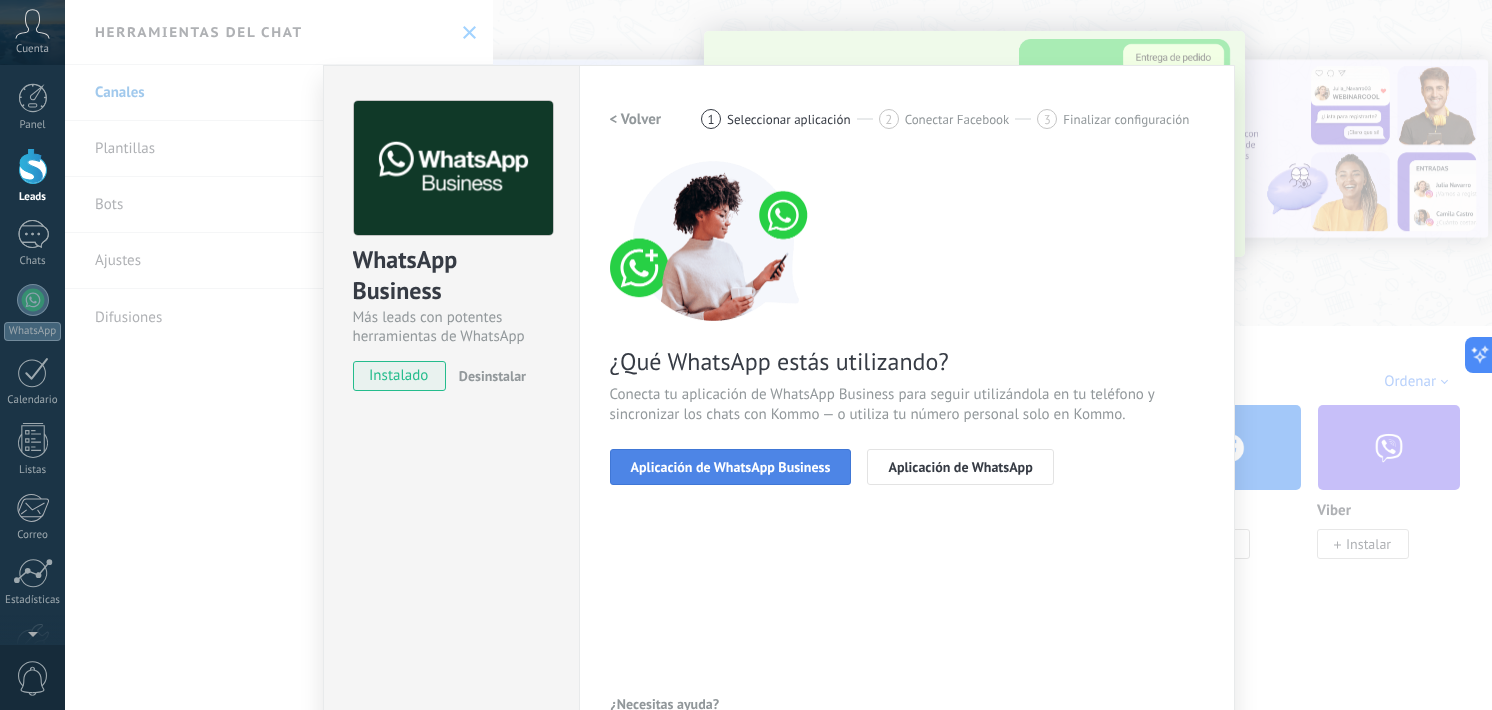 click on "Aplicación de WhatsApp Business" at bounding box center [731, 467] 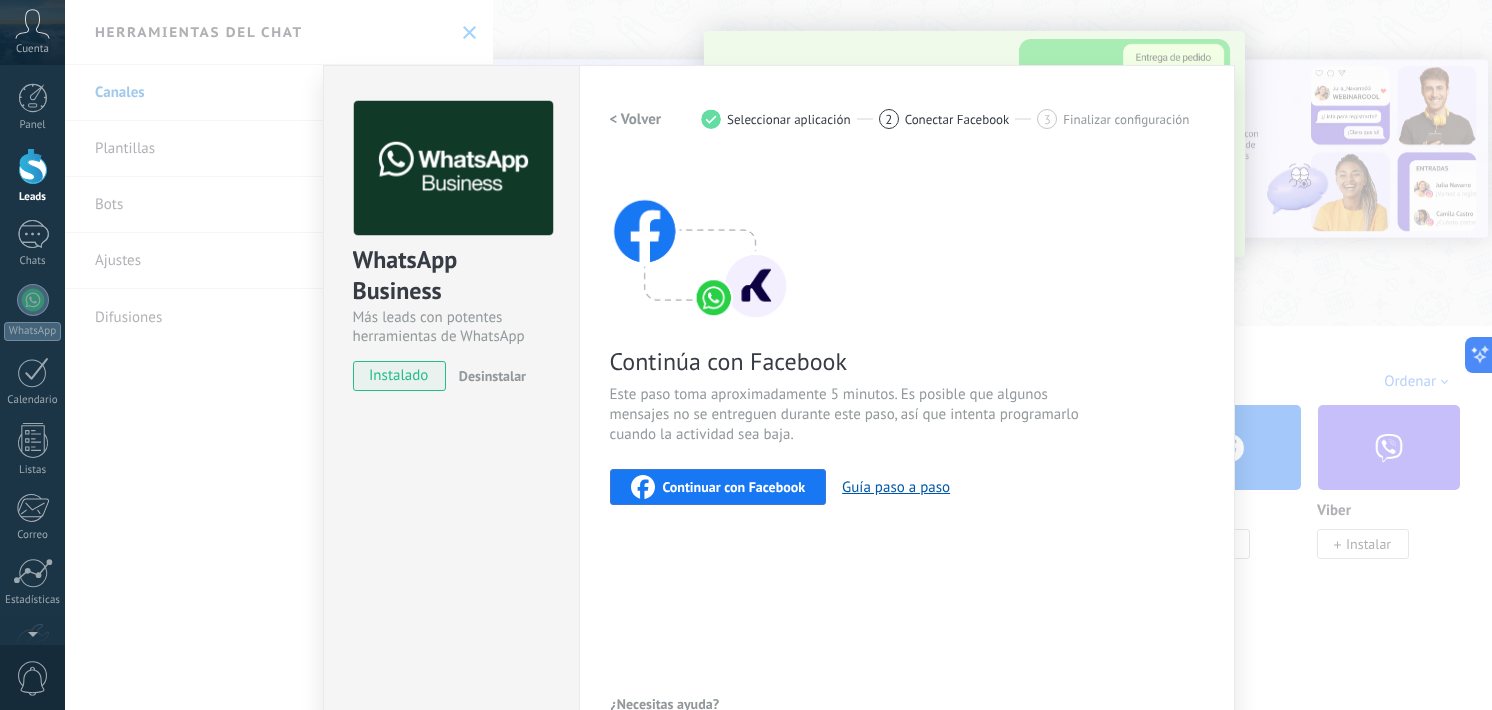 click on "Continuar con Facebook" at bounding box center [734, 487] 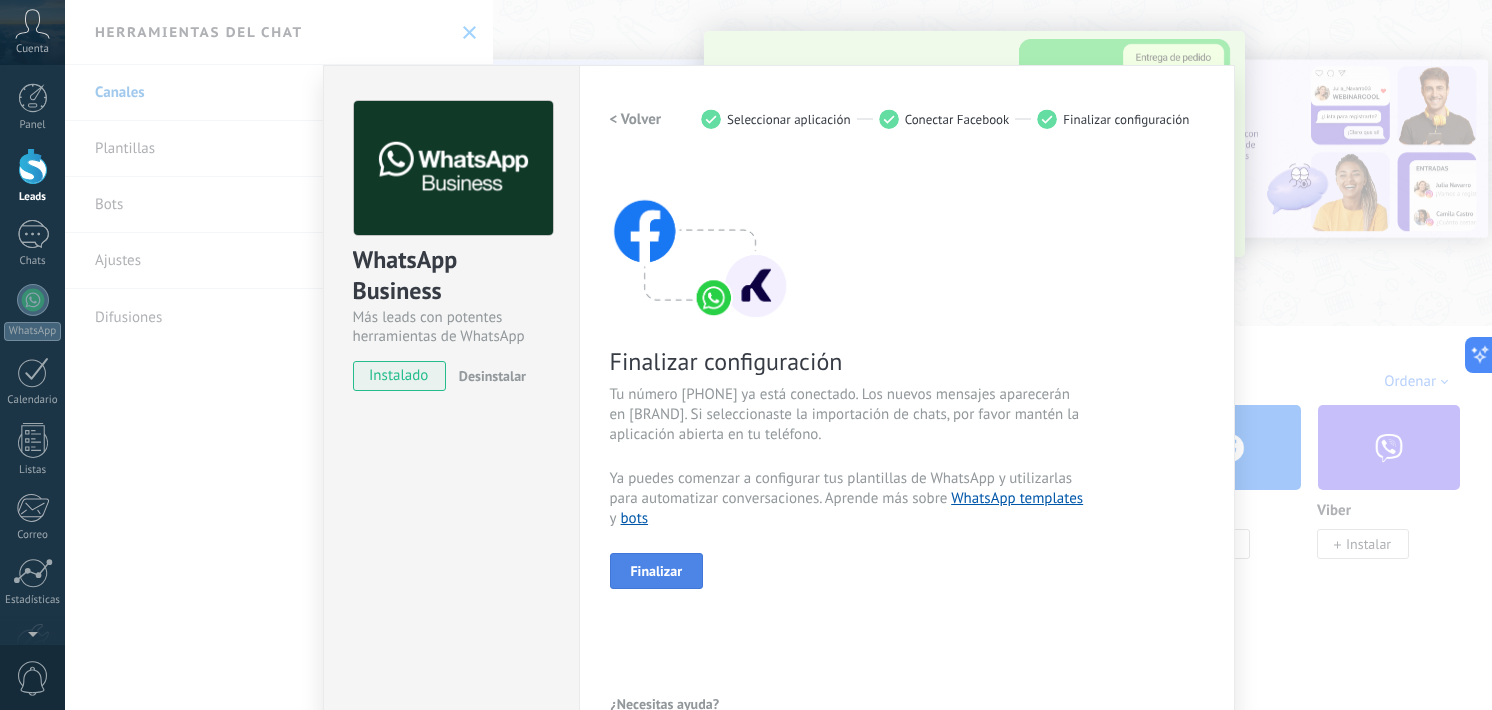 click on "Finalizar" at bounding box center (657, 571) 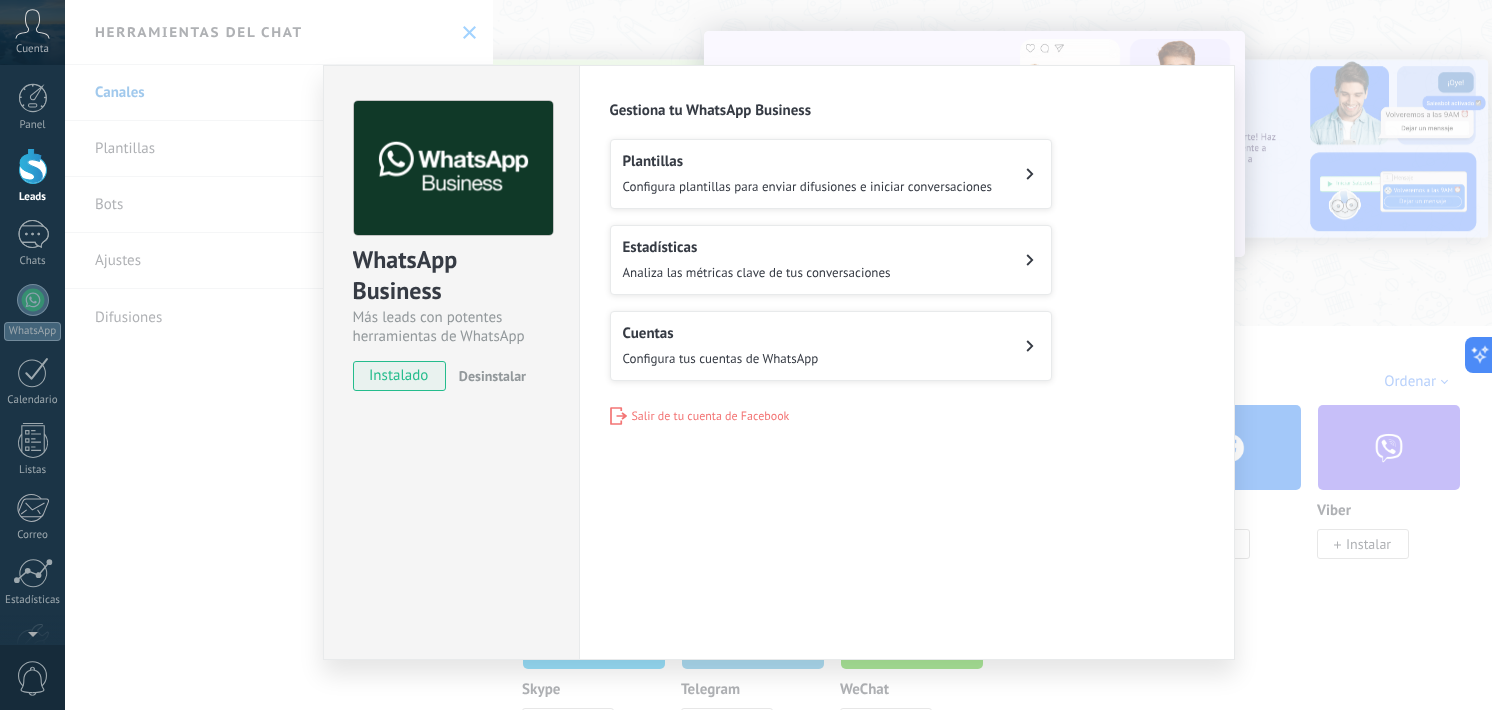 click on "Configura tus cuentas de WhatsApp" at bounding box center (721, 358) 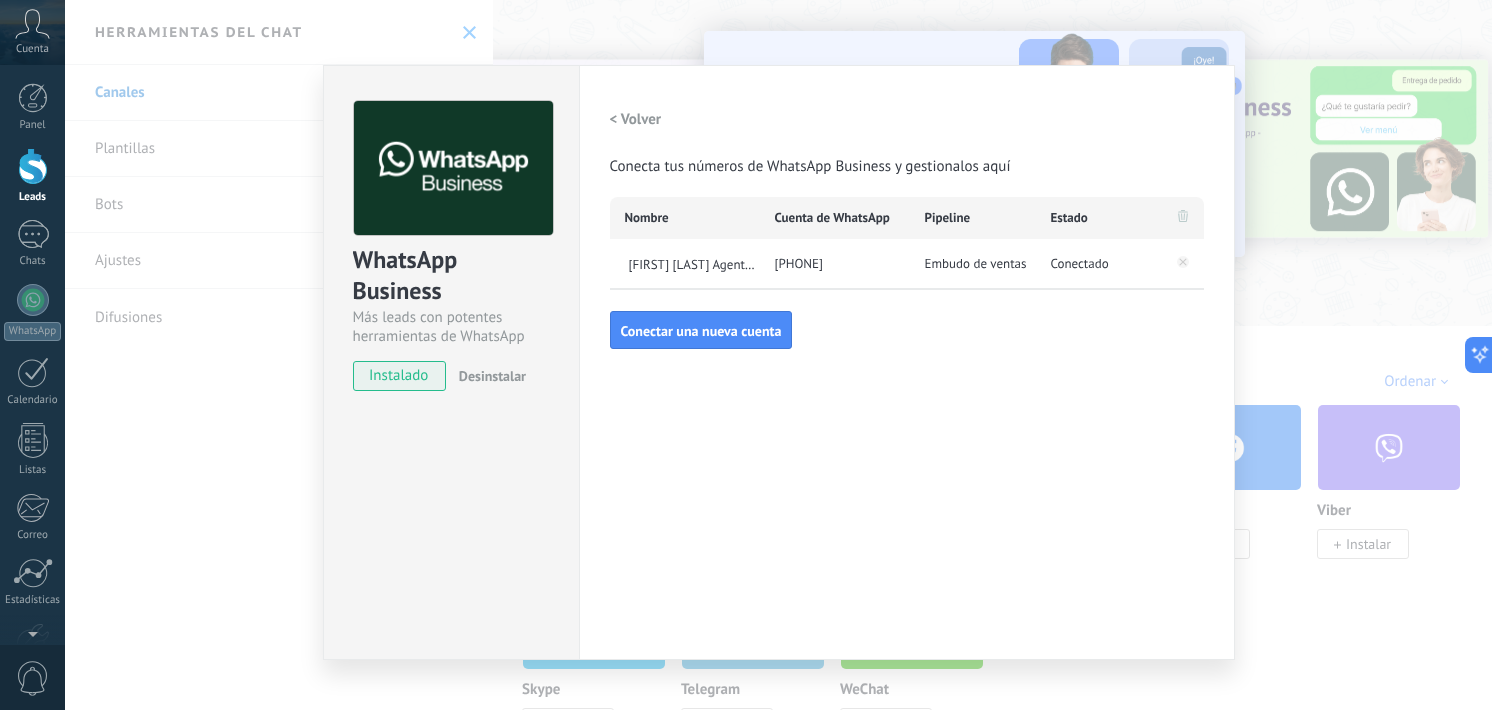 click on "< Volver" at bounding box center (636, 119) 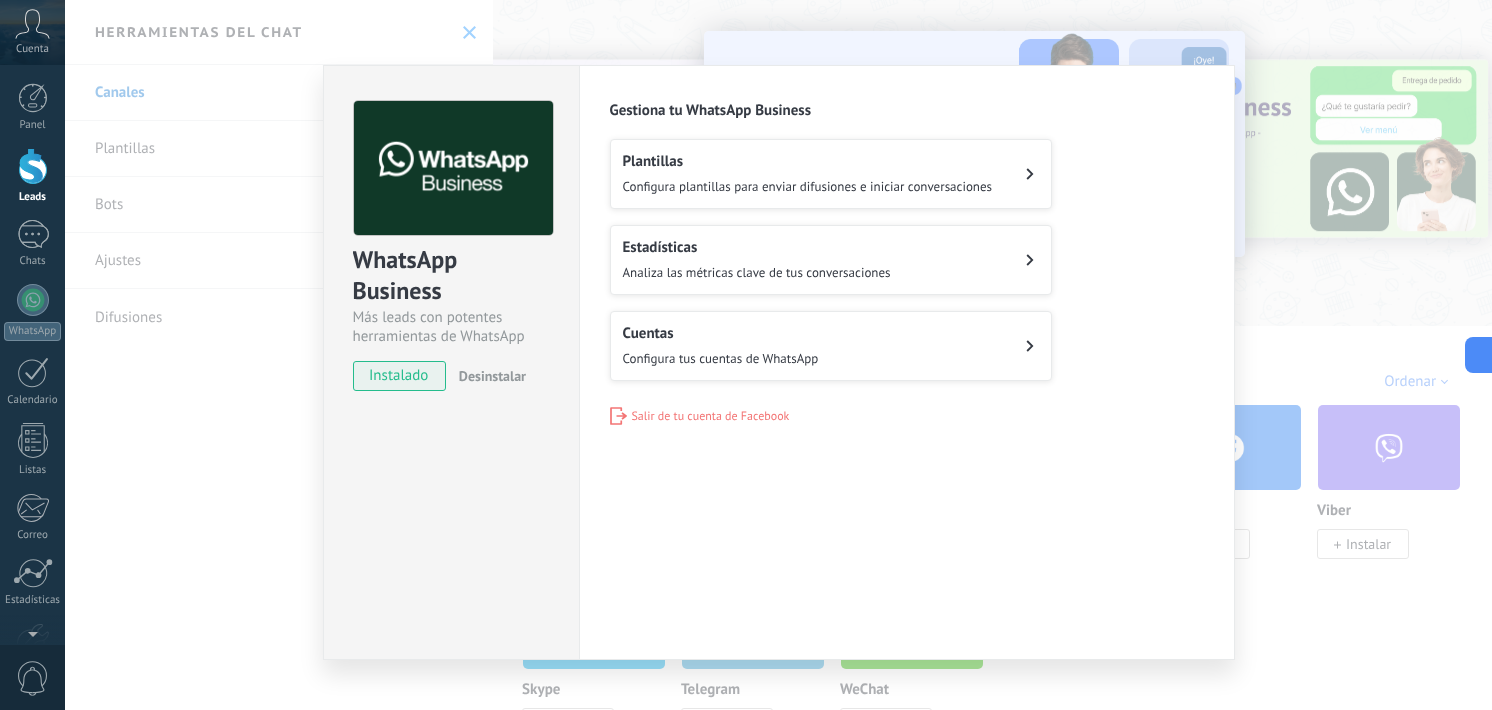 click on "Plantillas" at bounding box center (808, 161) 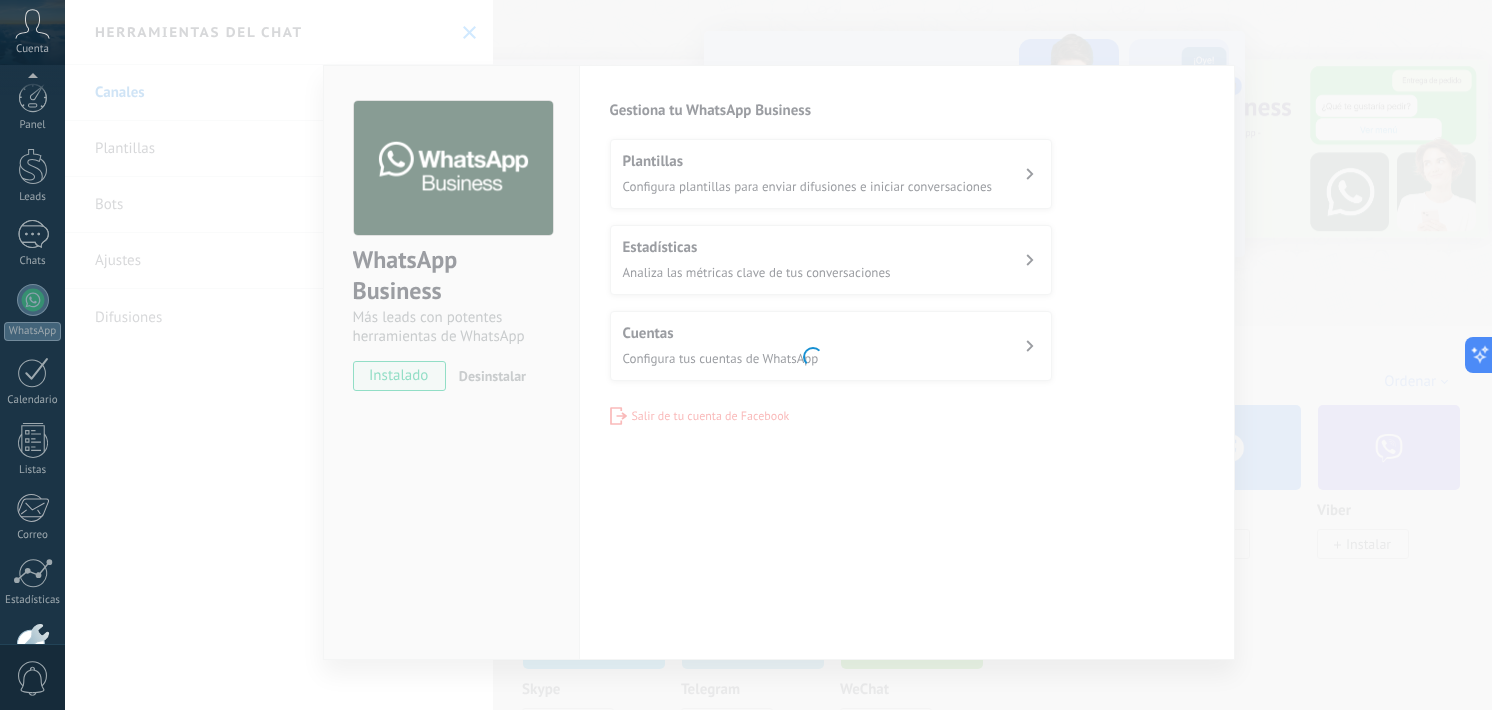 scroll, scrollTop: 121, scrollLeft: 0, axis: vertical 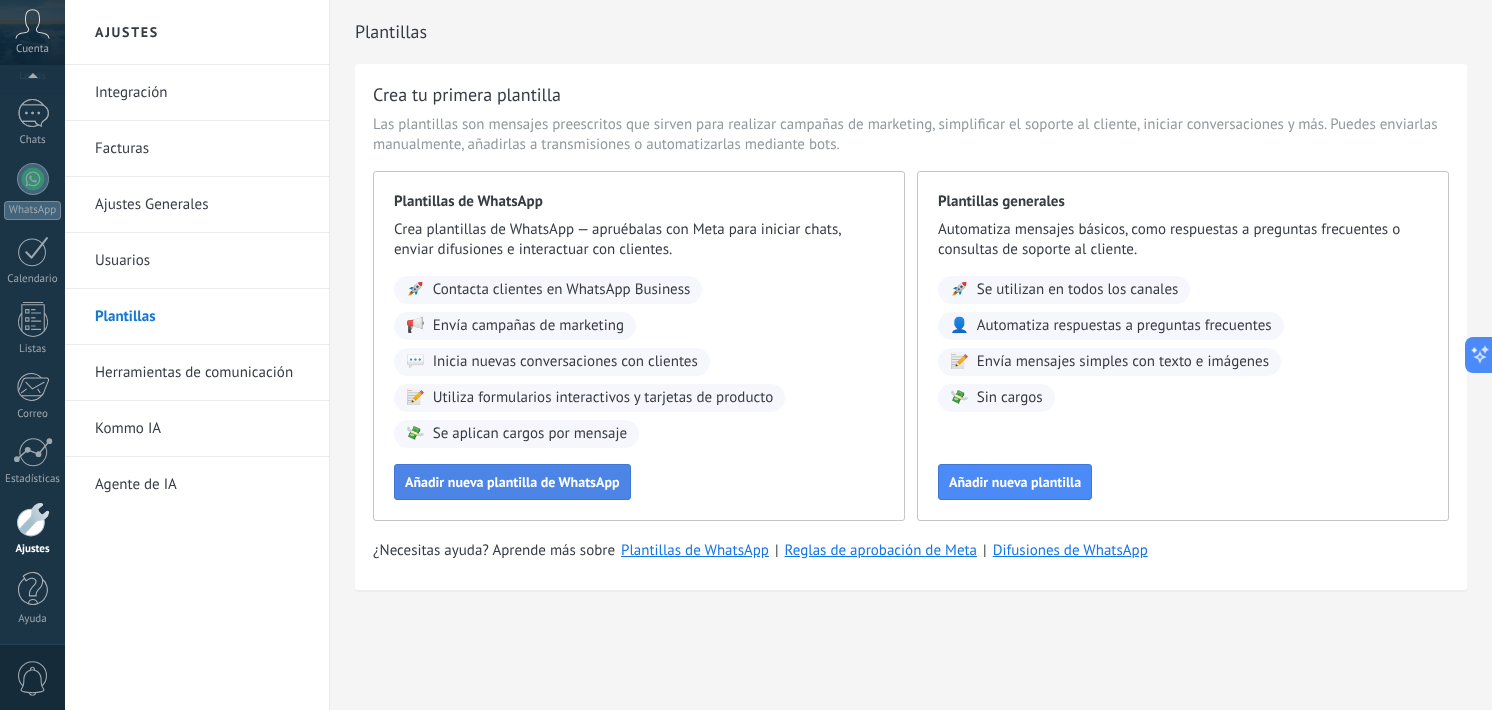 click on "Añadir nueva plantilla de WhatsApp" at bounding box center [512, 482] 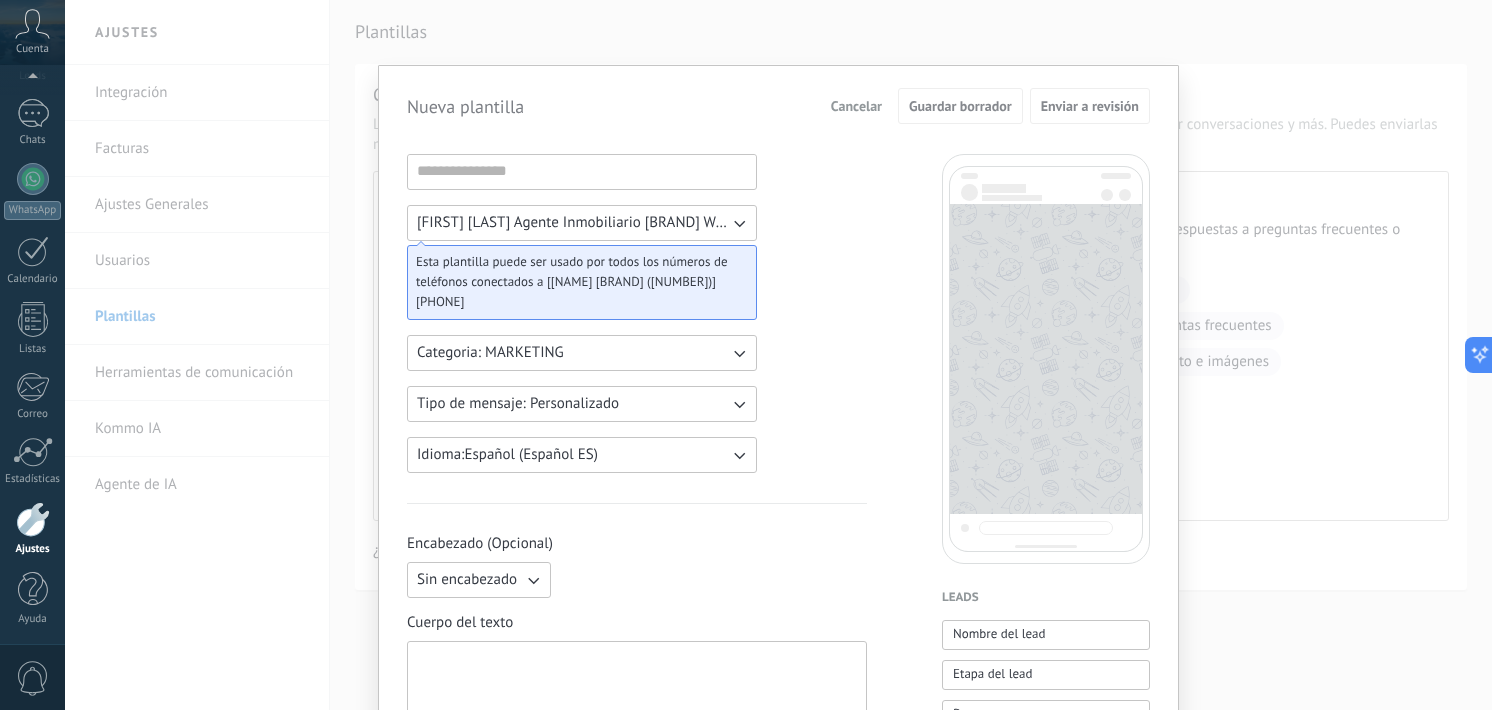 click on "Categoria: MARKETING" at bounding box center [582, 353] 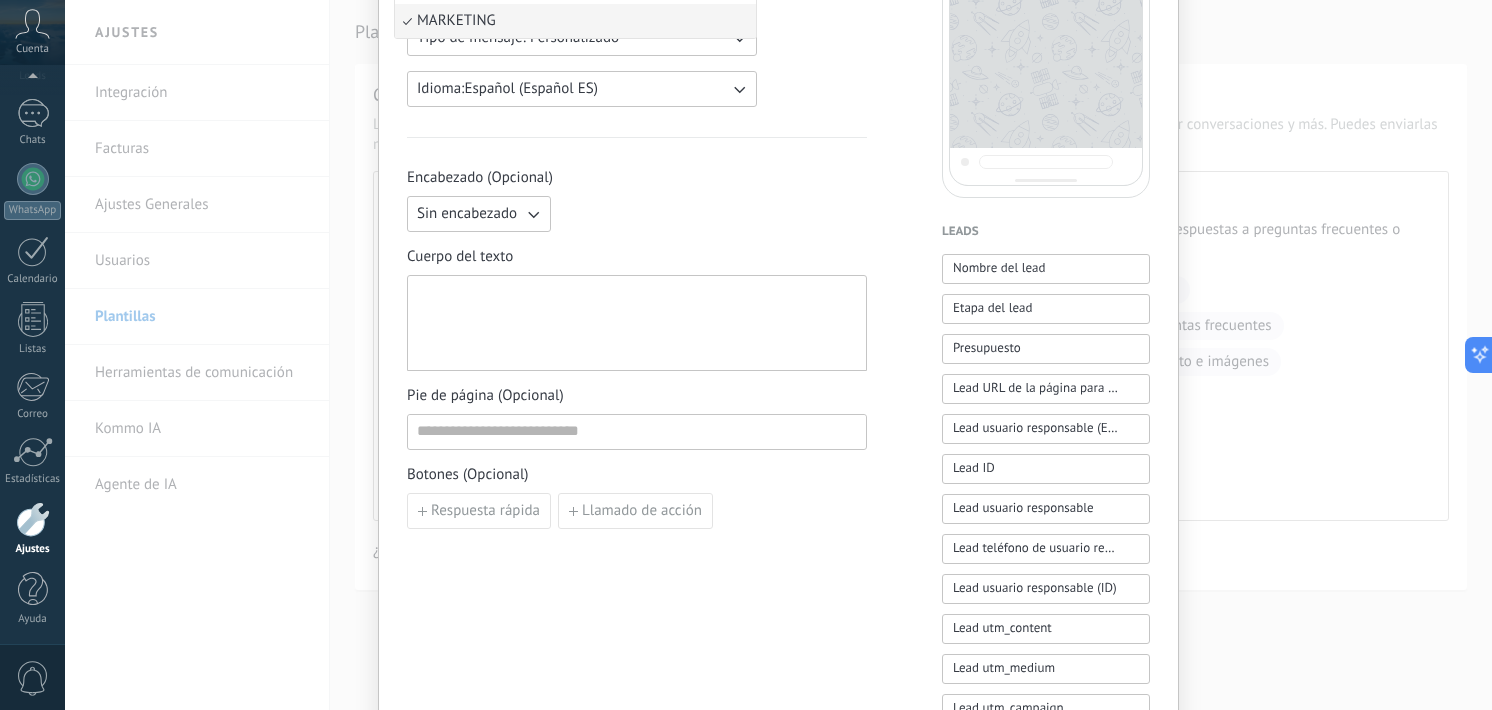 scroll, scrollTop: 0, scrollLeft: 0, axis: both 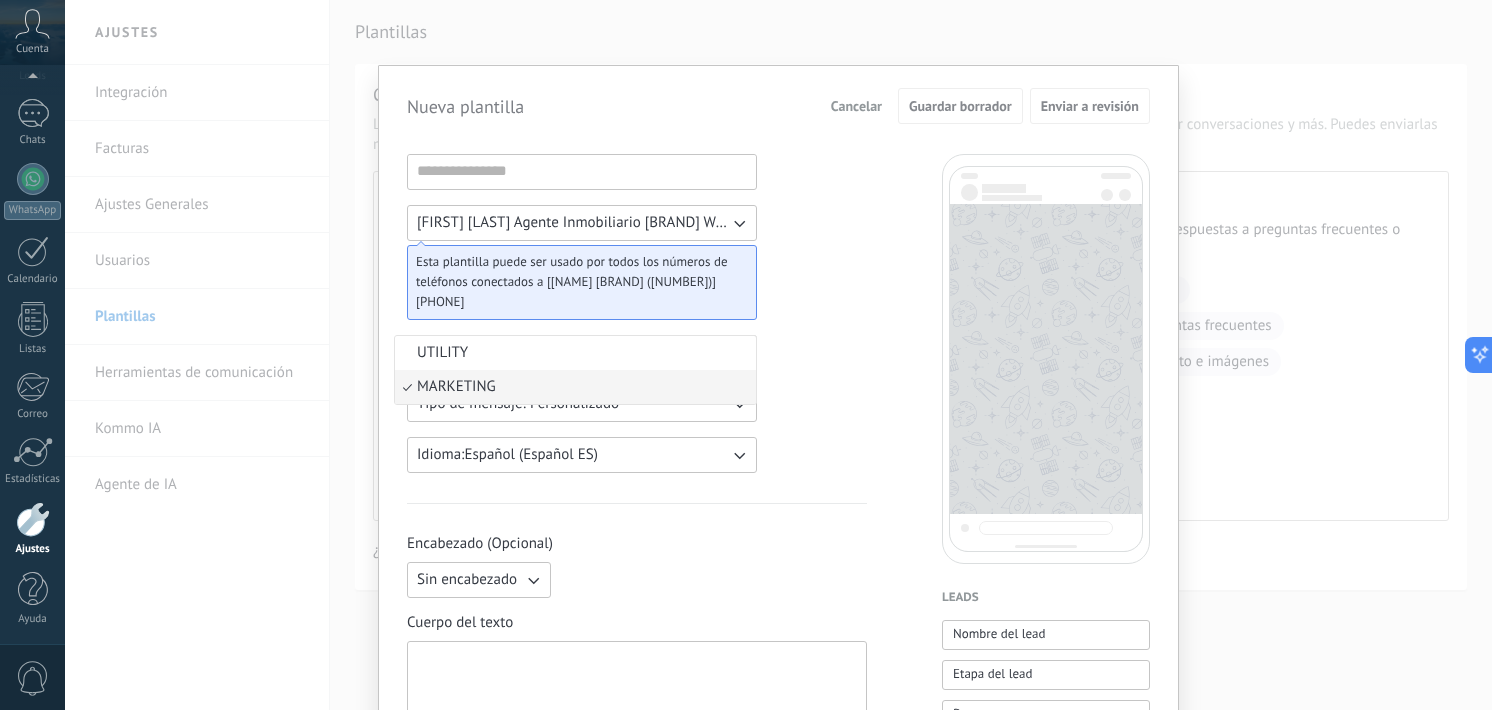 click on "[NAME] Agente Inmobiliario REMAX WABA ID: 2900001170231902 Esta plantilla puede ser usado por todos los números de teléfonos conectados a [NAME] (2900001170231902)]: [PHONE] Categoria: MARKETING UTILITY MARKETING Tipo de mensaje: Personalizado Idioma:  Español (Español ES) Encabezado (Opcional) Sin encabezado Cuerpo del texto Pie de página (Opcional) Botones (Opcional) Respuesta rápida Llamado de acción" at bounding box center [637, 829] 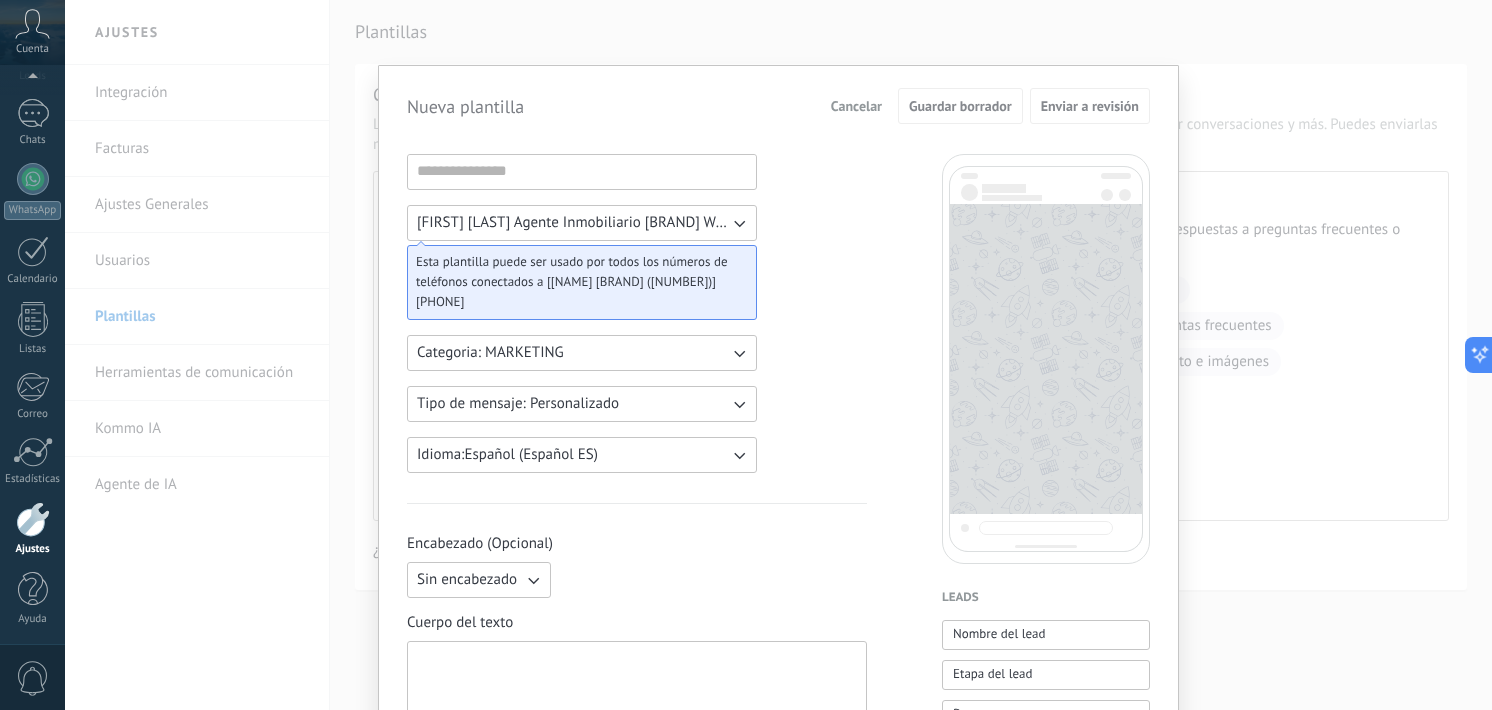 scroll, scrollTop: 366, scrollLeft: 0, axis: vertical 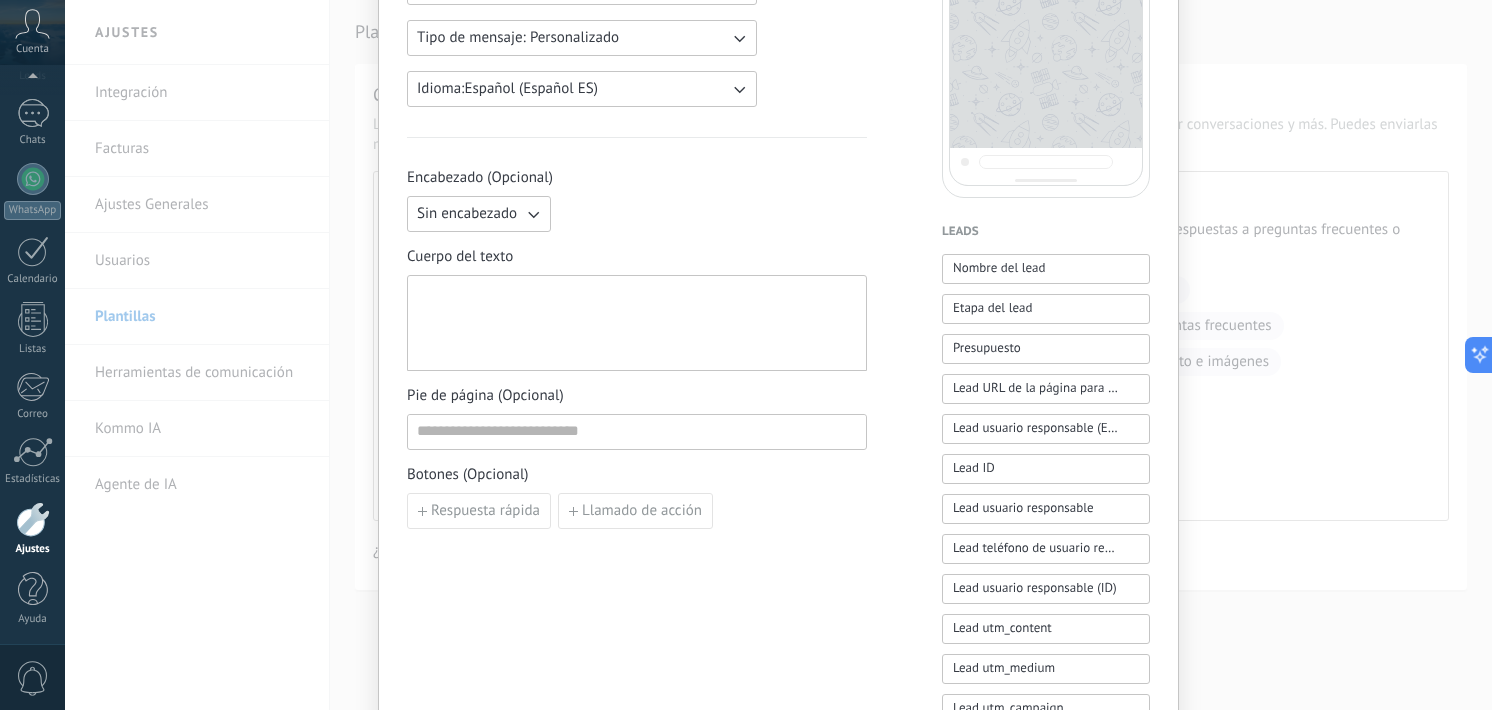 click on "Sin encabezado" at bounding box center [479, 214] 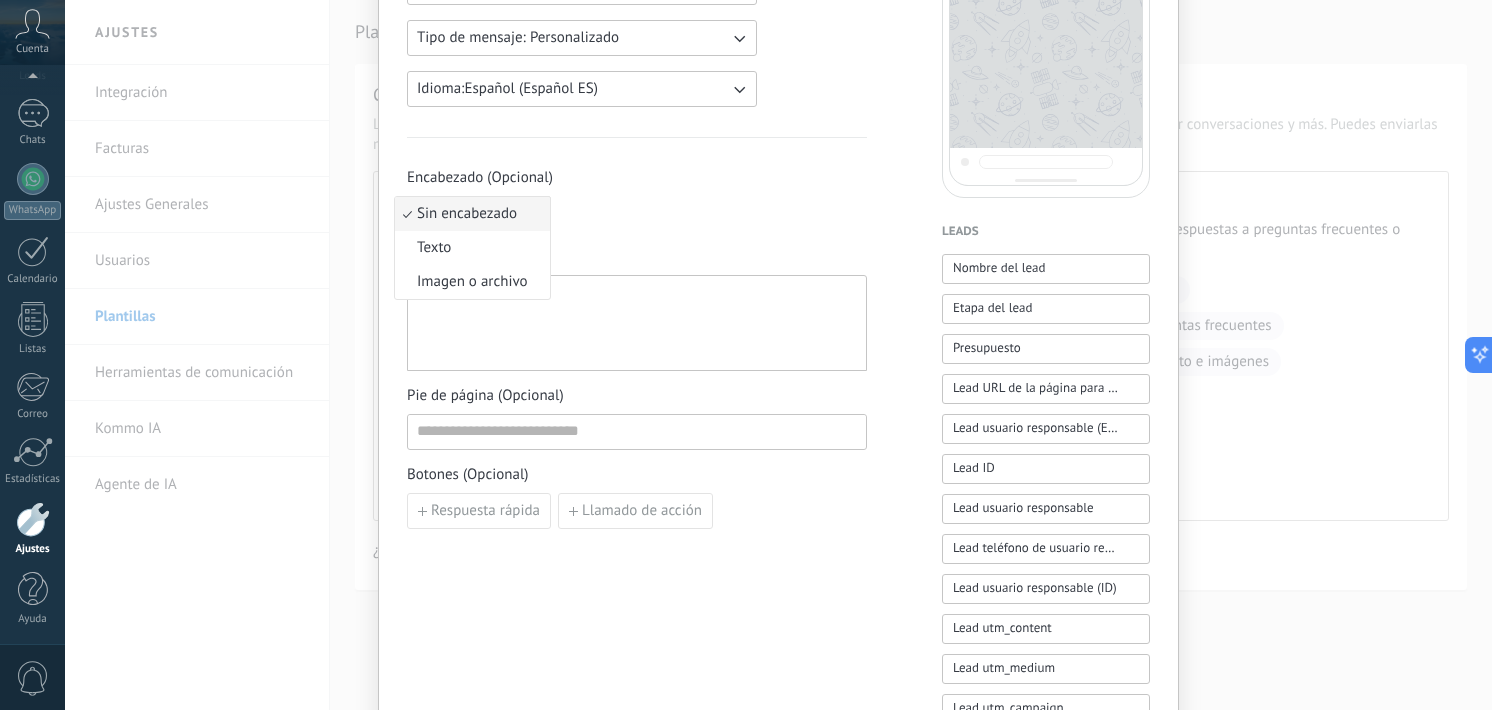 click on "Sin encabezado" at bounding box center (472, 214) 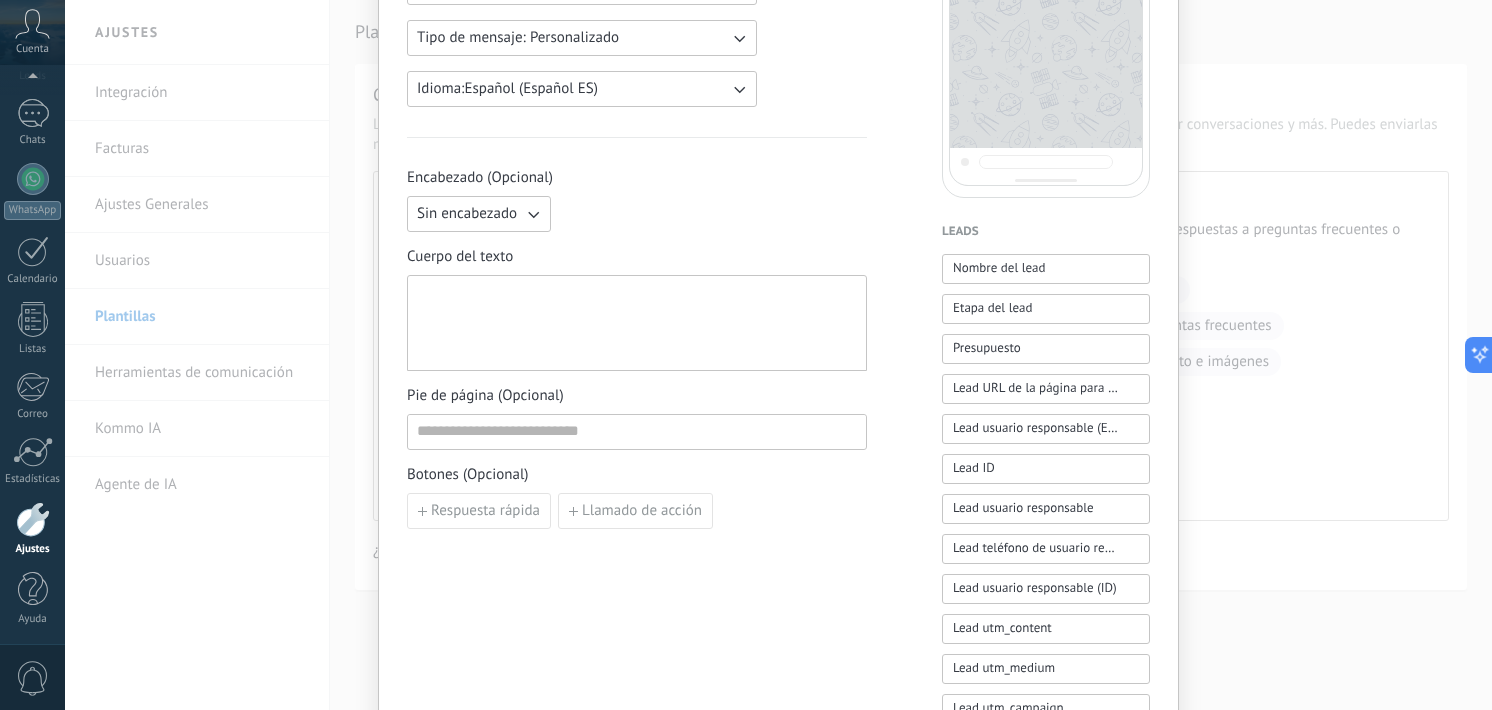 click at bounding box center [637, 323] 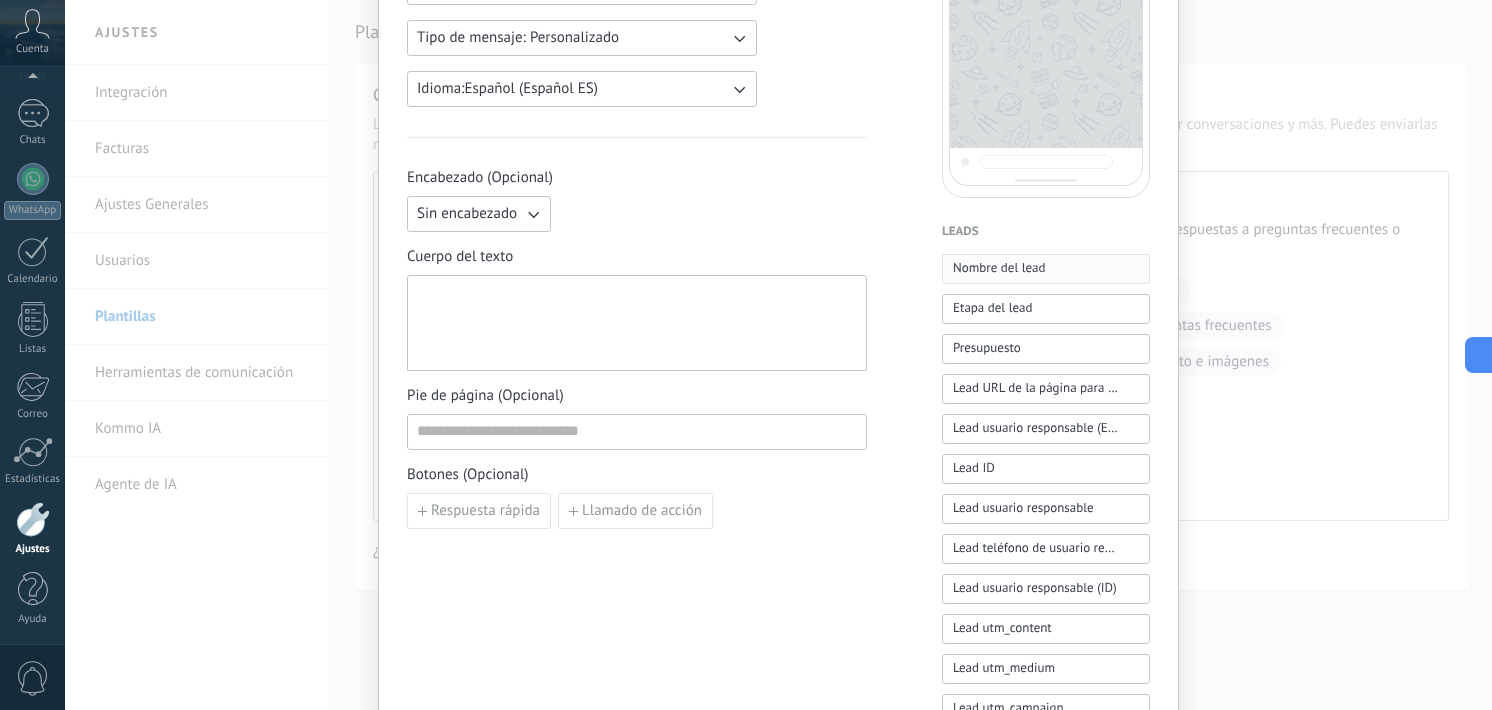 click on "Nombre del lead" at bounding box center [999, 268] 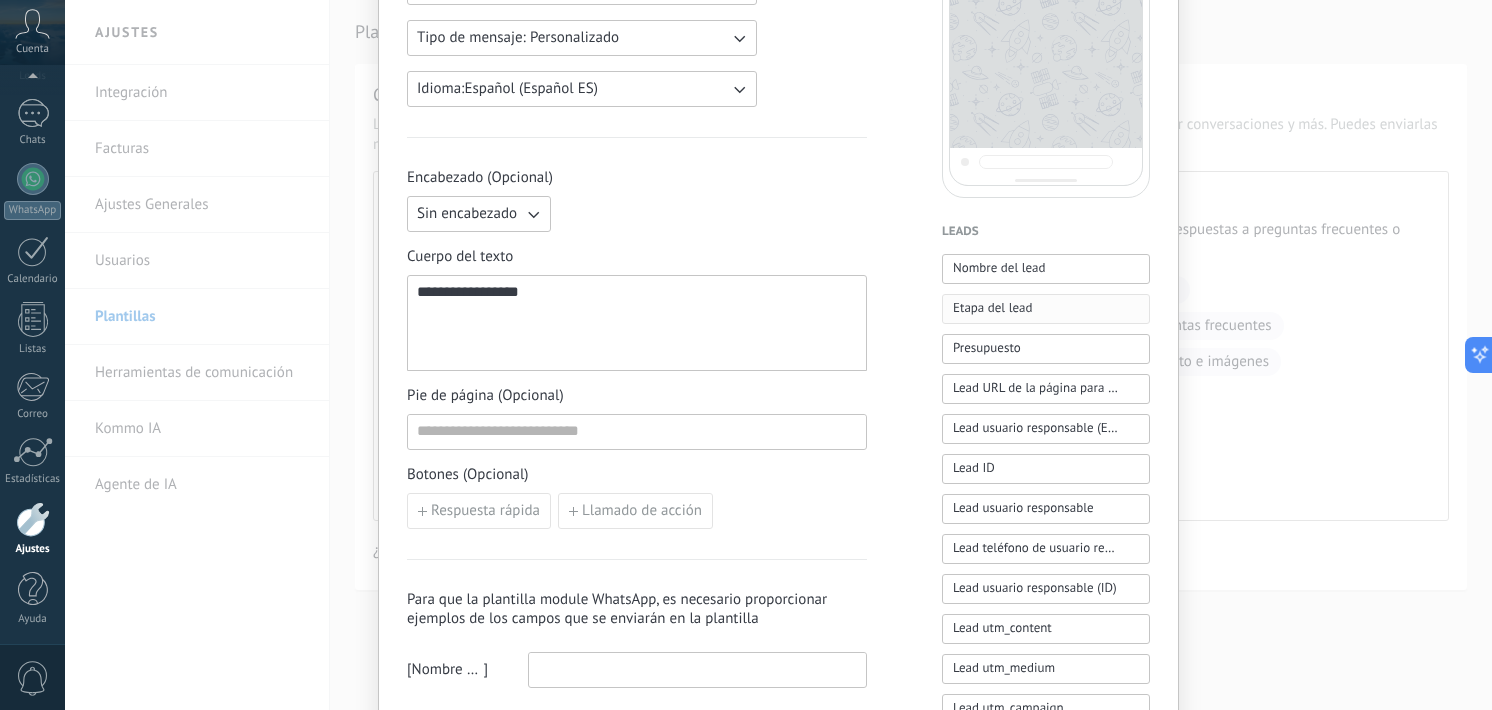click on "Etapa del lead" at bounding box center (992, 308) 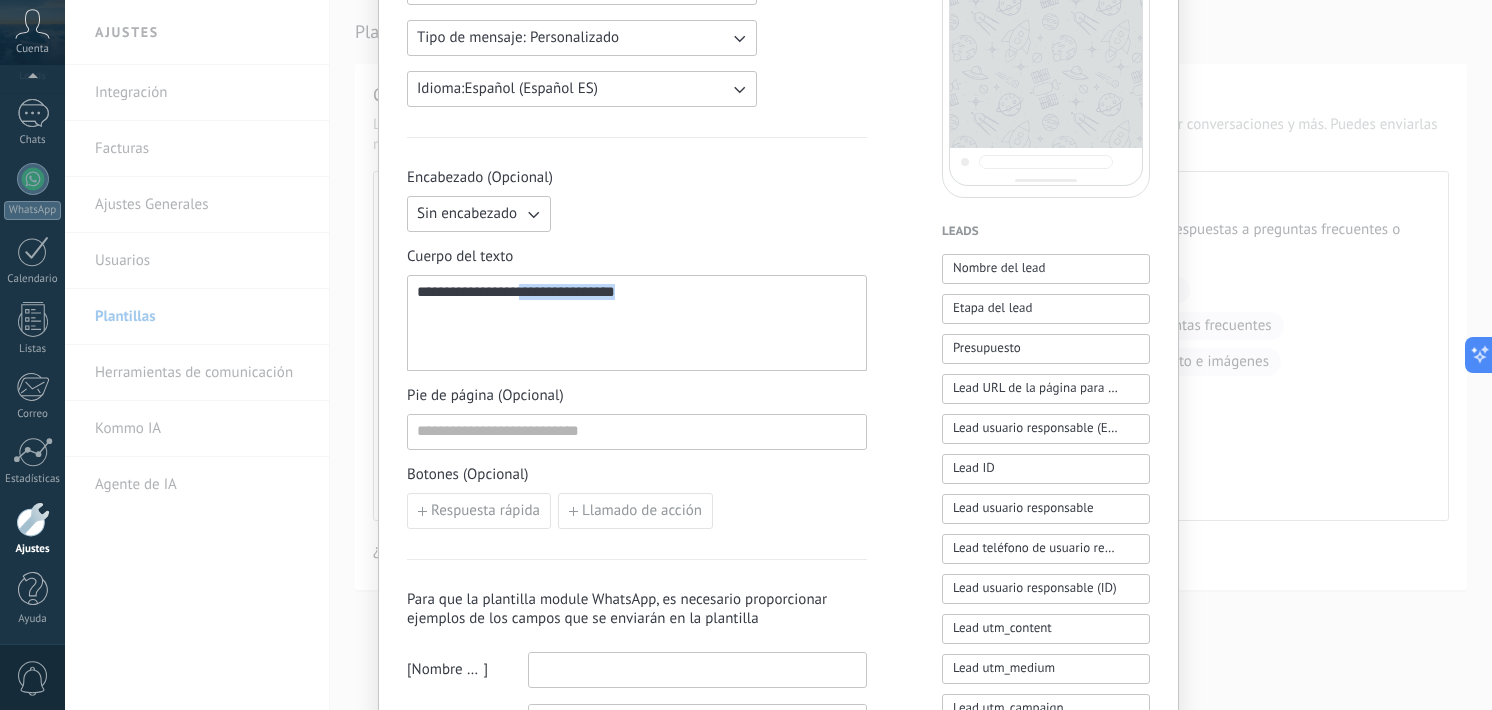 drag, startPoint x: 646, startPoint y: 312, endPoint x: 403, endPoint y: 311, distance: 243.00206 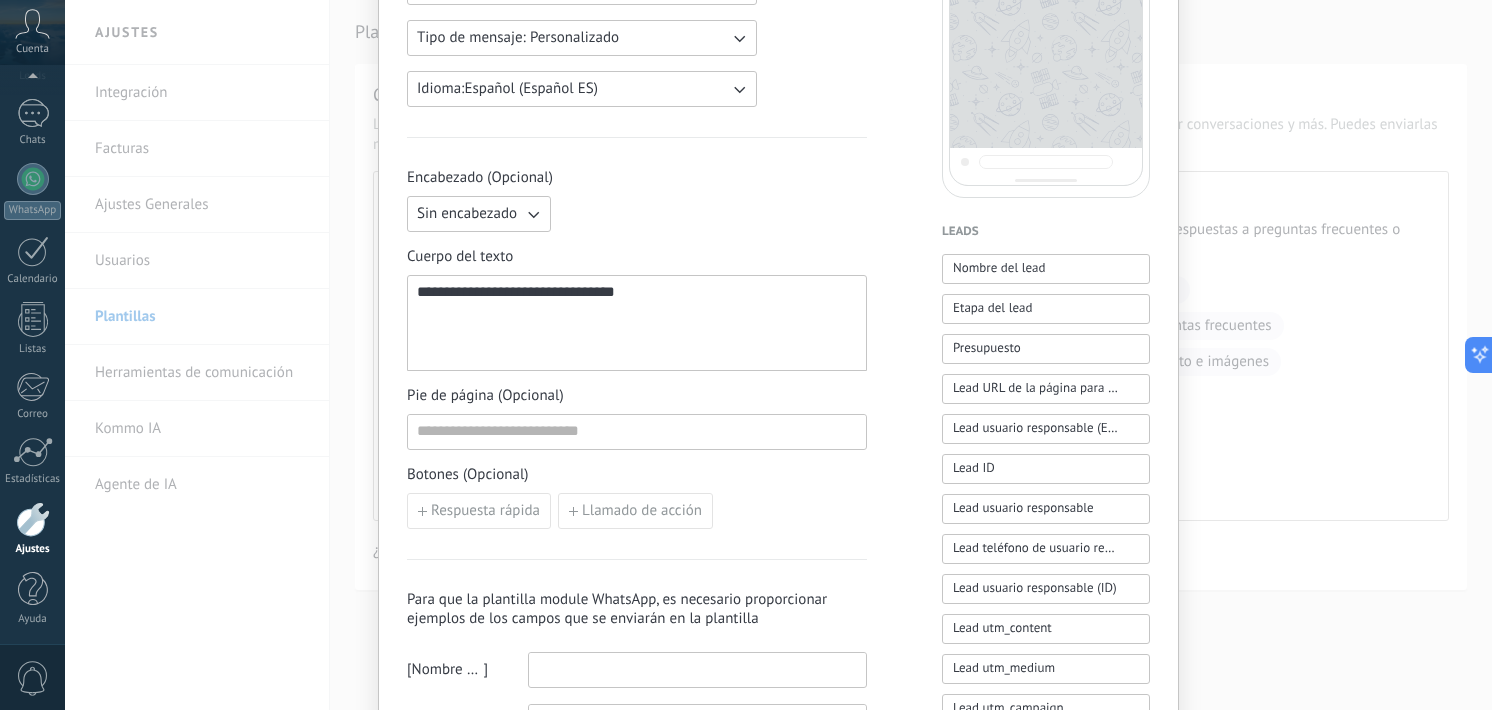 click on "**********" at bounding box center (567, 291) 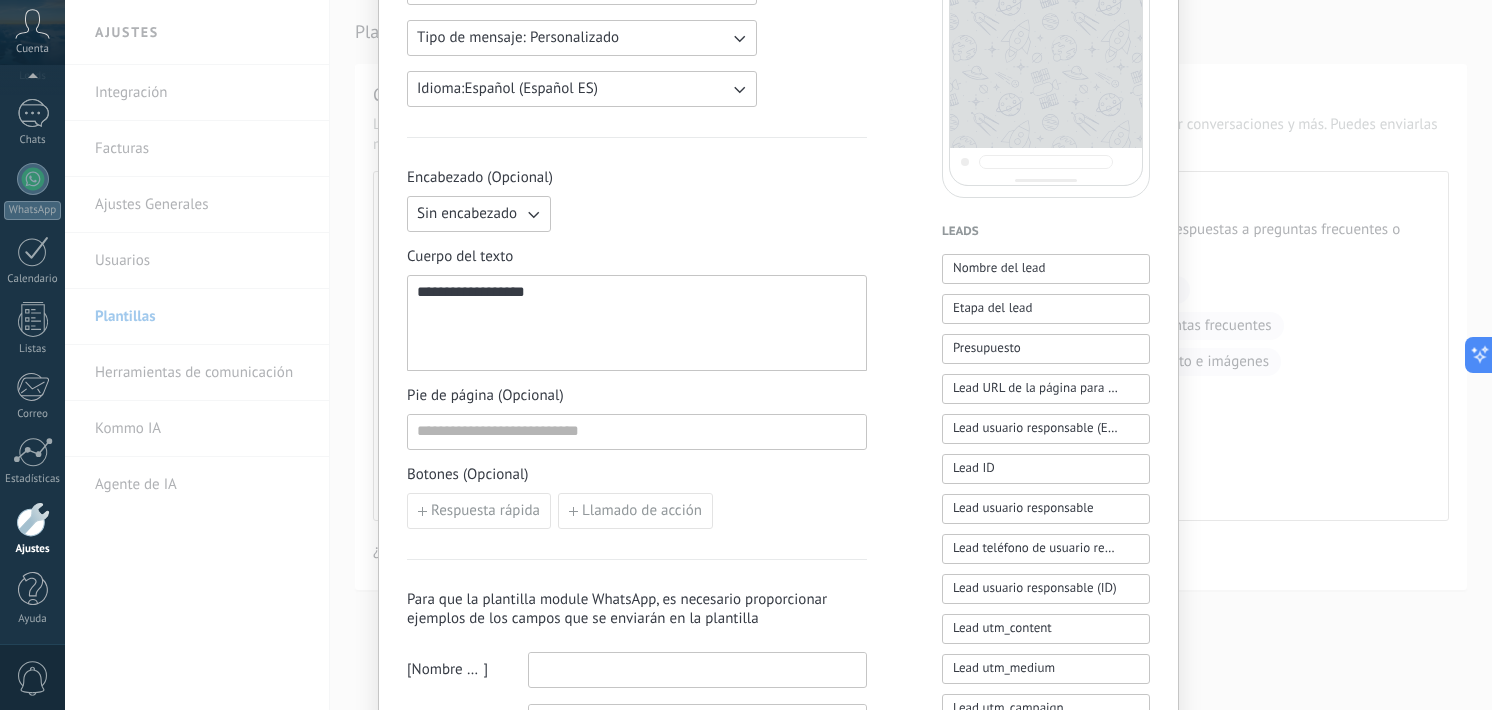 click on "**********" at bounding box center [471, 291] 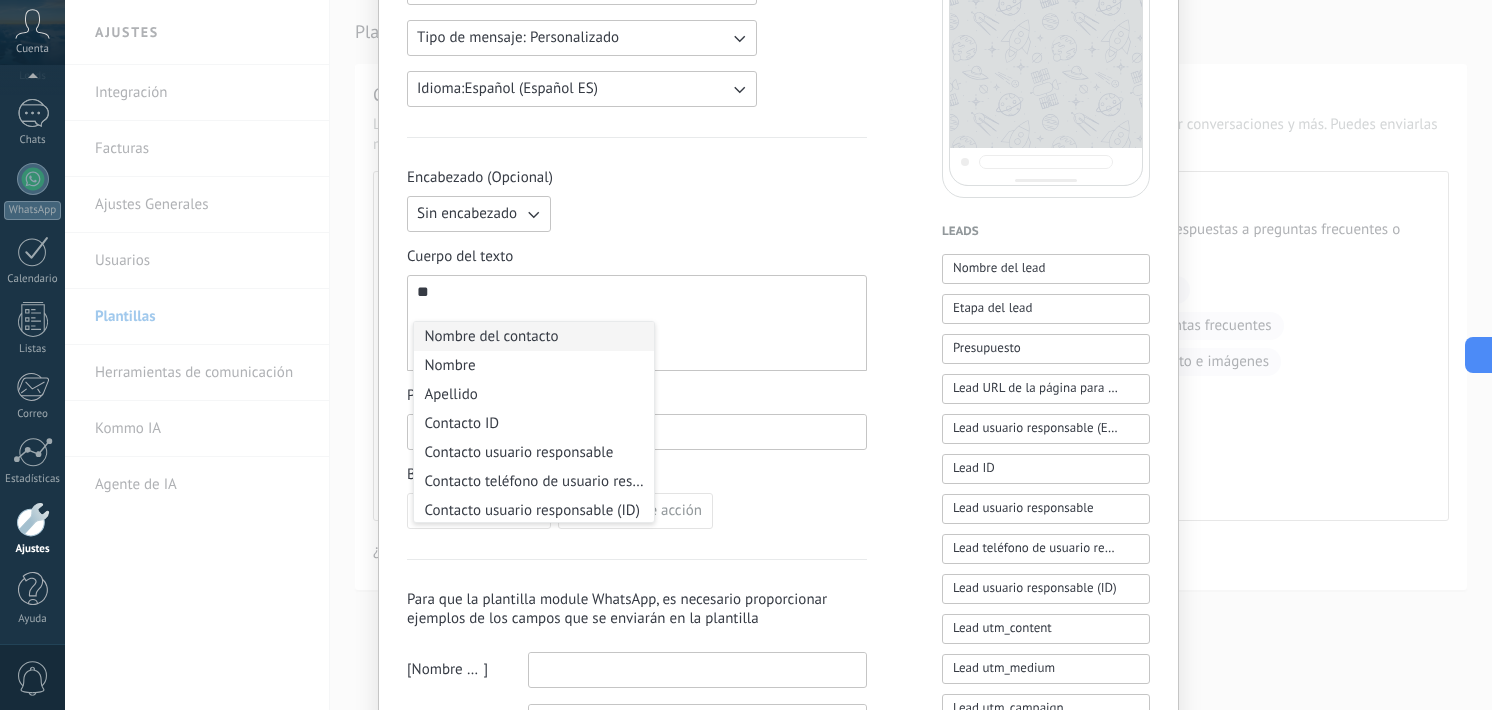 click on "* *" at bounding box center (637, 323) 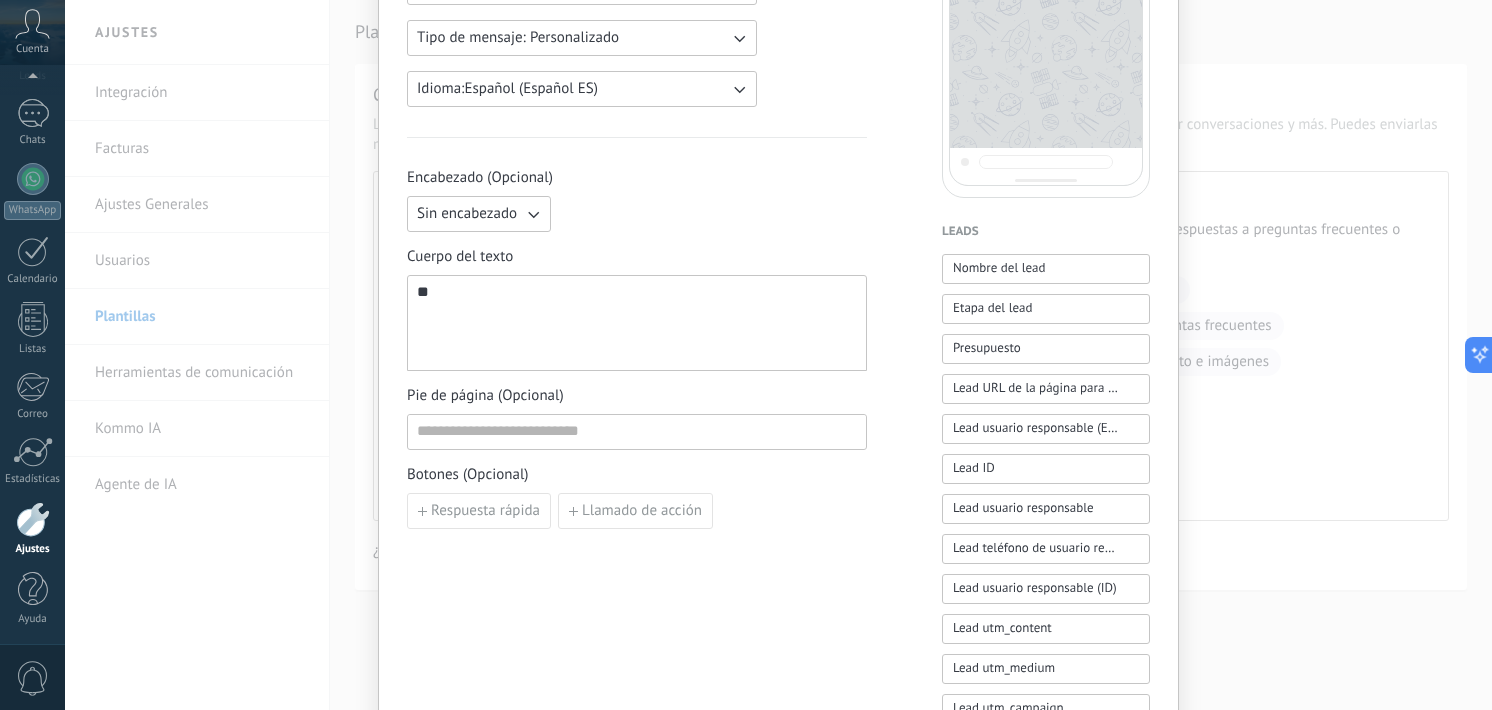 click on "* *" at bounding box center (637, 323) 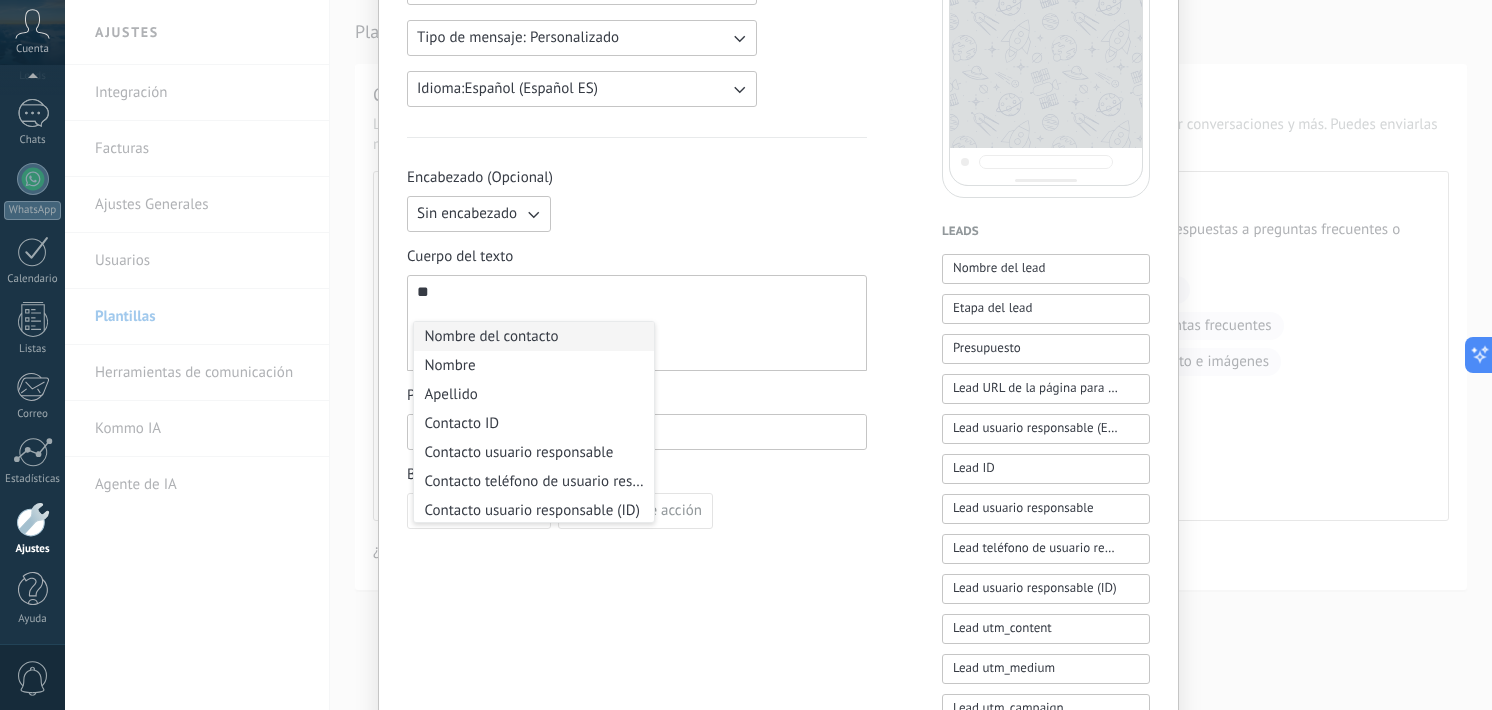 click on "*" at bounding box center (423, 291) 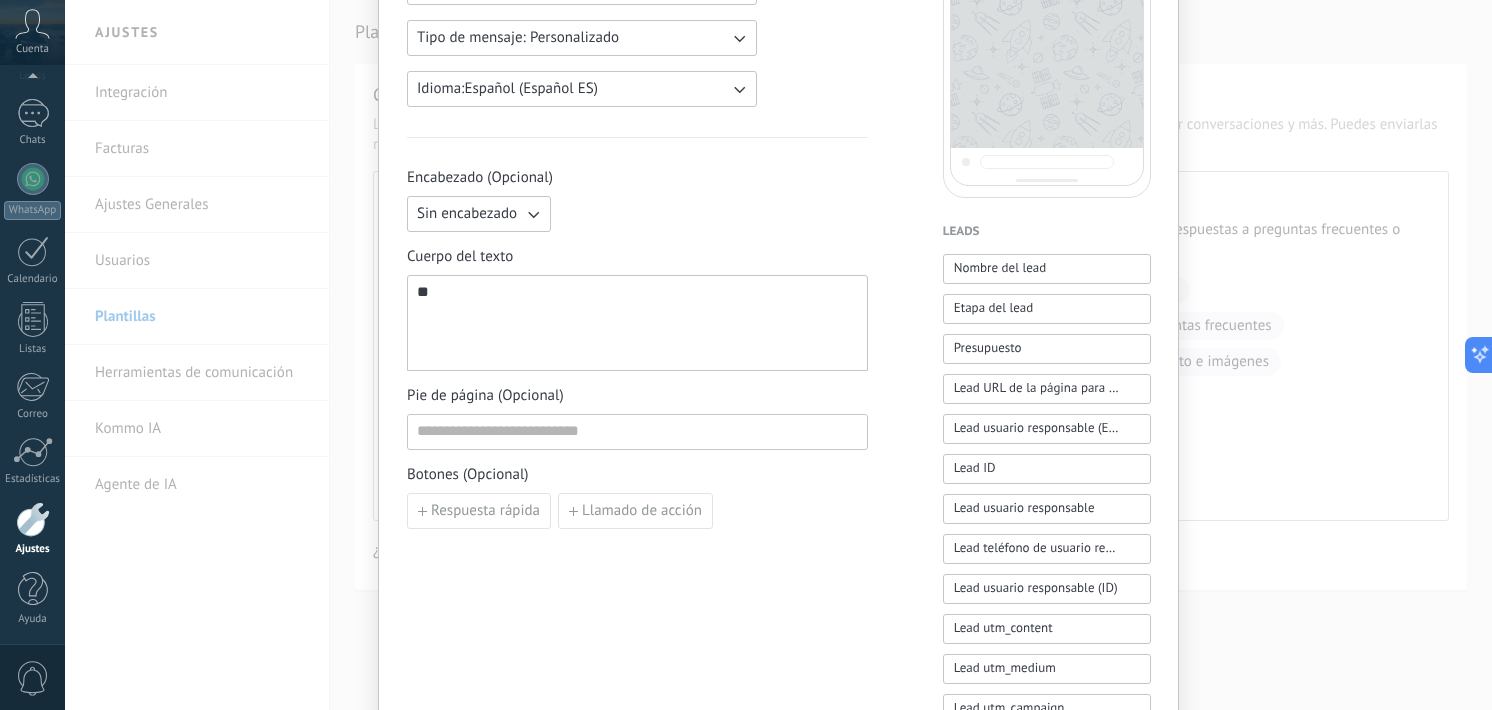 click on "* *" at bounding box center (637, 323) 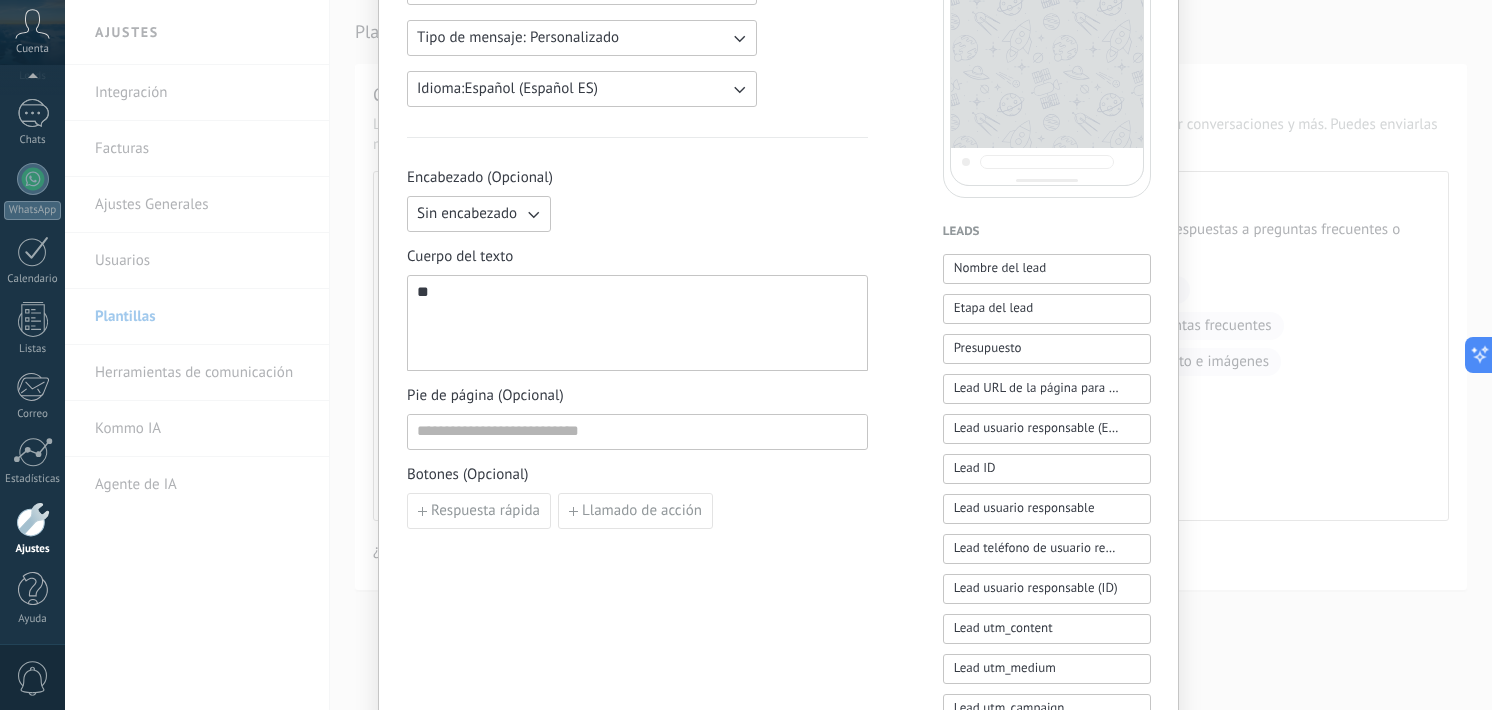 type 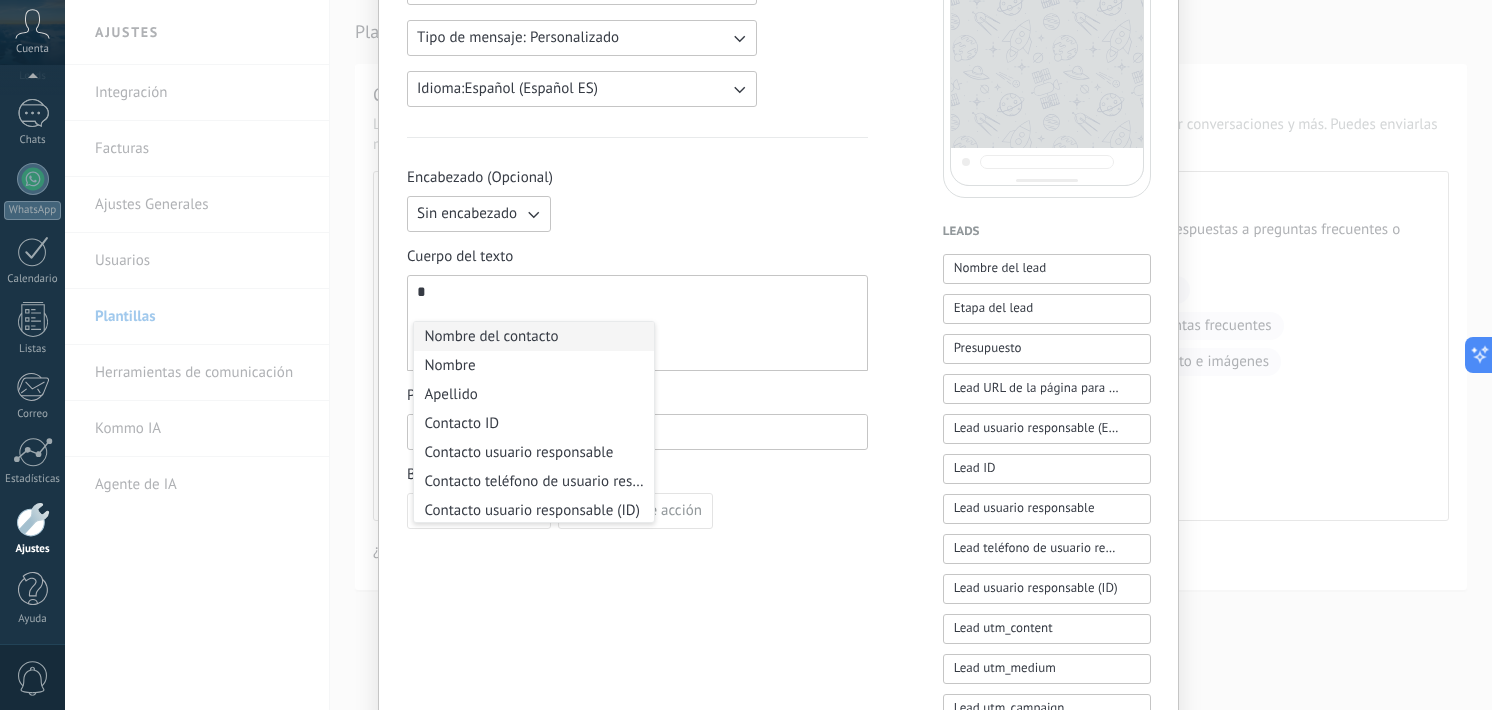 click on "Nombre del contacto" at bounding box center (534, 336) 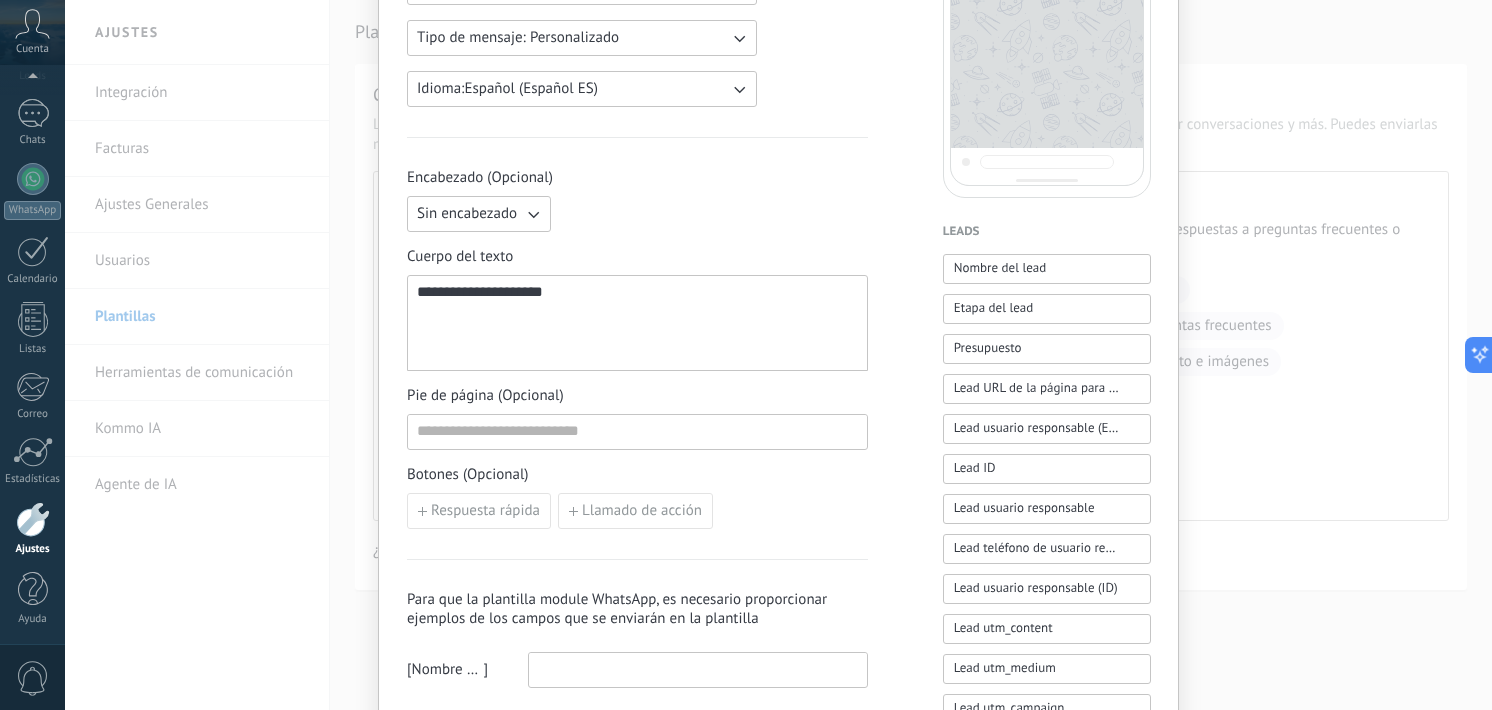 click on "**********" at bounding box center (637, 323) 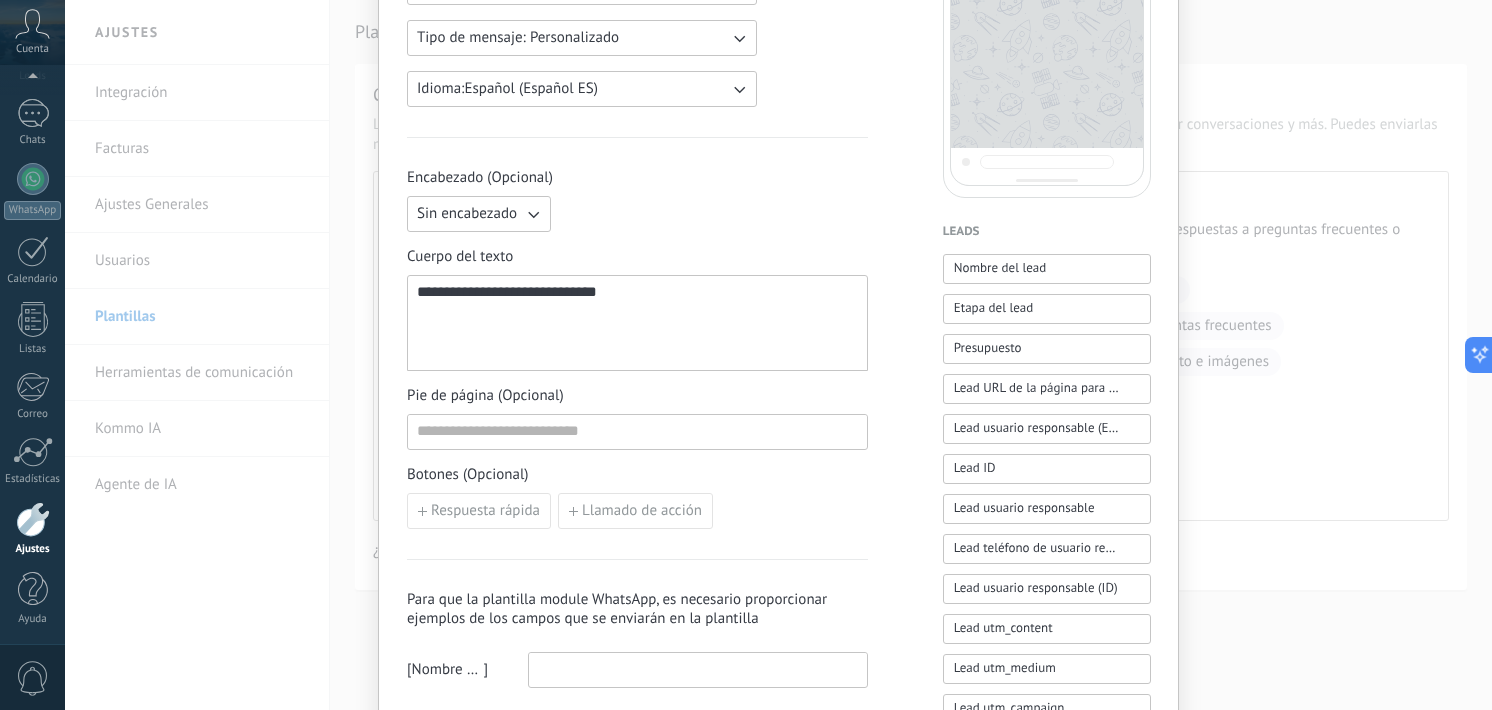 click on "**********" at bounding box center [637, 323] 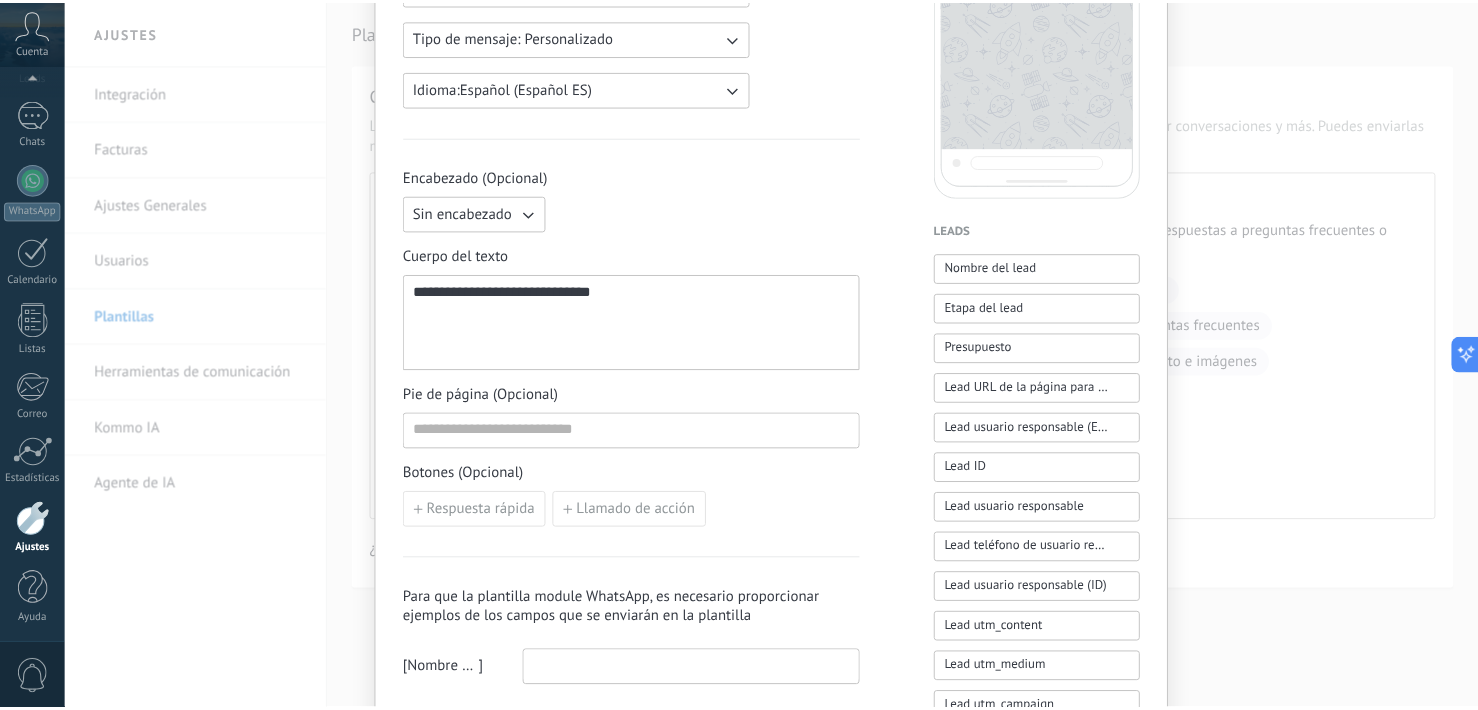 scroll, scrollTop: 0, scrollLeft: 0, axis: both 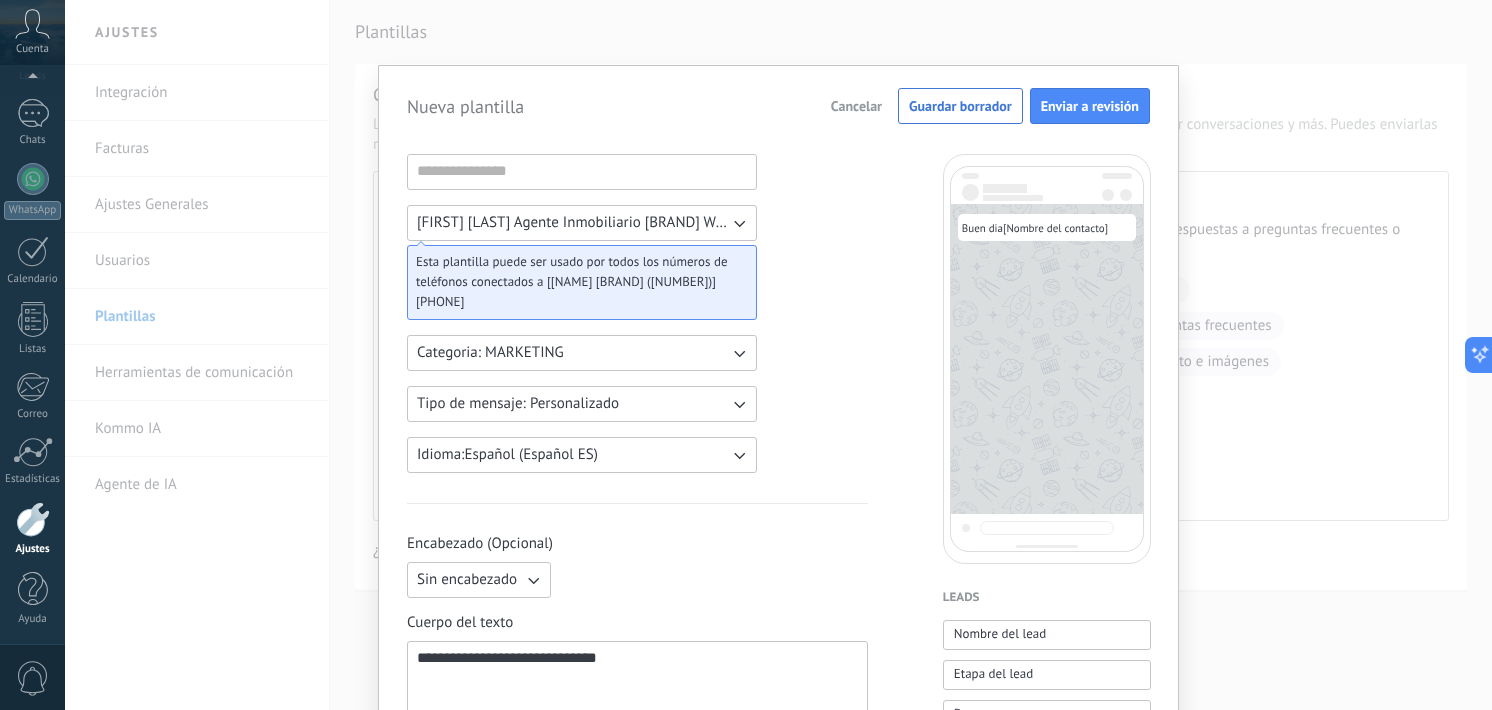 click on "Cancelar" at bounding box center (856, 106) 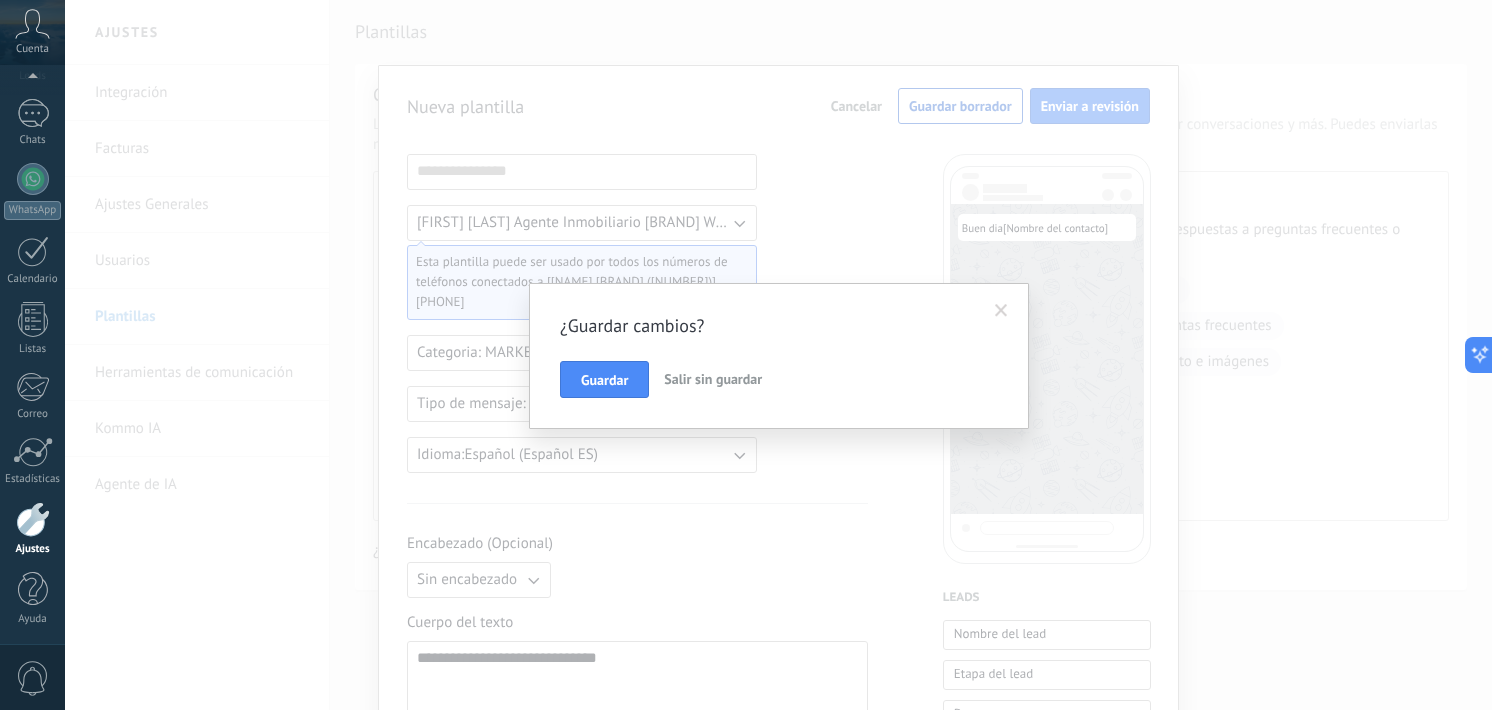 click on "Salir sin guardar" at bounding box center (713, 379) 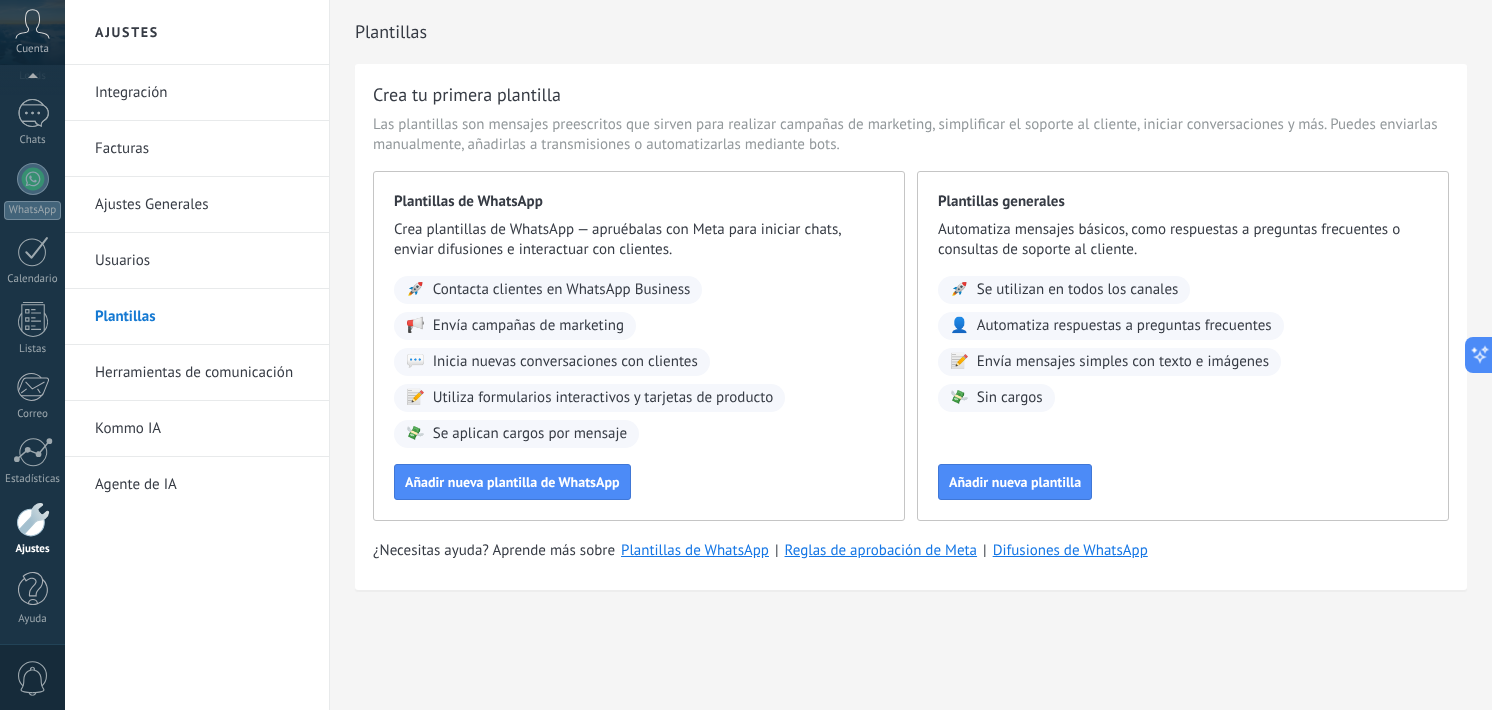 click on "Integración" at bounding box center (202, 93) 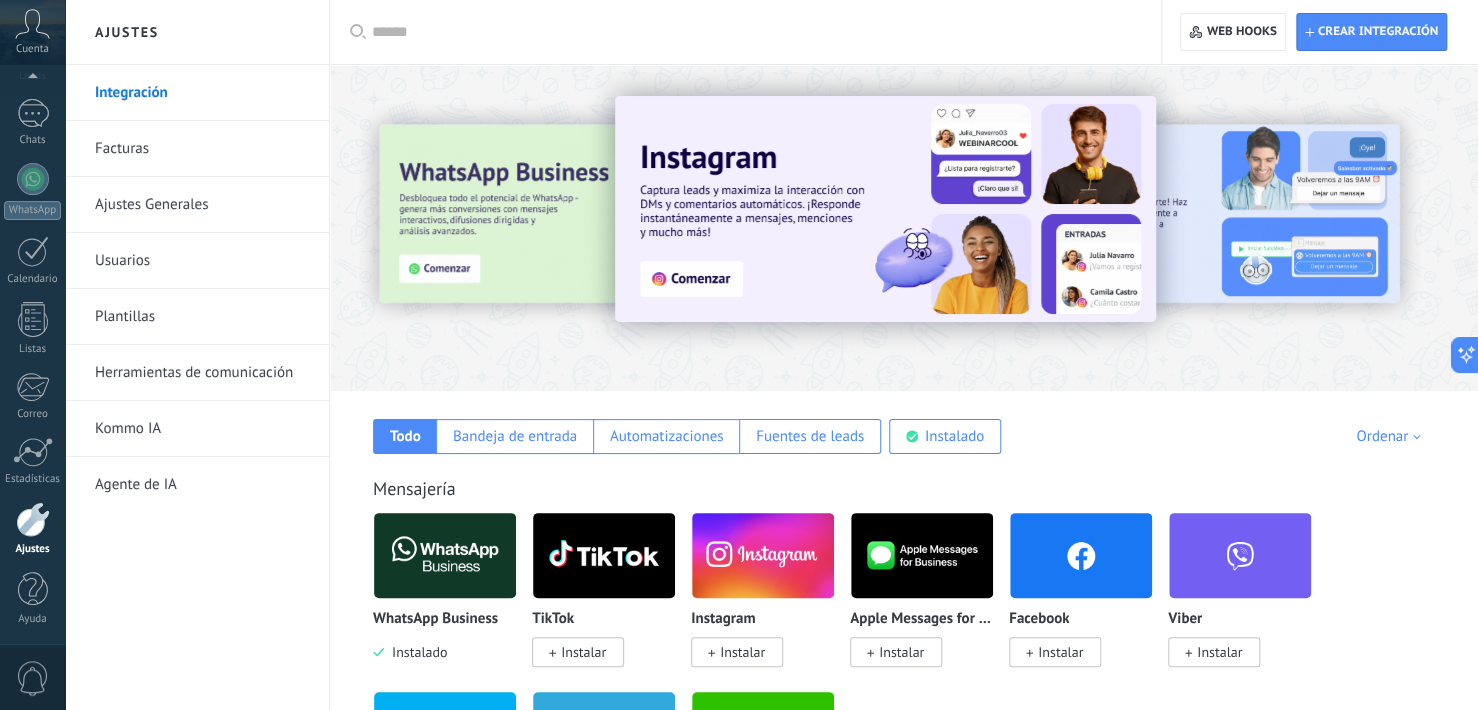 click on "Instalar" at bounding box center (742, 652) 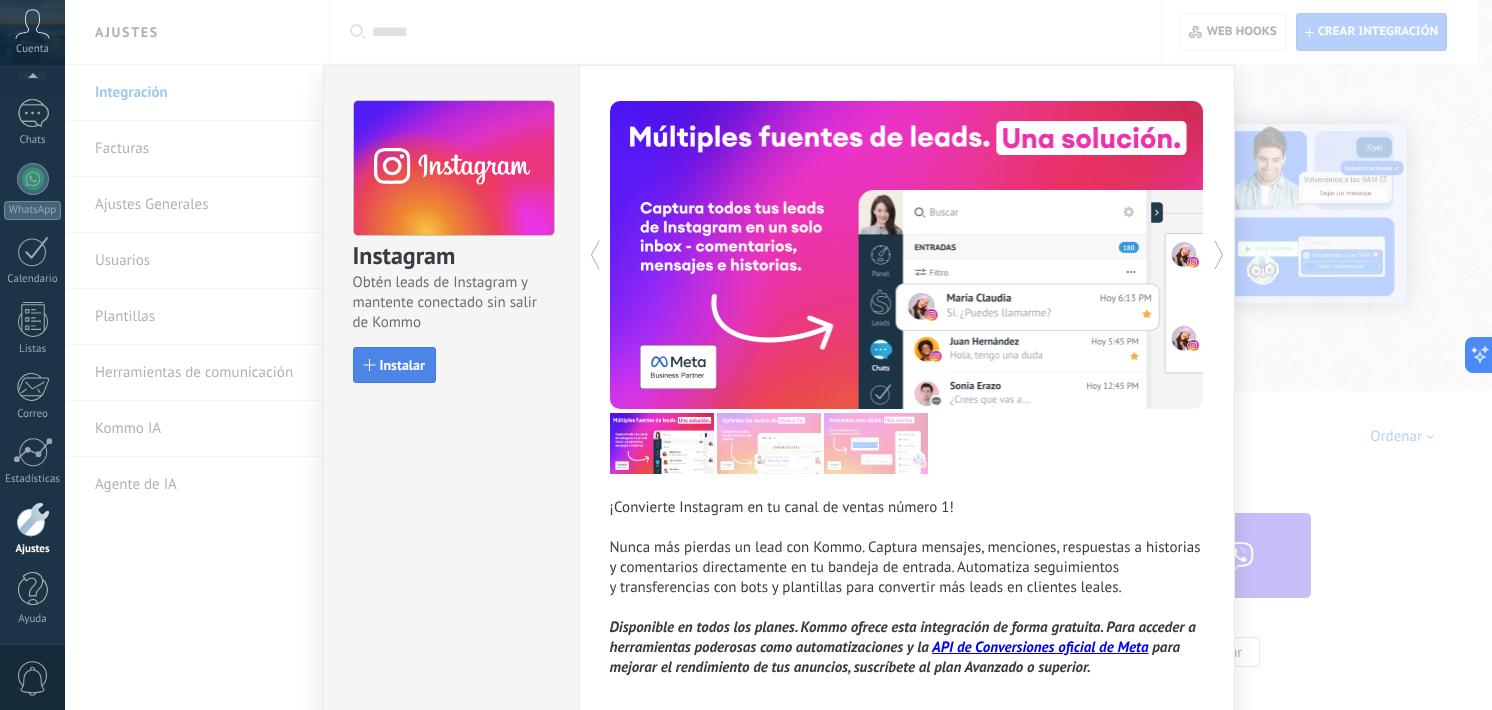click on "Instalar" at bounding box center [402, 365] 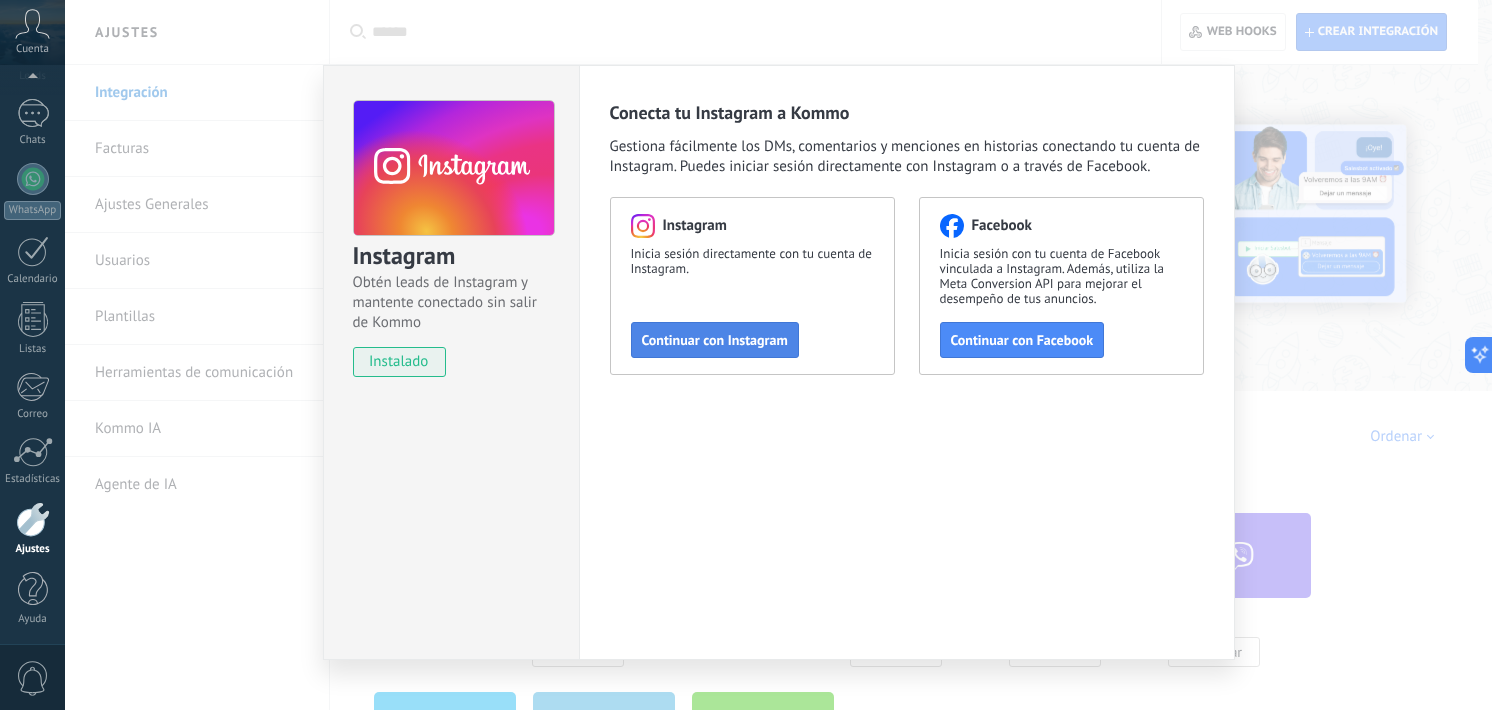 click on "Continuar con Instagram" at bounding box center [715, 340] 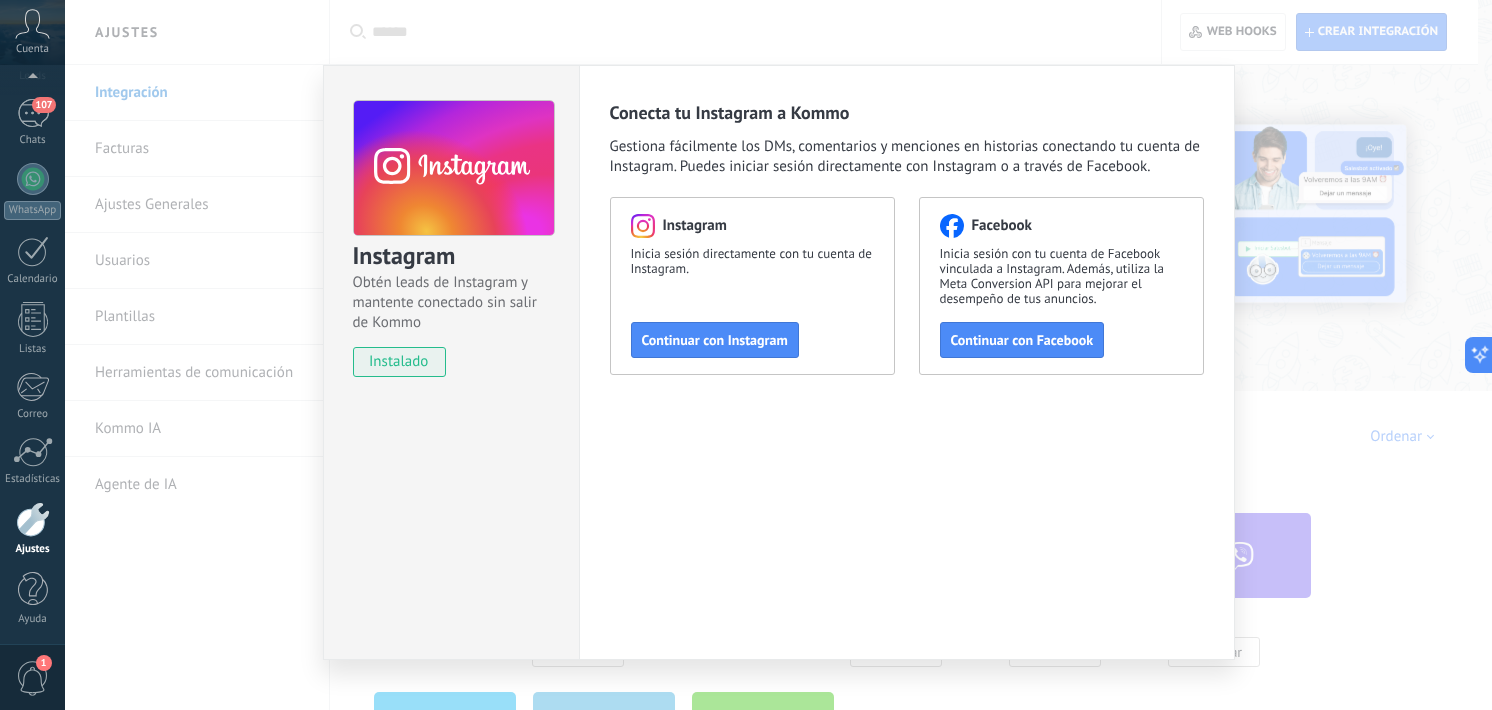 click on "Conecta tu Instagram a Kommo Gestiona fácilmente los DMs, comentarios y menciones en historias conectando tu cuenta de Instagram. Puedes iniciar sesión directamente con Instagram o a través de Facebook. Instagram Inicia sesión directamente con tu cuenta de Instagram. Continuar con Instagram Facebook Inicia sesión con tu cuenta de Facebook vinculada a Instagram. Además, utiliza la Meta Conversion API para mejorar el desempeño de tus anuncios. Continuar con Facebook" at bounding box center (907, 362) 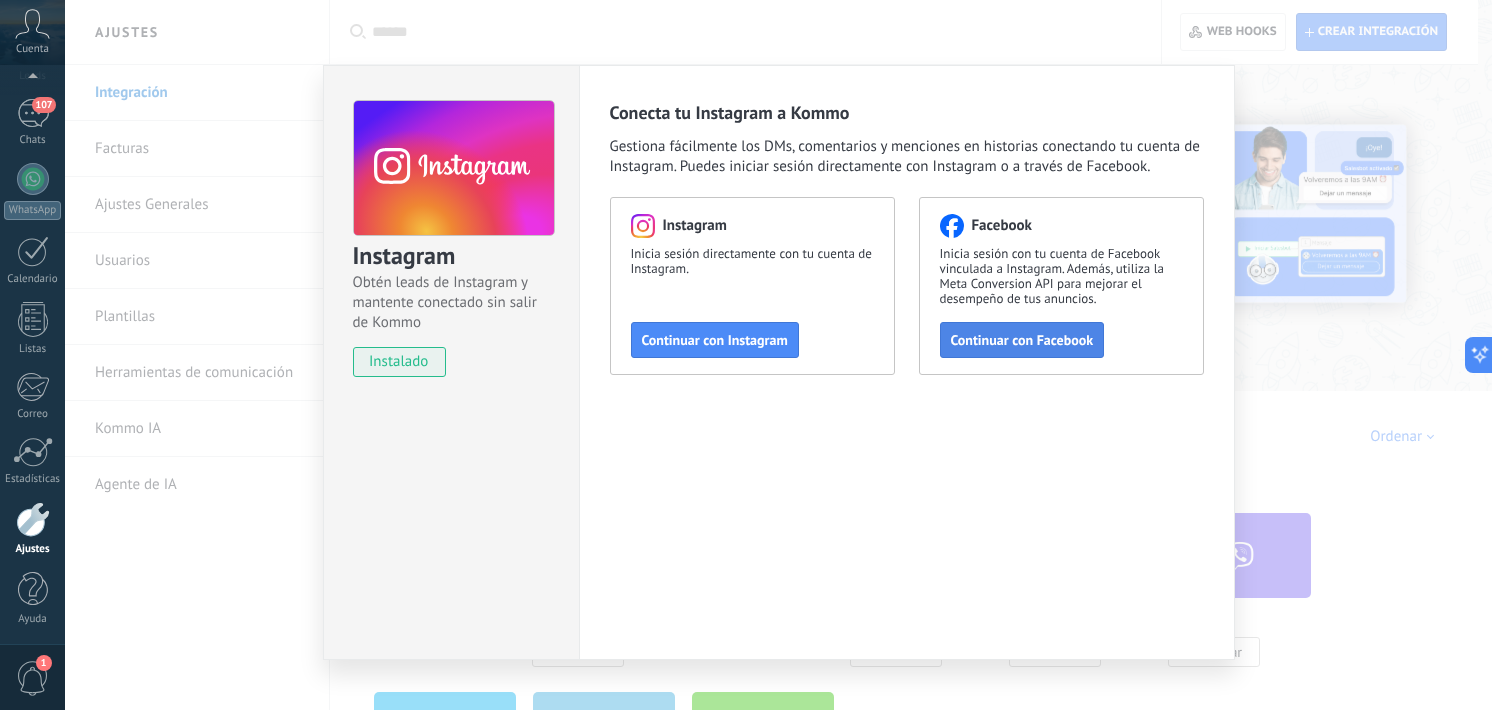 click on "Continuar con Facebook" at bounding box center [1022, 340] 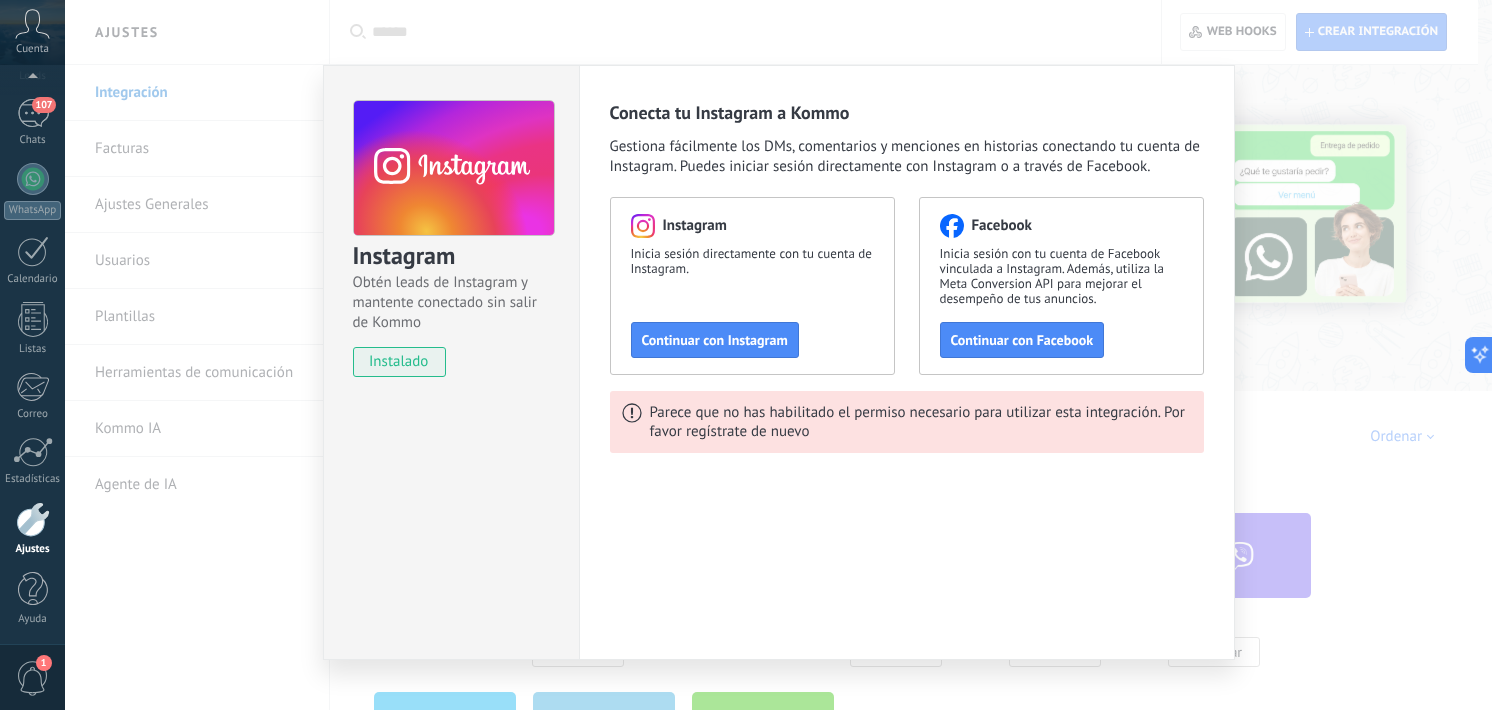 click on "Instagram Obtén leads de Instagram y mantente conectado sin salir de Kommo instalado" at bounding box center (451, 362) 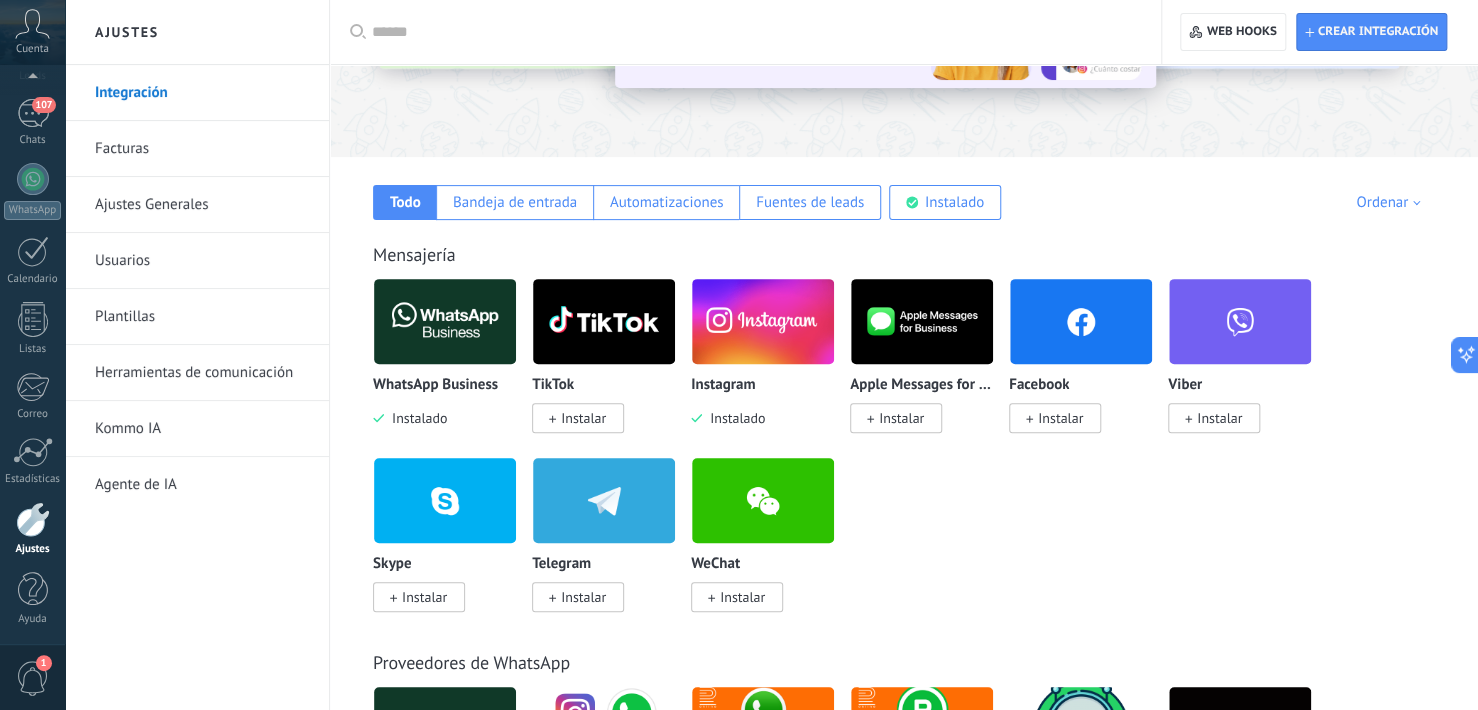 scroll, scrollTop: 223, scrollLeft: 0, axis: vertical 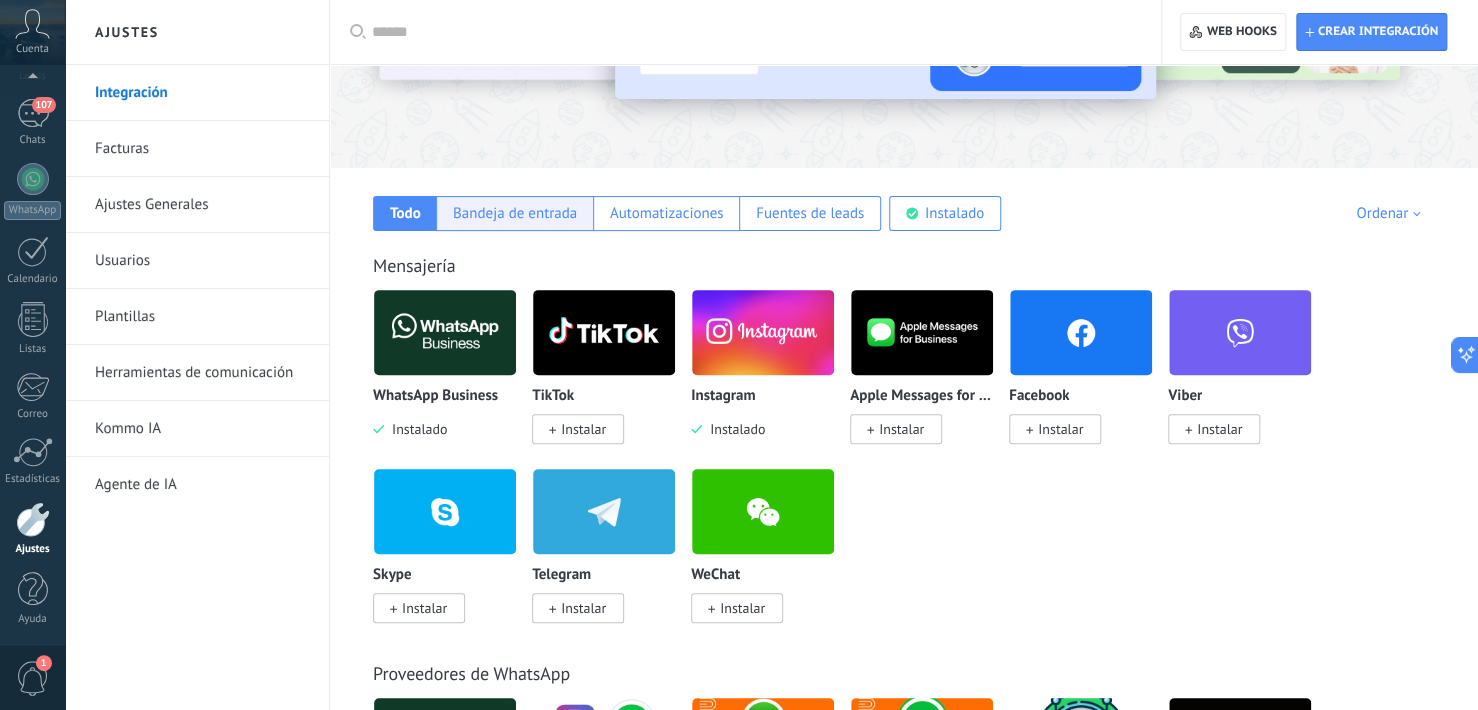 click on "Bandeja de entrada" at bounding box center (515, 213) 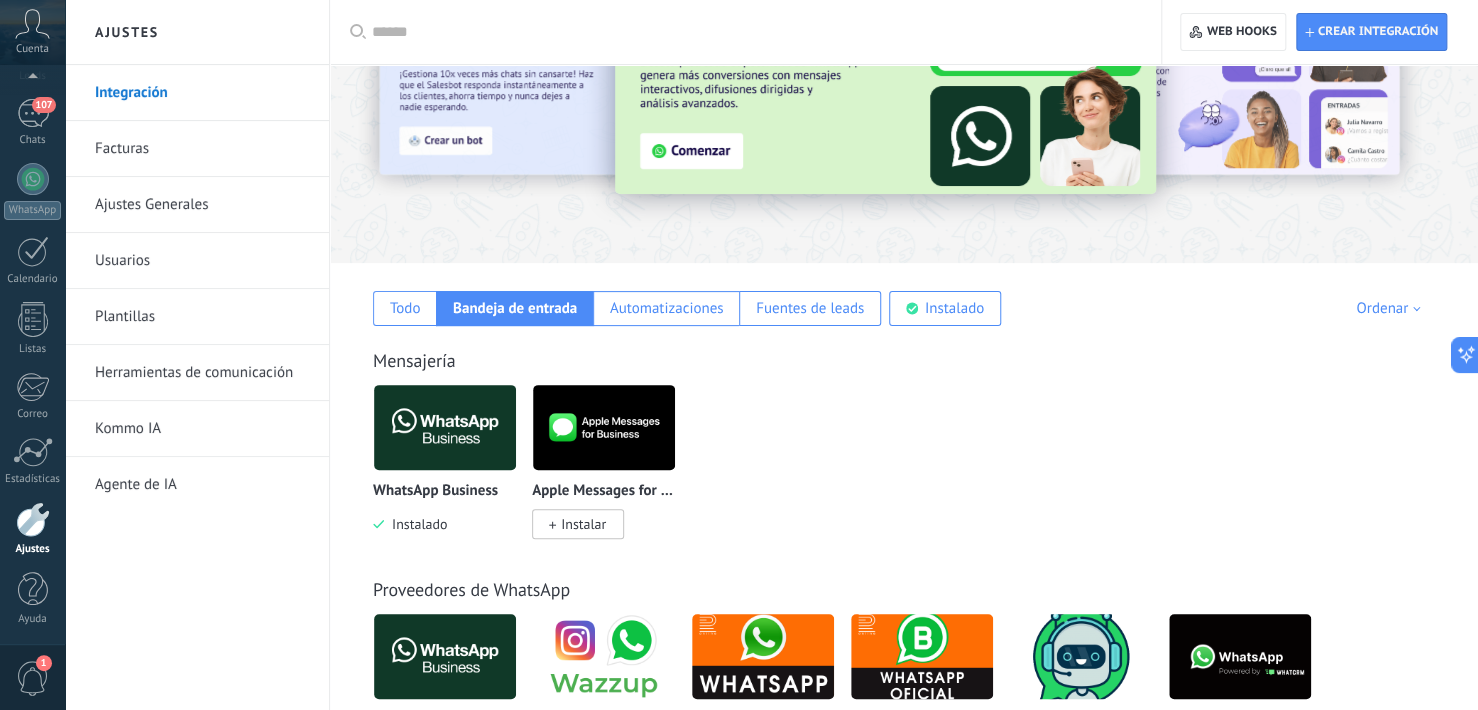 scroll, scrollTop: 124, scrollLeft: 0, axis: vertical 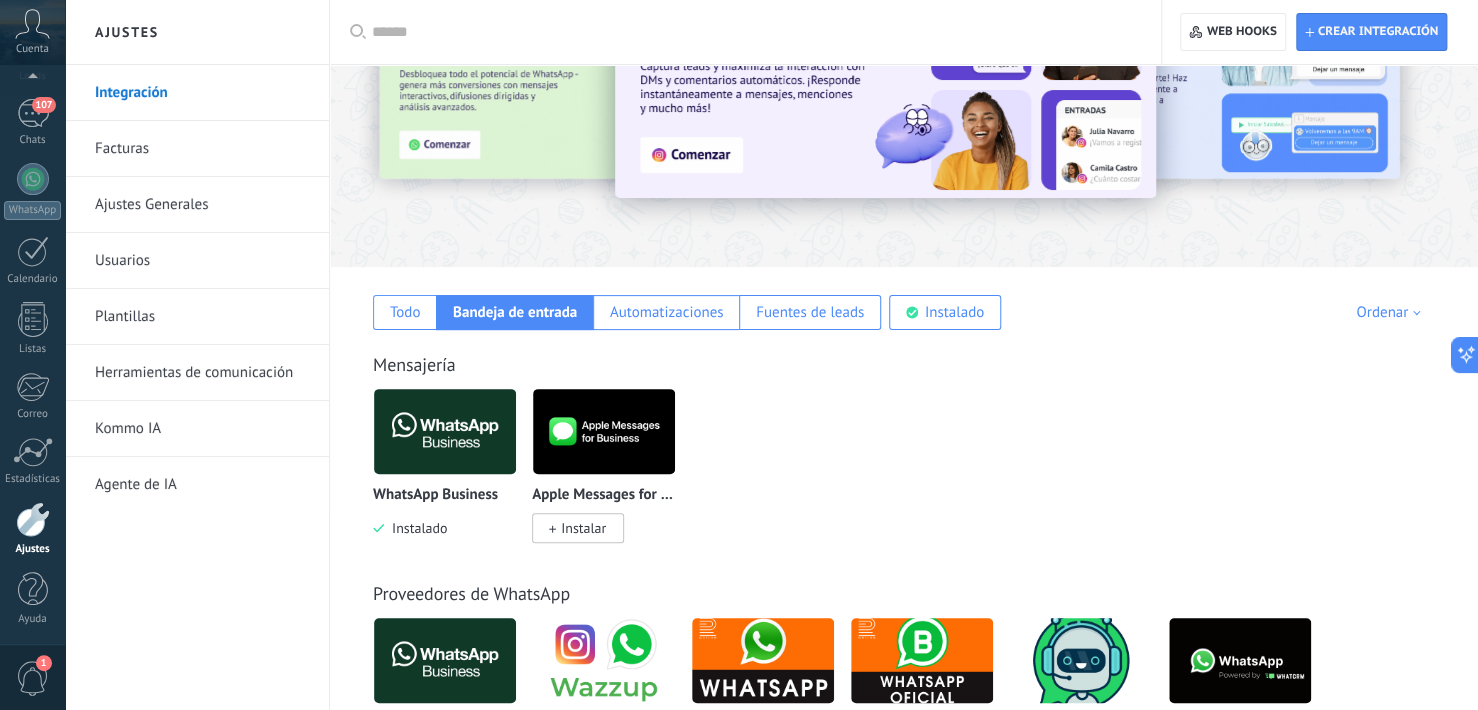 click on "Ordenar" at bounding box center [1391, 312] 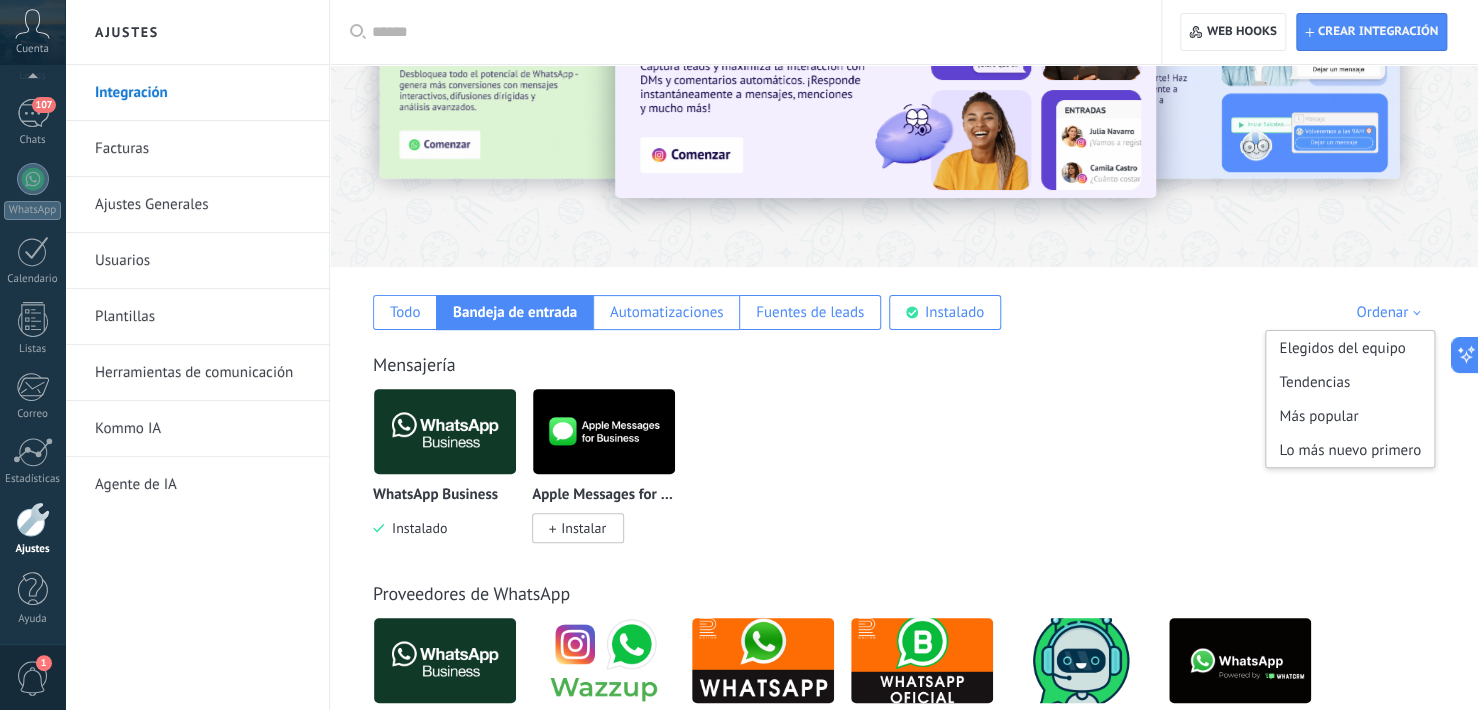 click on "Ordenar" at bounding box center (1391, 312) 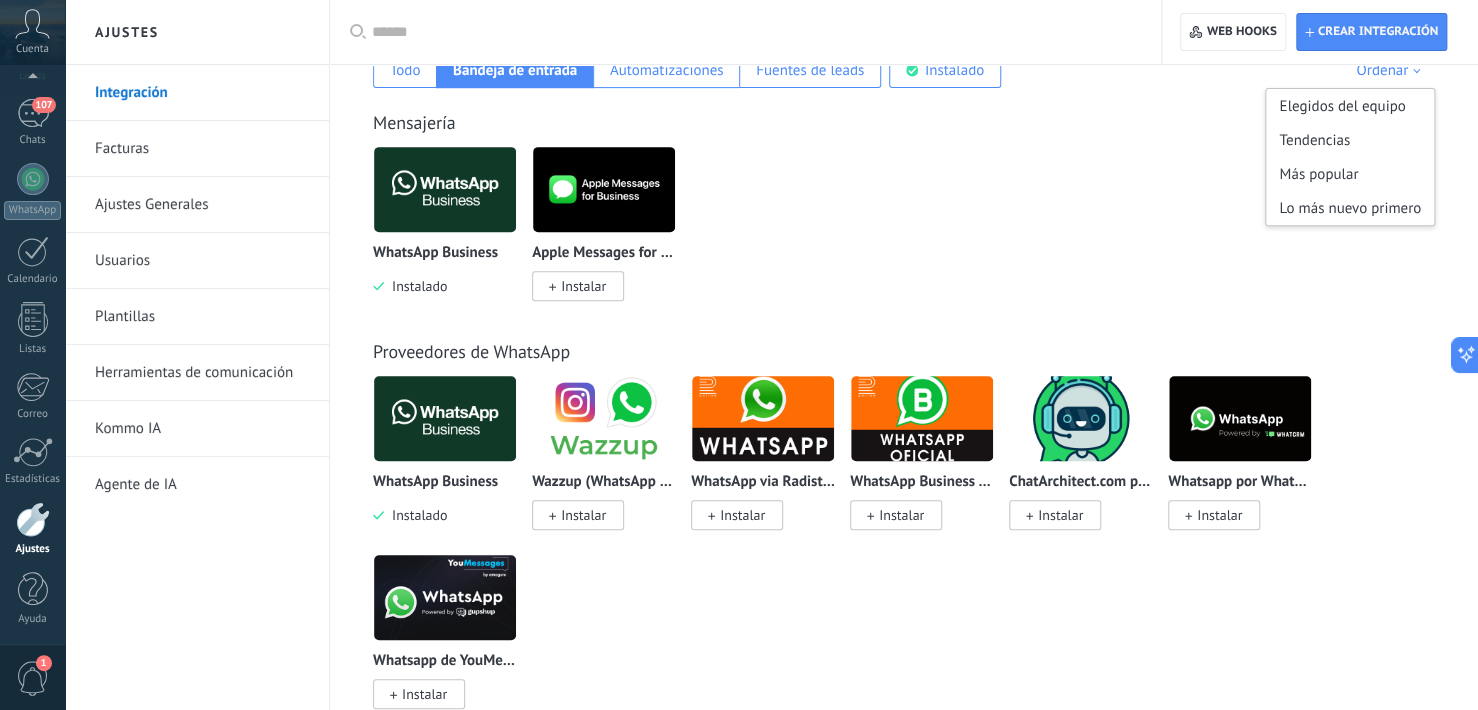 scroll, scrollTop: 0, scrollLeft: 0, axis: both 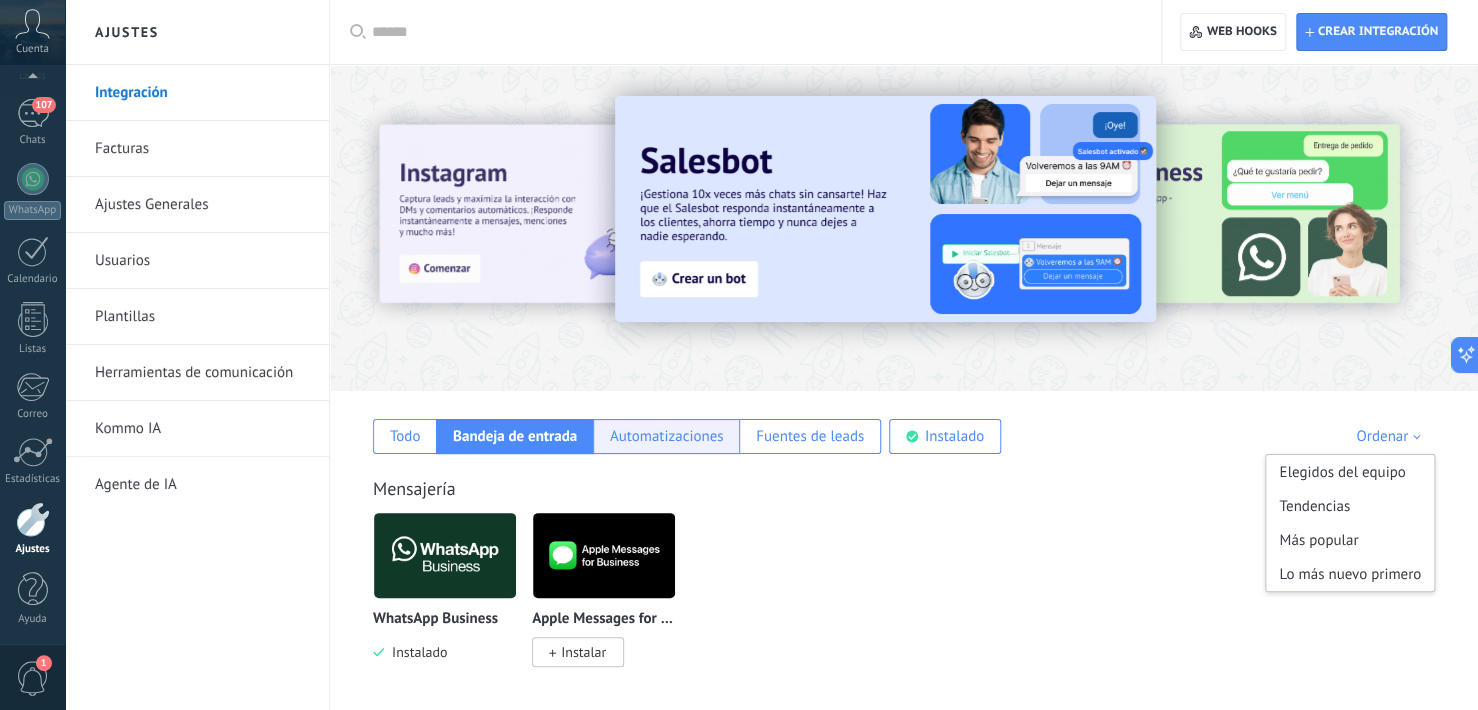 click on "Automatizaciones" at bounding box center (667, 436) 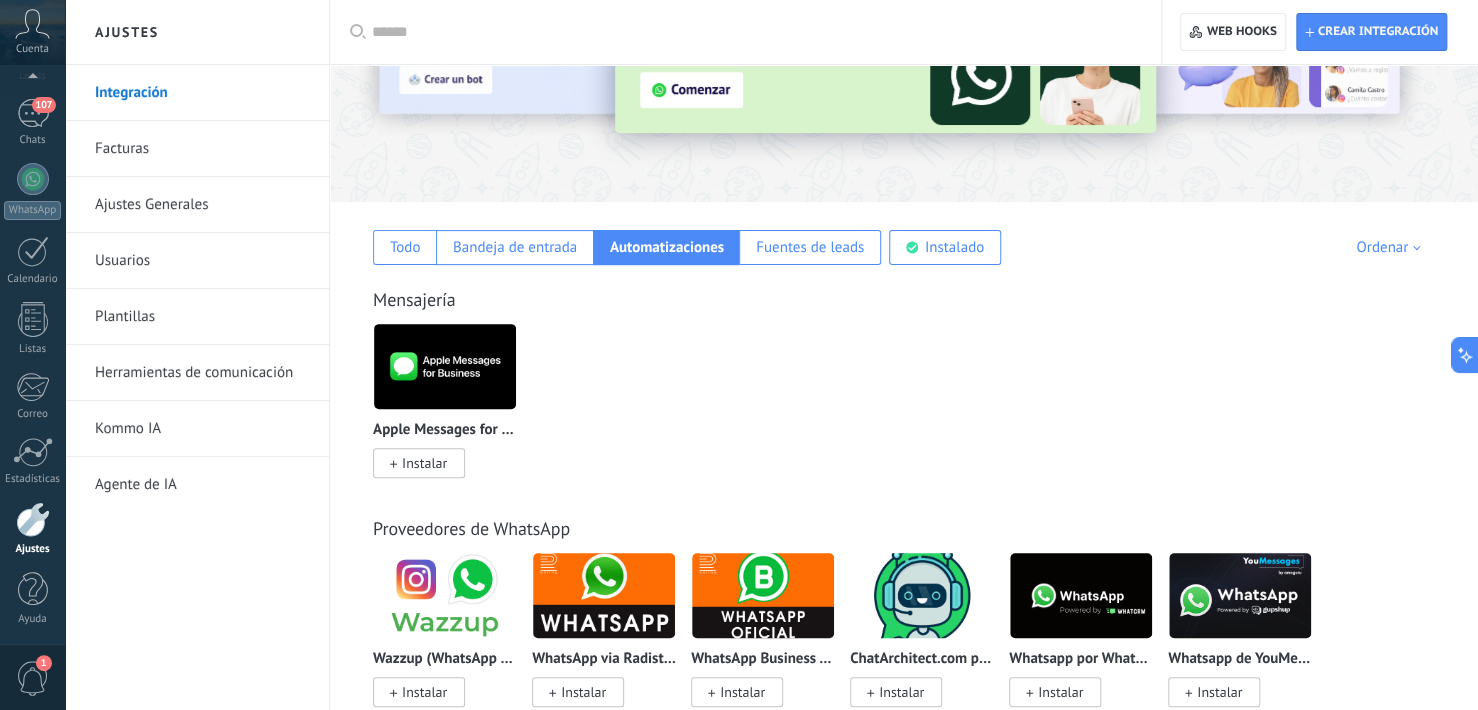 scroll, scrollTop: 210, scrollLeft: 0, axis: vertical 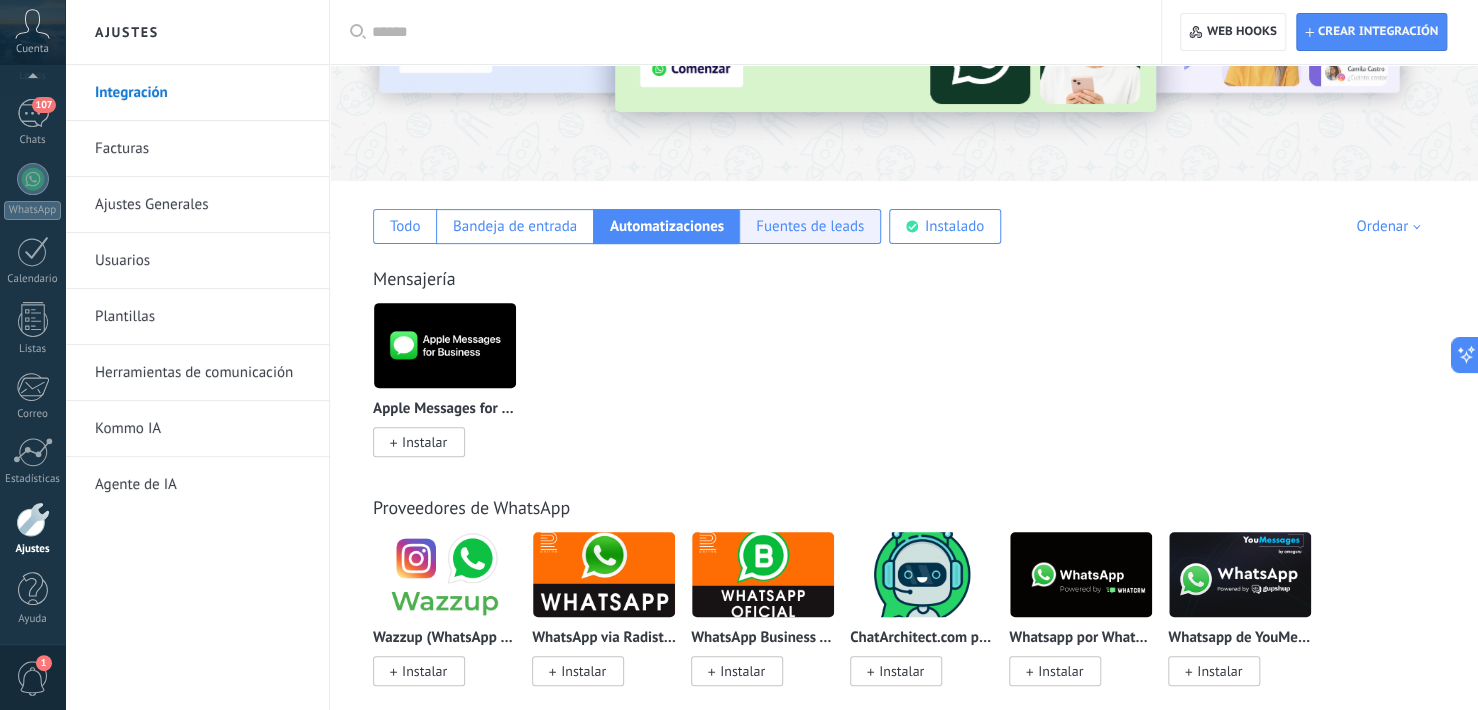 click on "Fuentes de leads" at bounding box center [810, 226] 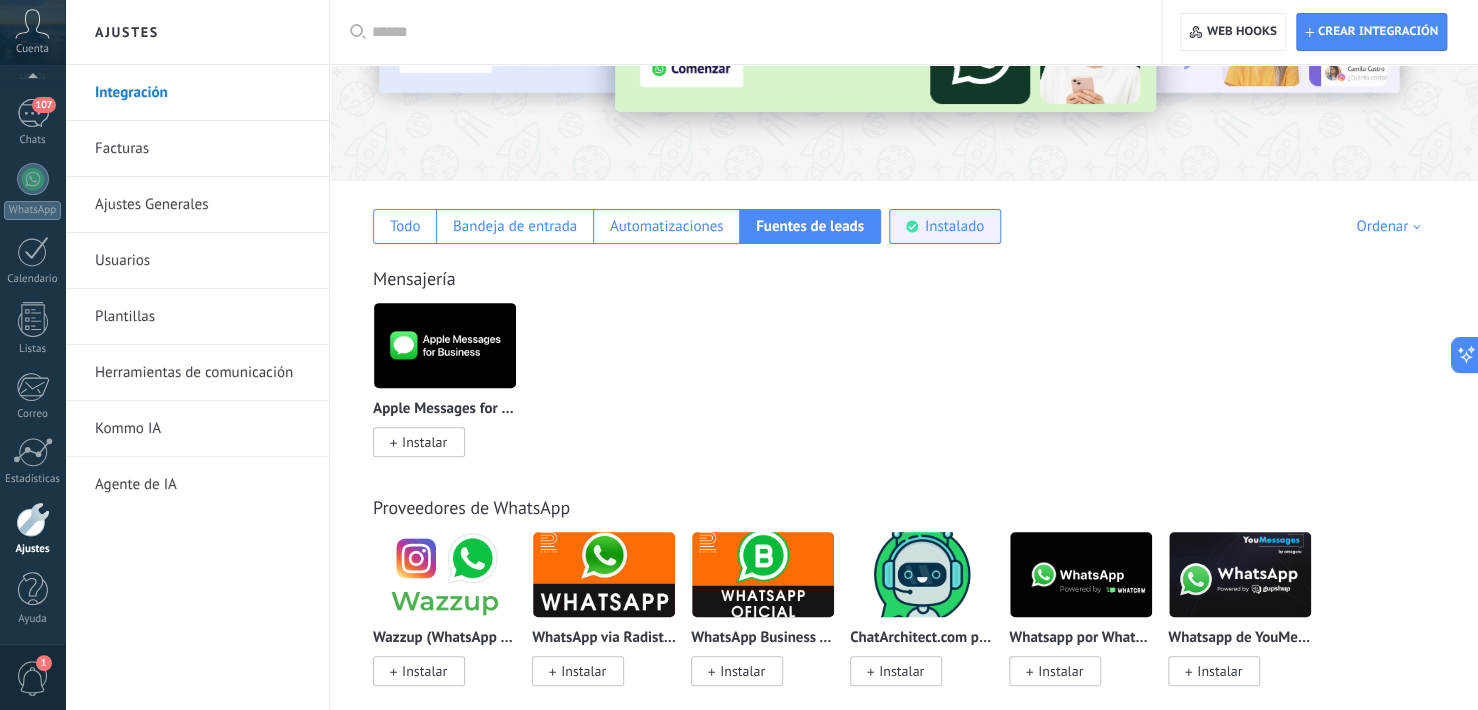 click on "Instalado" at bounding box center (954, 226) 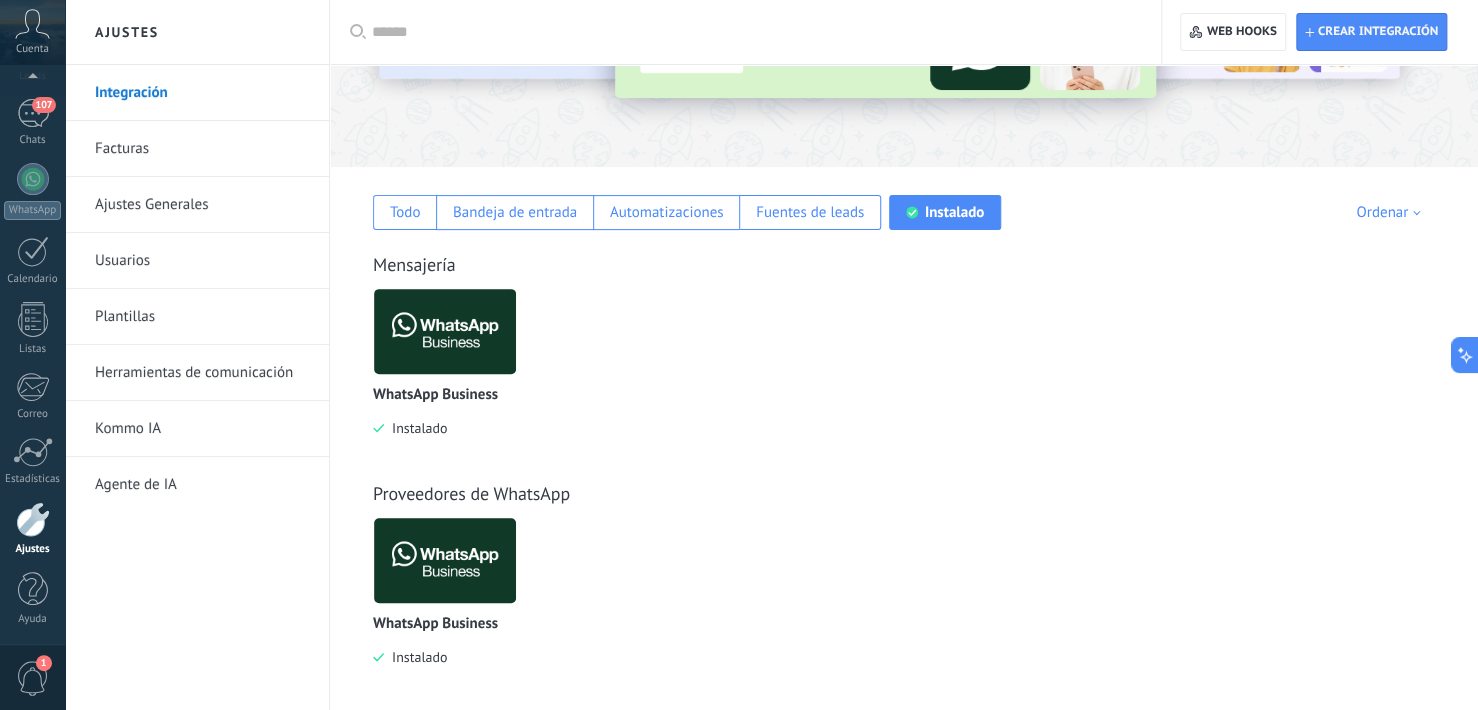 scroll, scrollTop: 236, scrollLeft: 0, axis: vertical 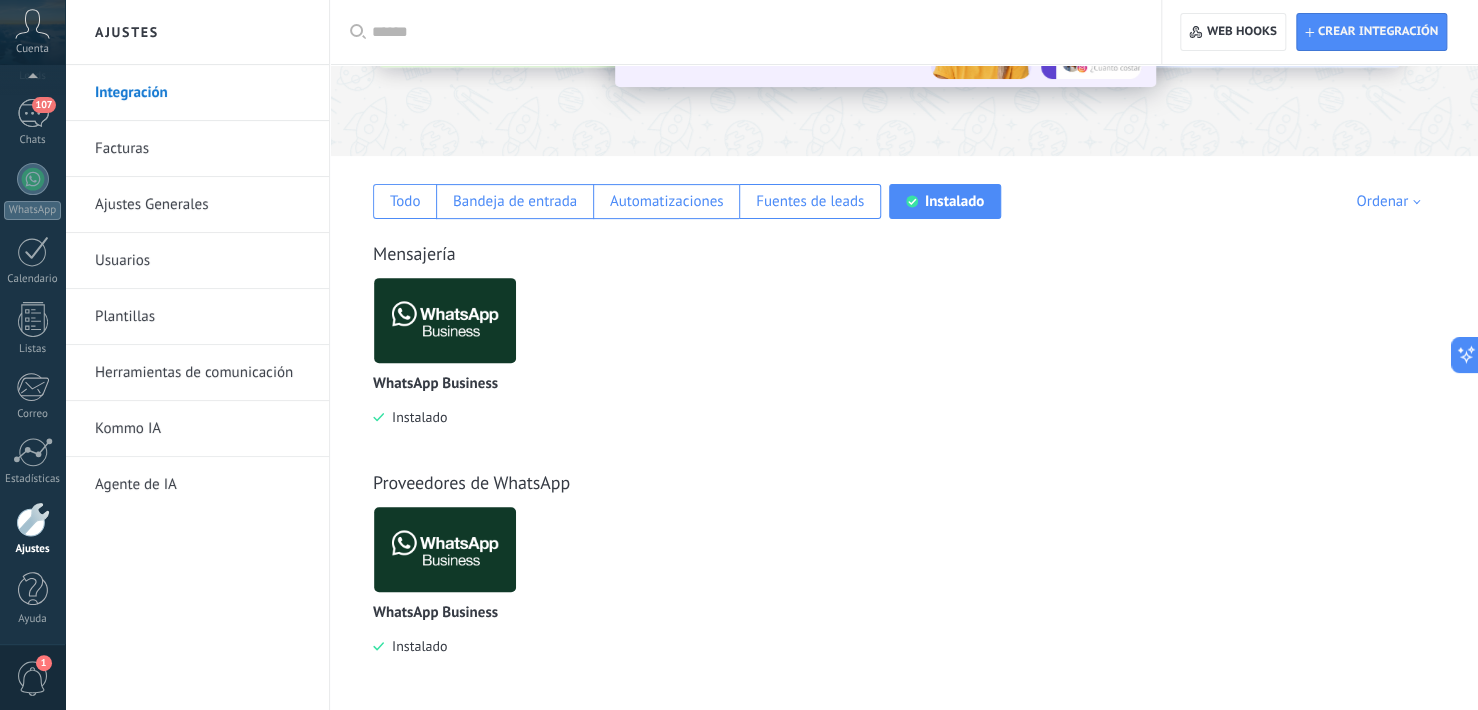click on "Integración" at bounding box center [202, 93] 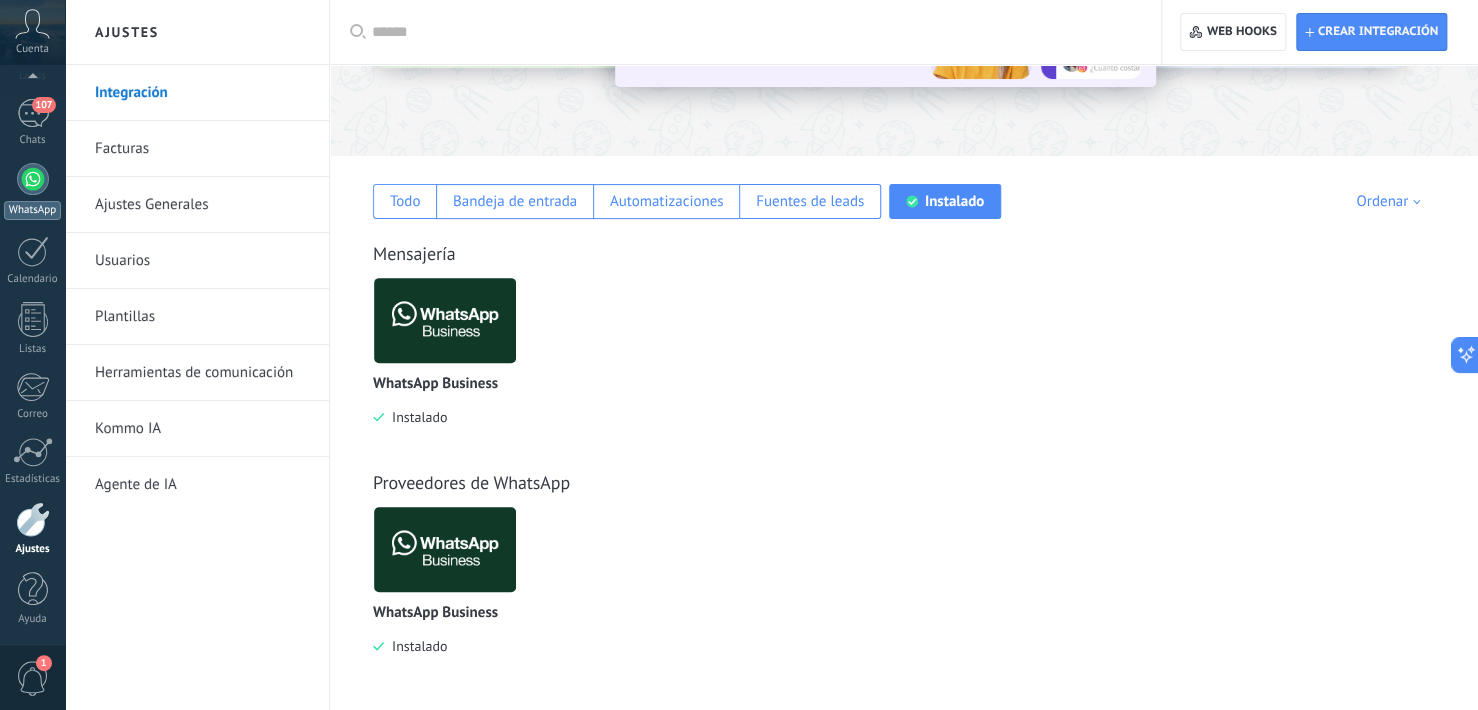 click at bounding box center (33, 179) 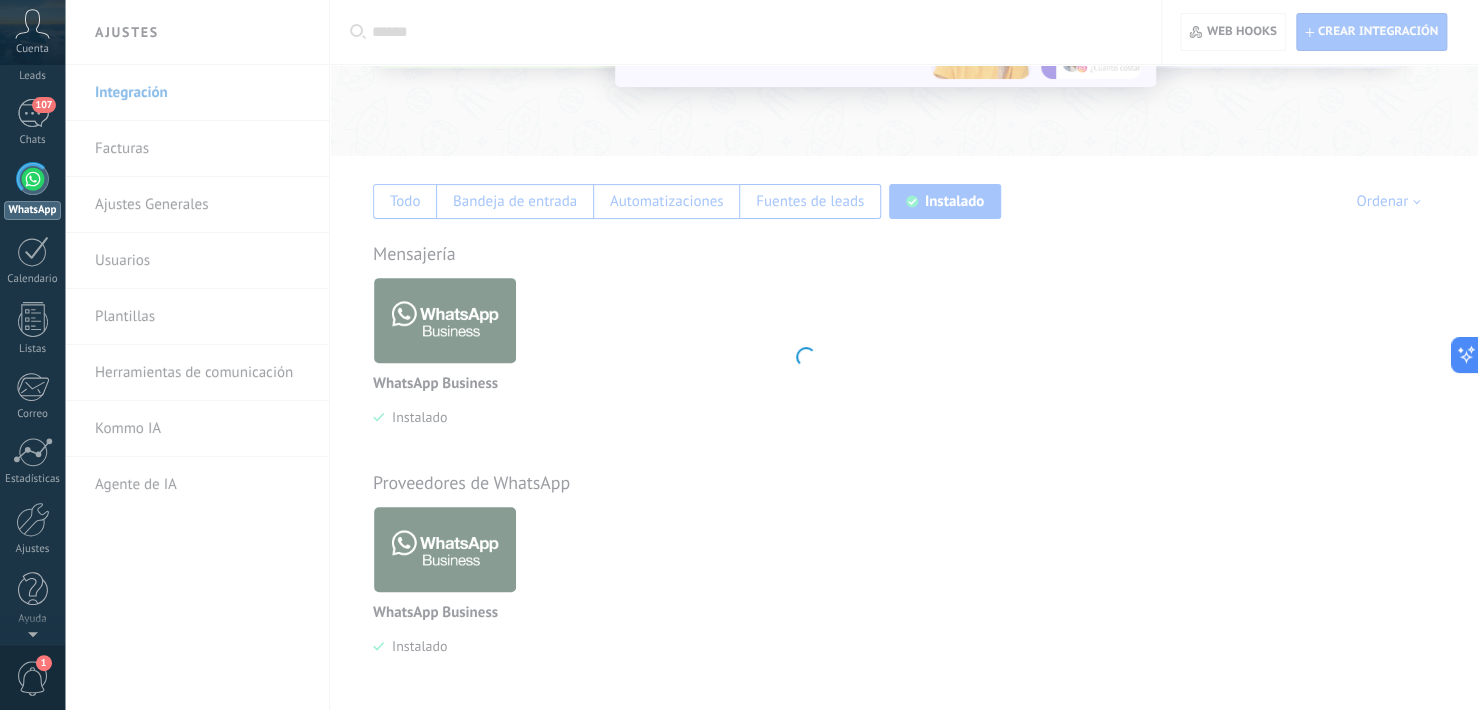 scroll, scrollTop: 0, scrollLeft: 0, axis: both 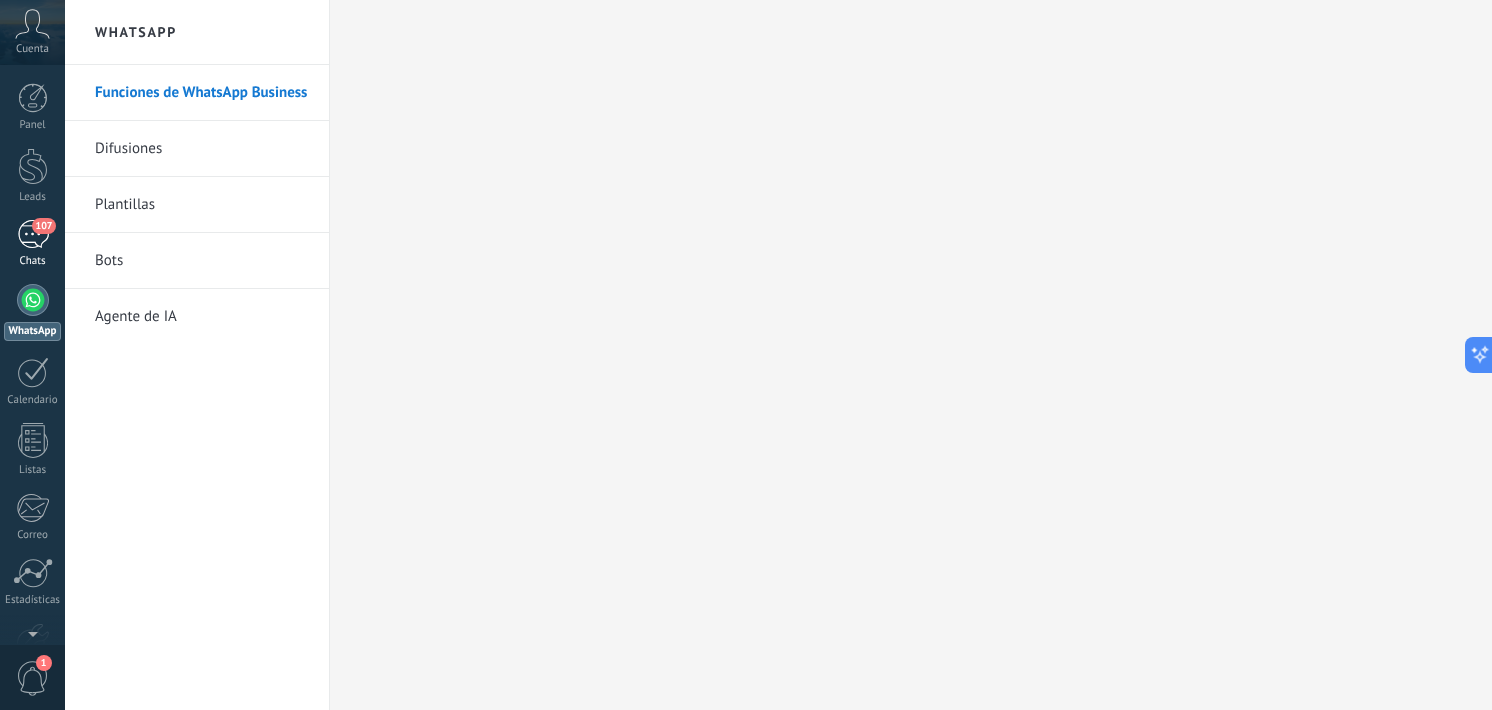 click on "107" at bounding box center (33, 234) 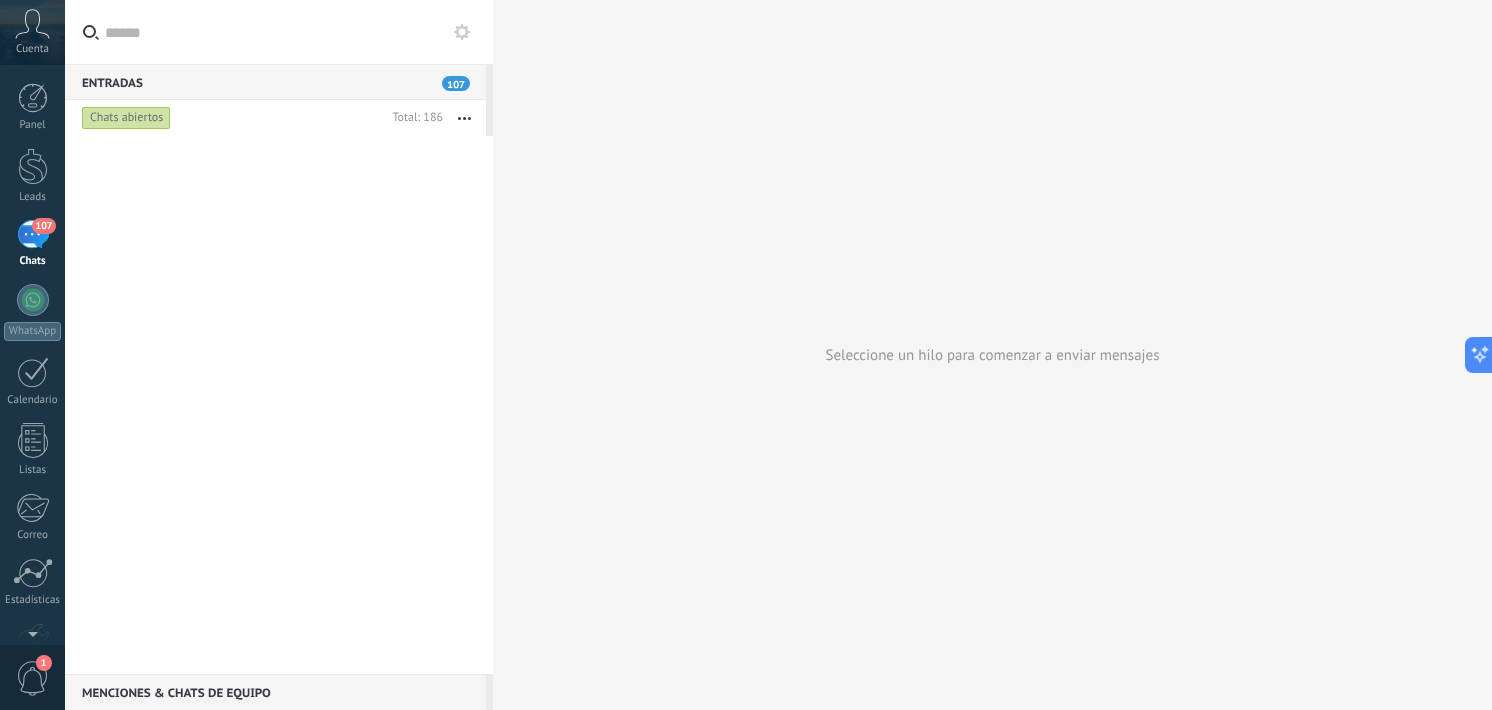 scroll, scrollTop: 0, scrollLeft: 0, axis: both 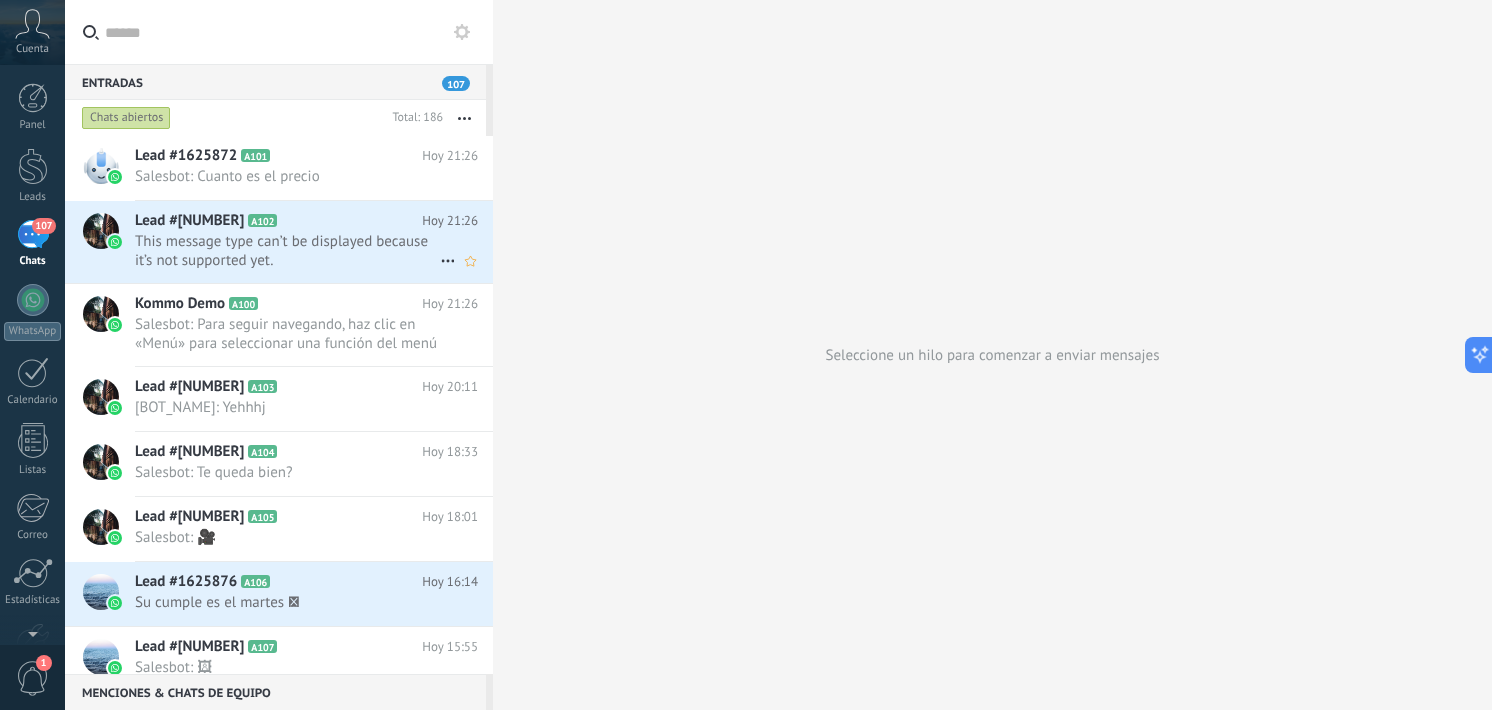 click on "This message type can’t be displayed because it’s not supported yet." at bounding box center (287, 251) 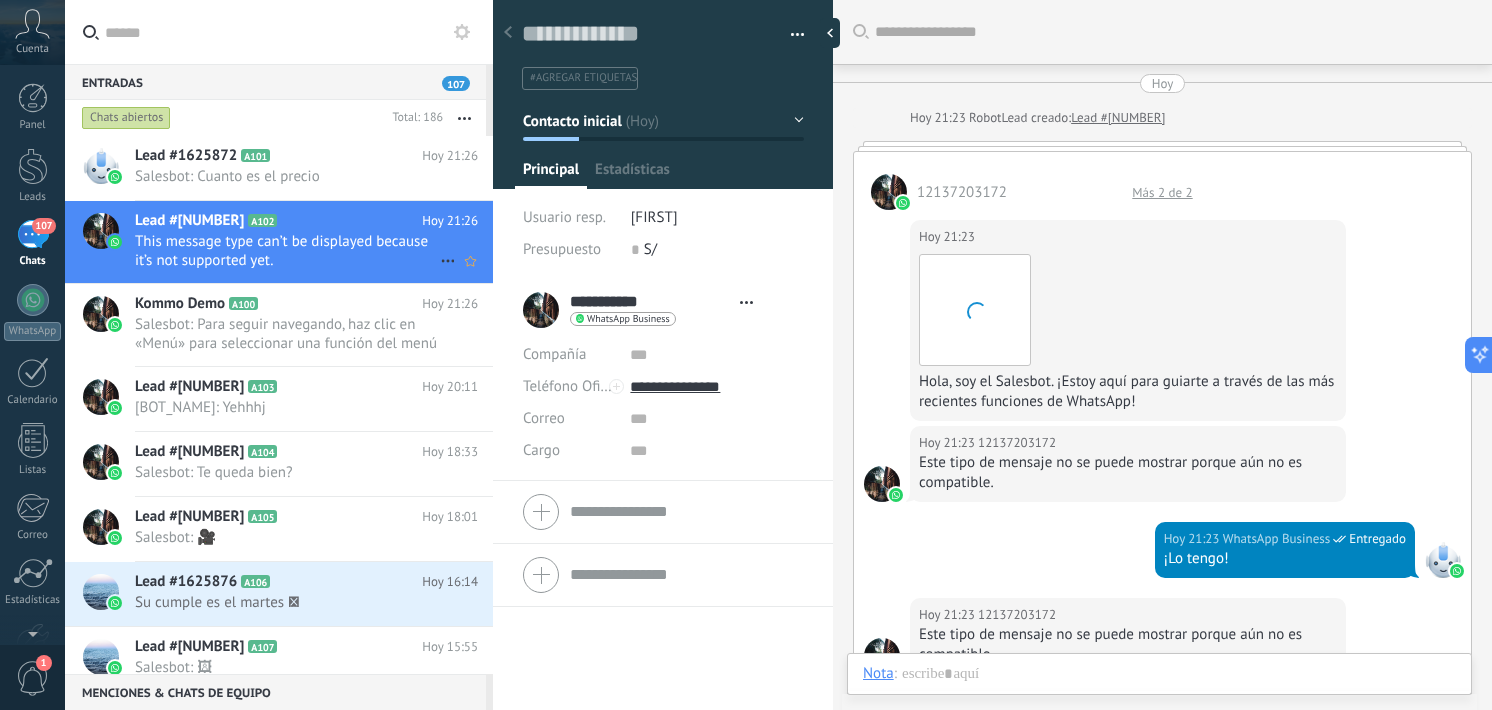 scroll, scrollTop: 848, scrollLeft: 0, axis: vertical 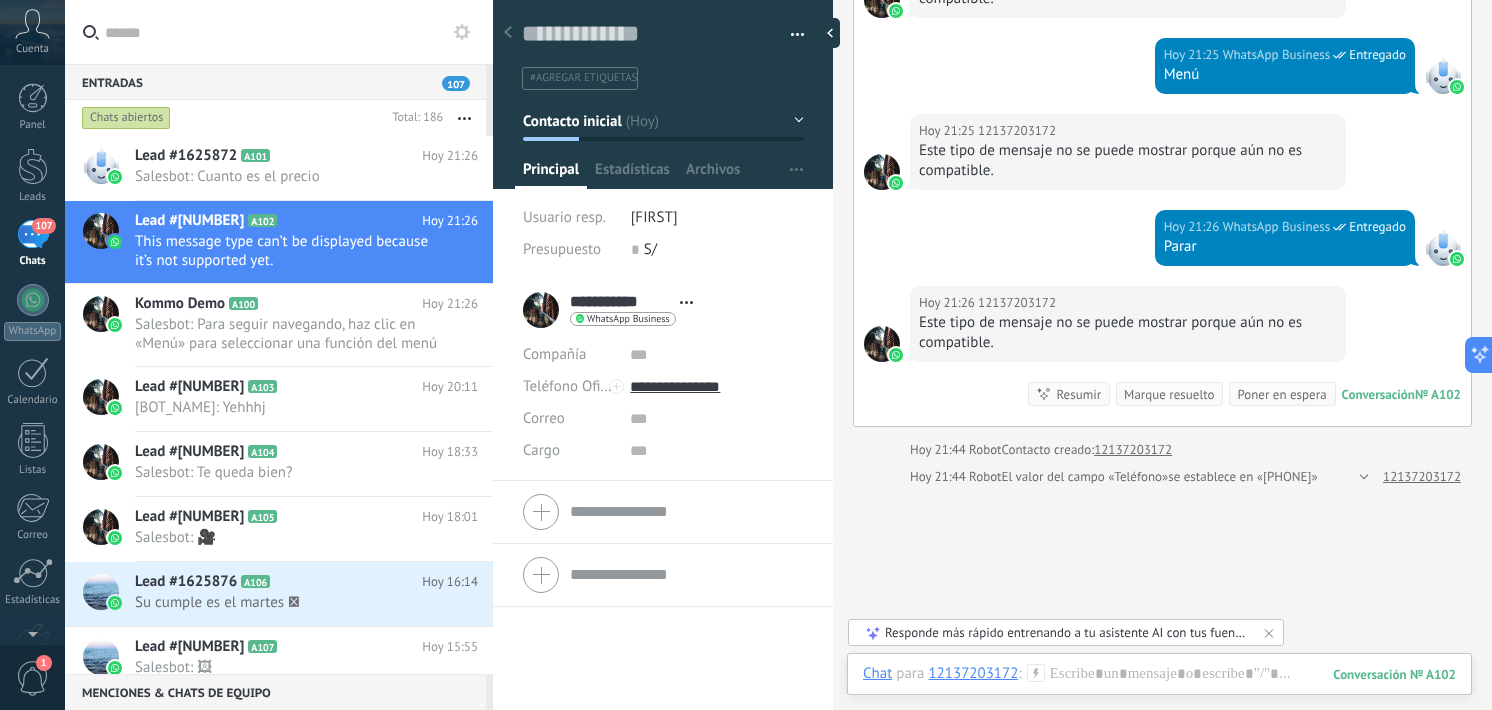 click 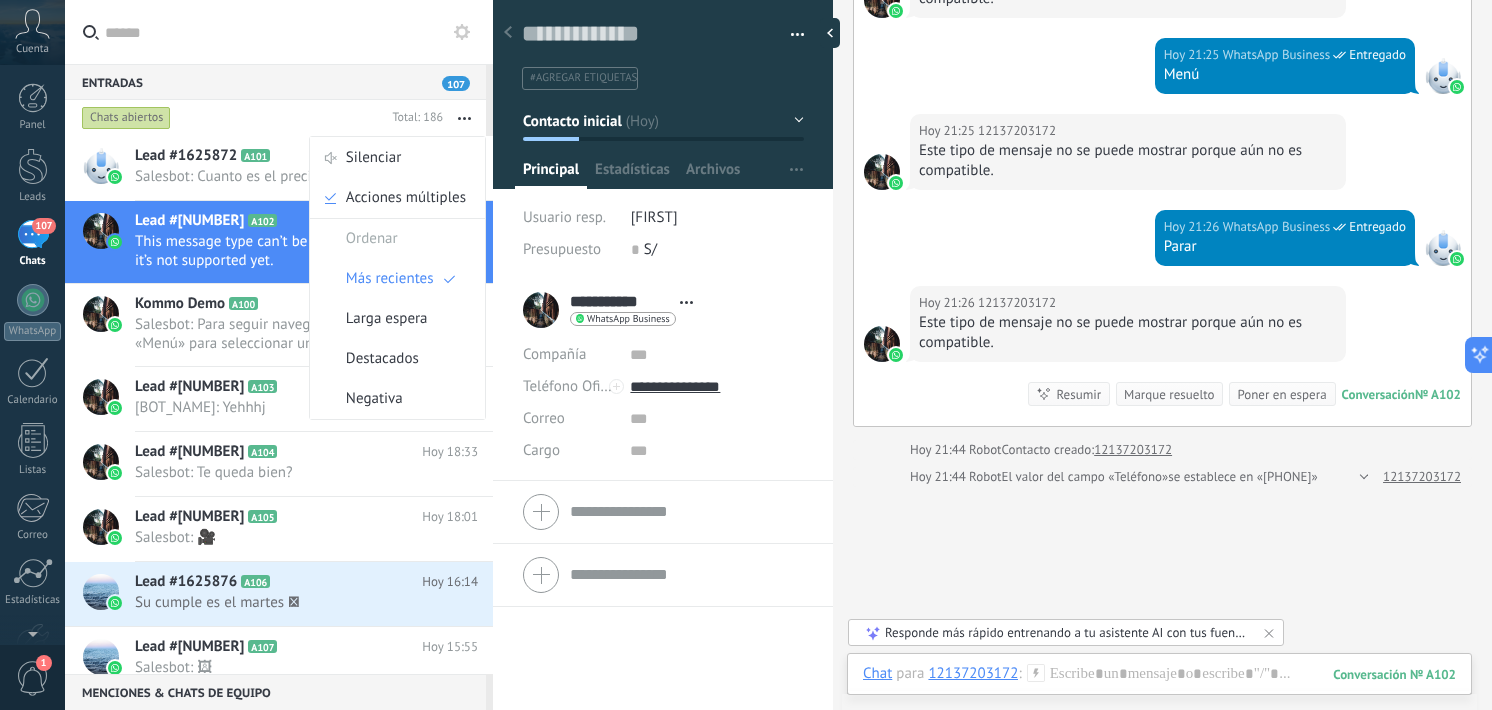 click 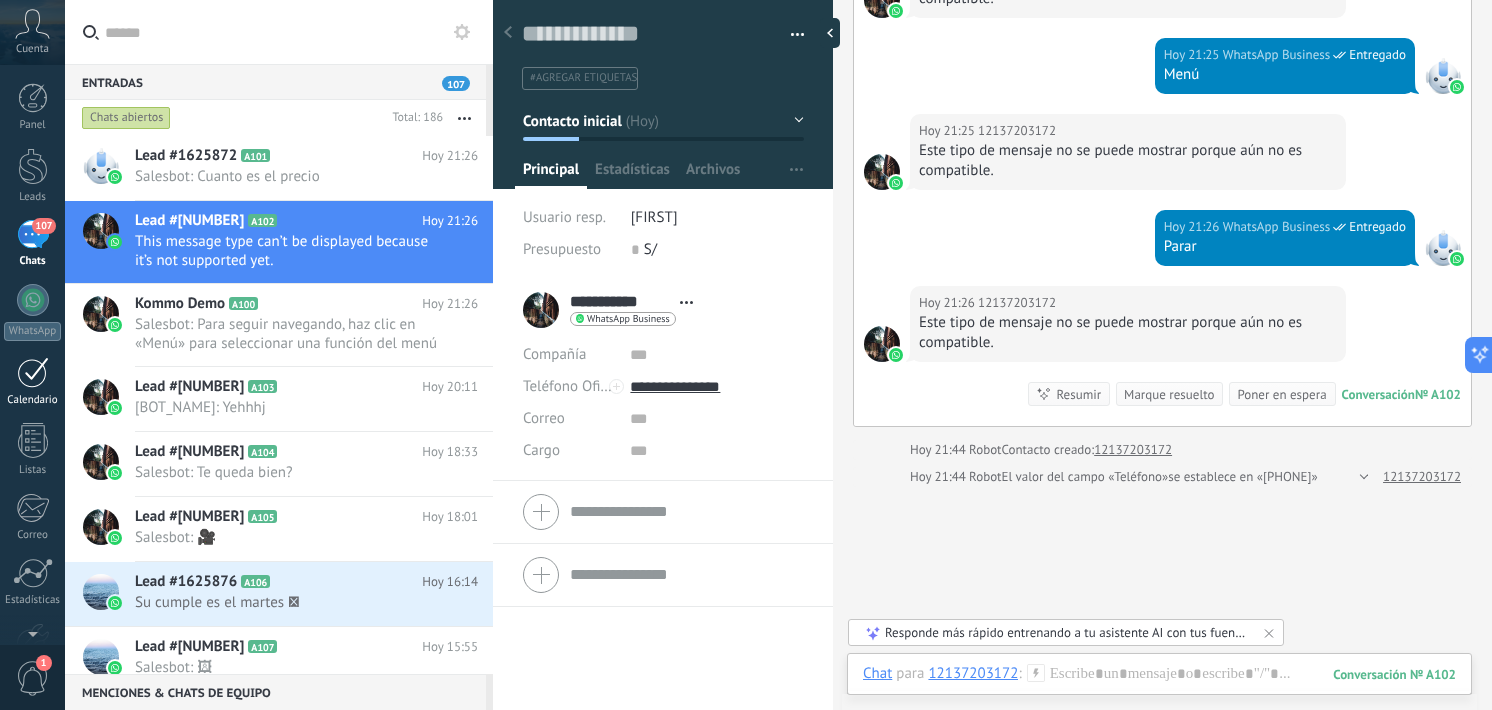 click at bounding box center [33, 372] 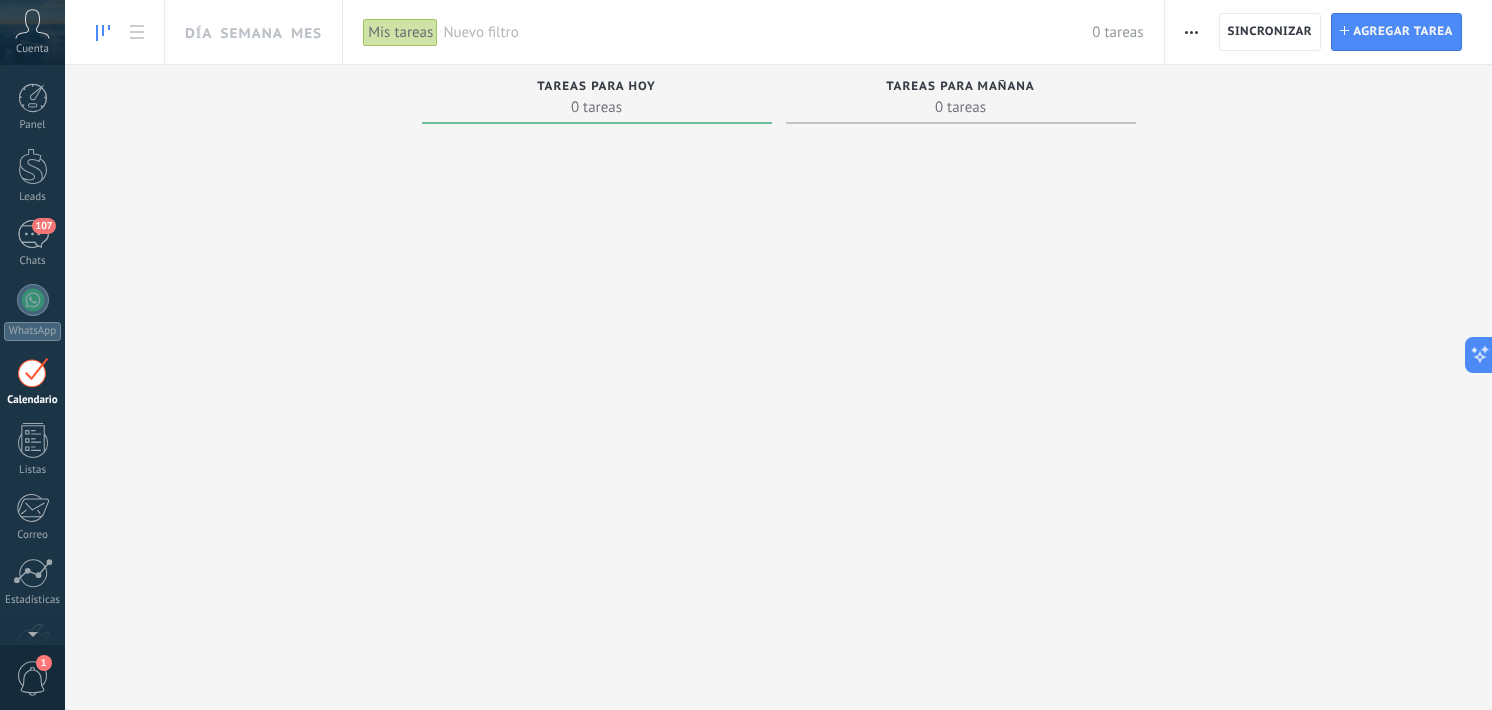 click on "Cuenta" at bounding box center [32, 32] 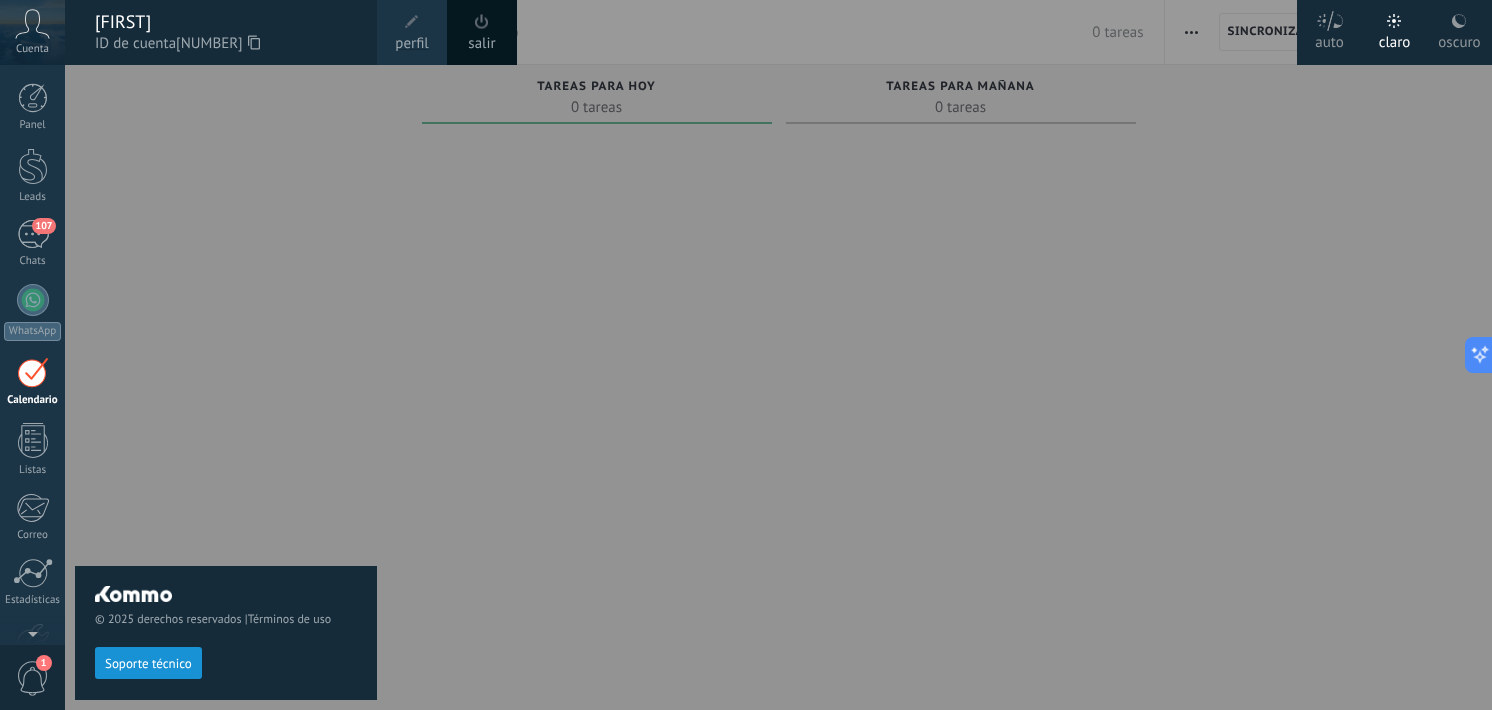 click on "[FIRST]" at bounding box center [226, 22] 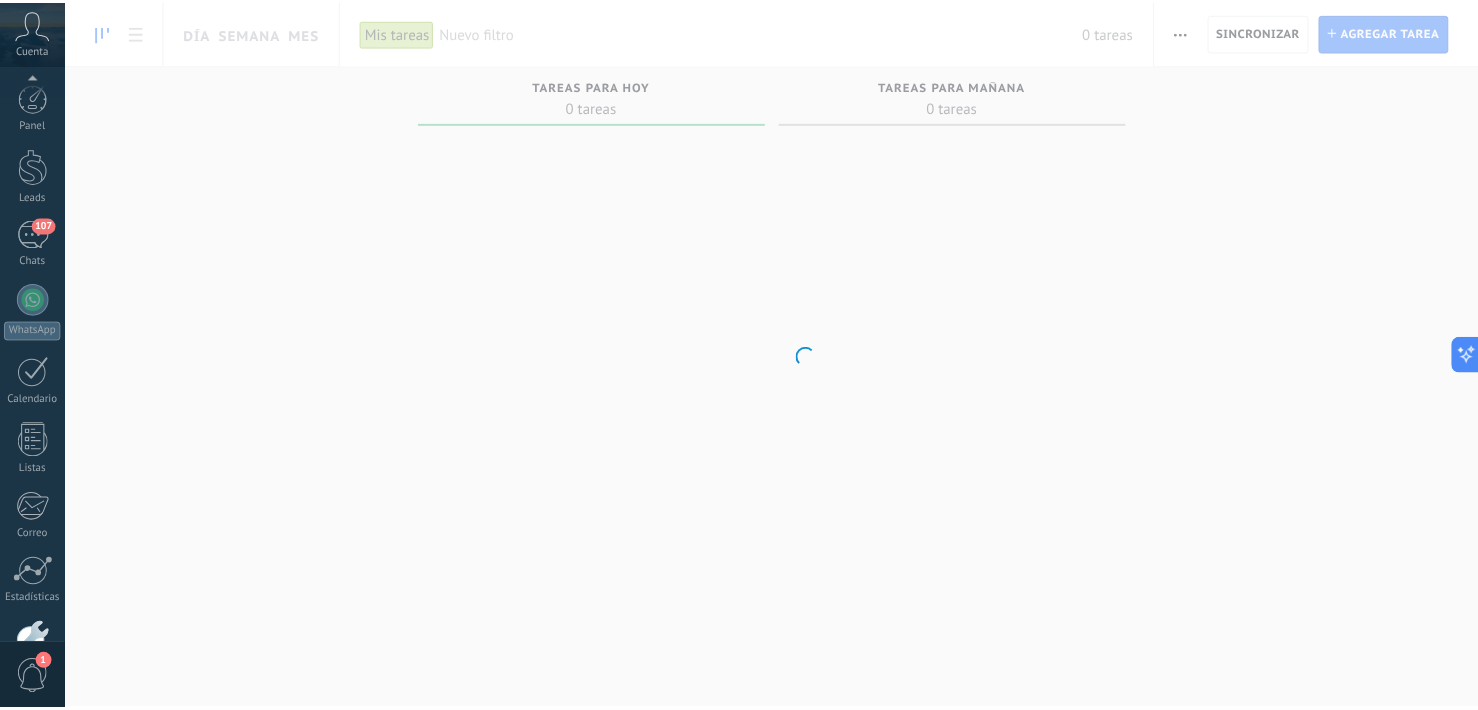 scroll, scrollTop: 121, scrollLeft: 0, axis: vertical 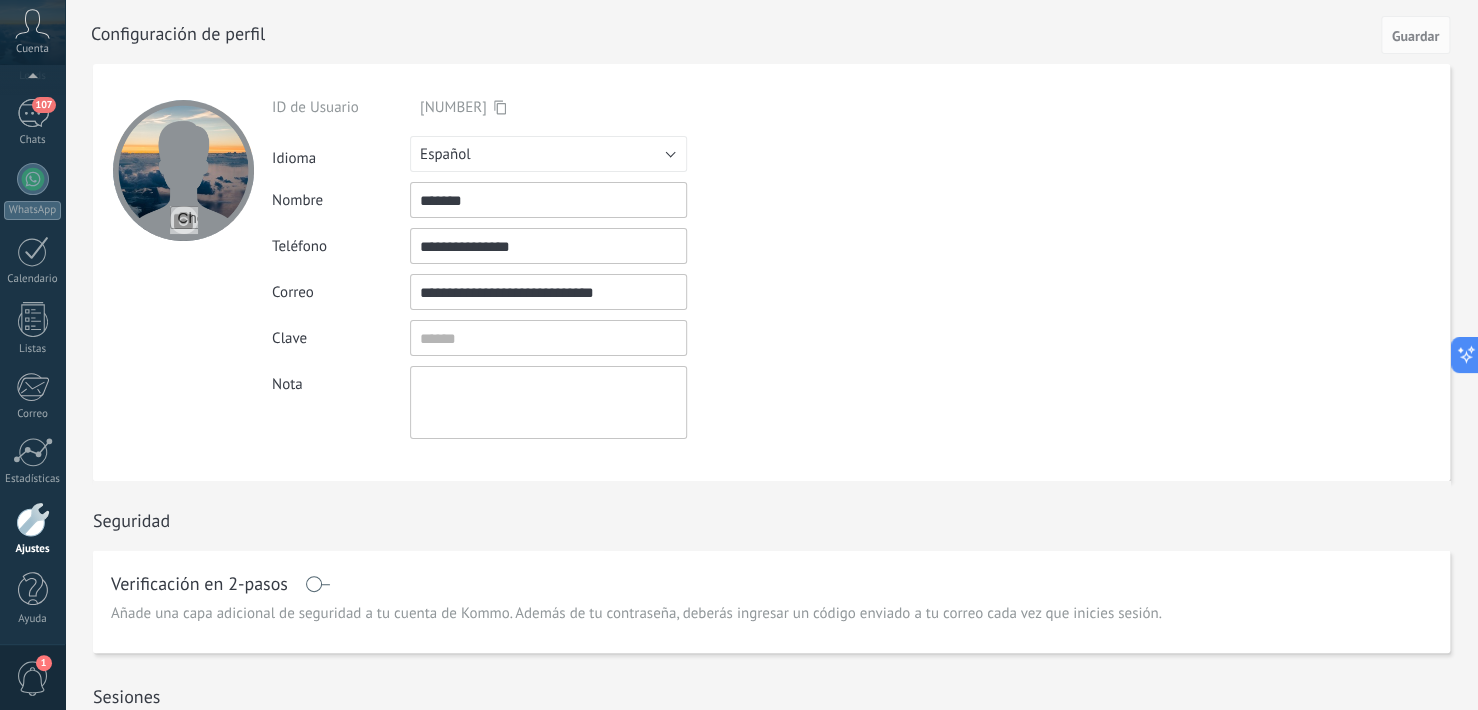 click at bounding box center [183, 170] 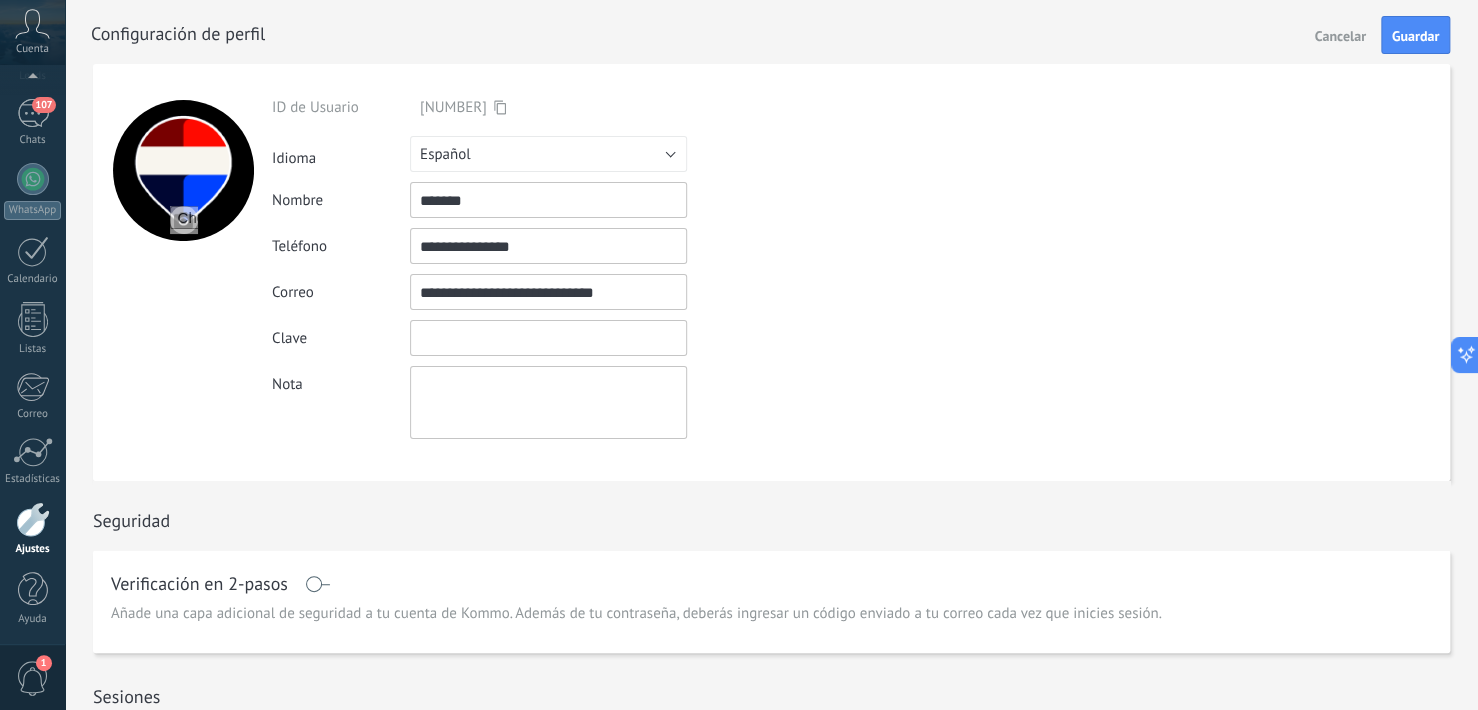 click at bounding box center (548, 338) 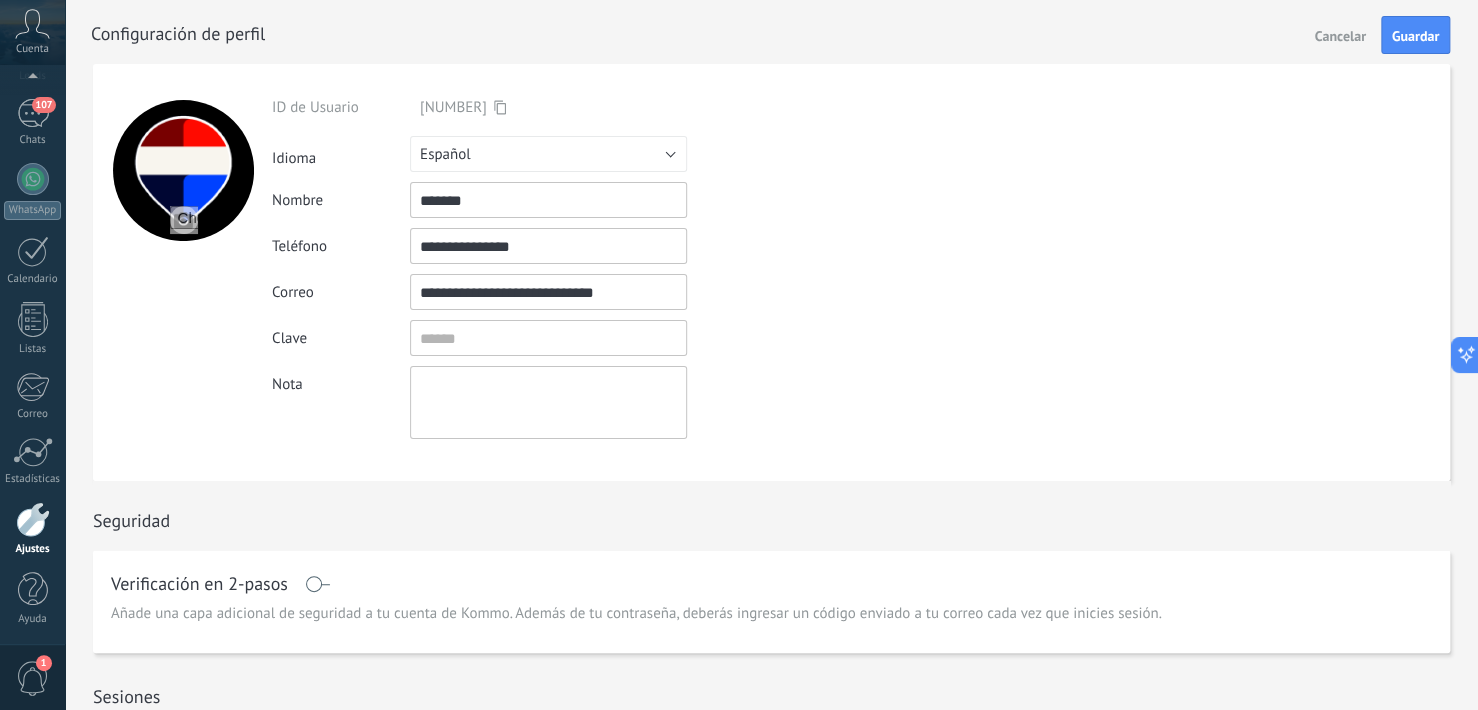 click at bounding box center (548, 402) 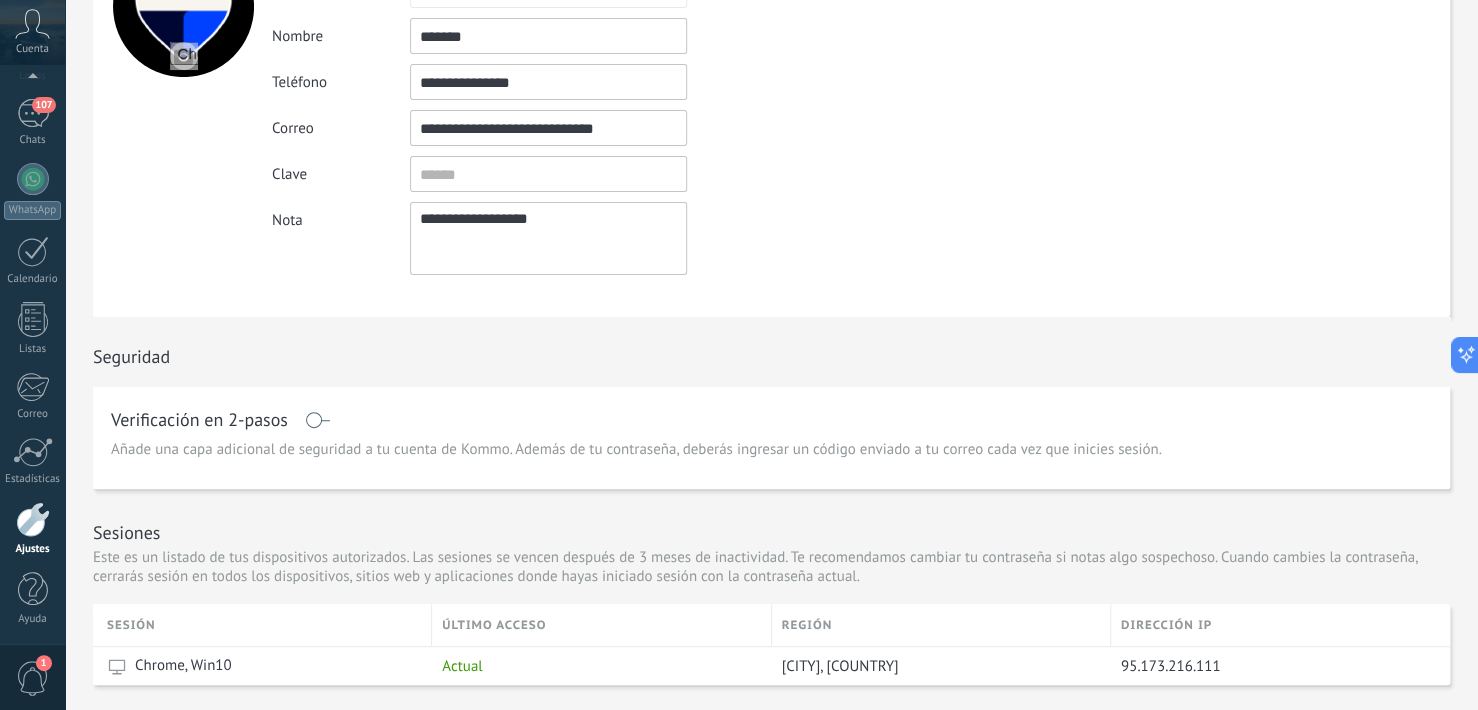 scroll, scrollTop: 0, scrollLeft: 0, axis: both 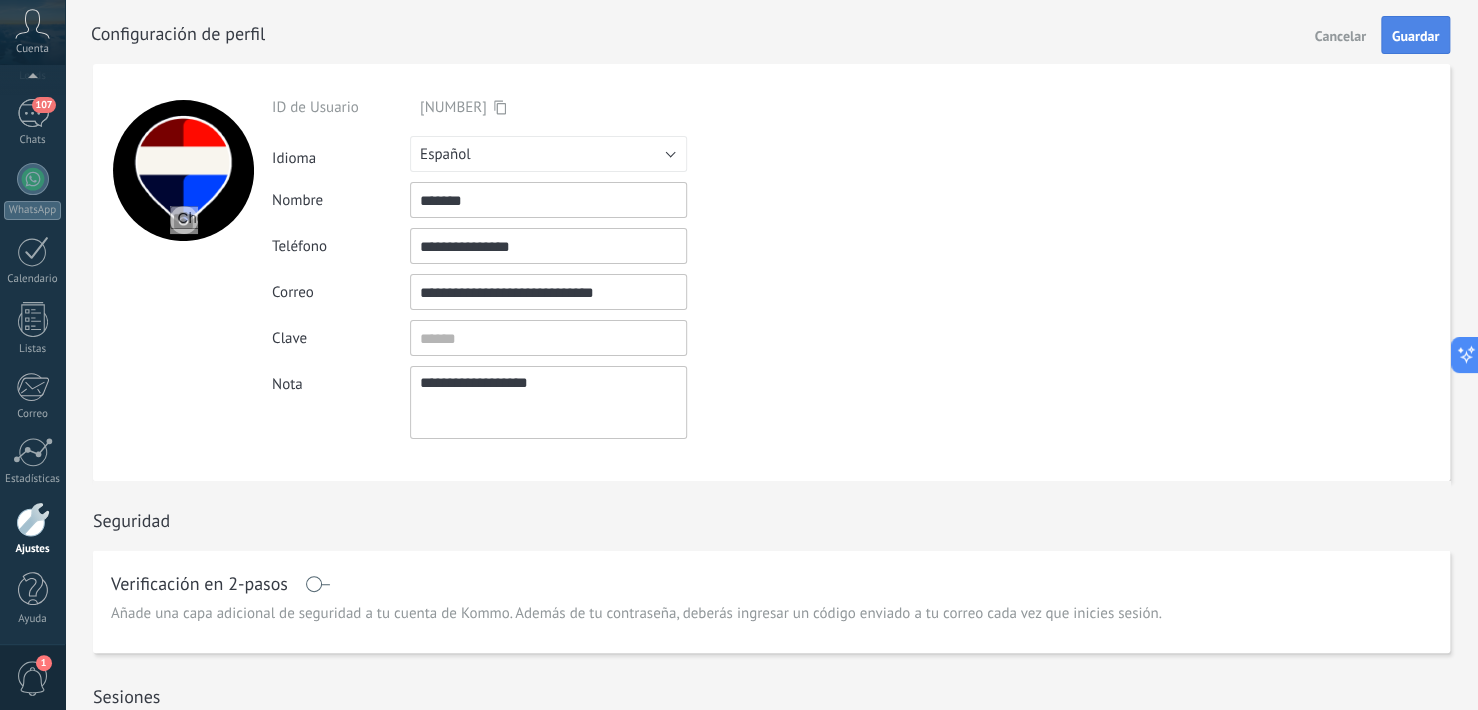 type on "**********" 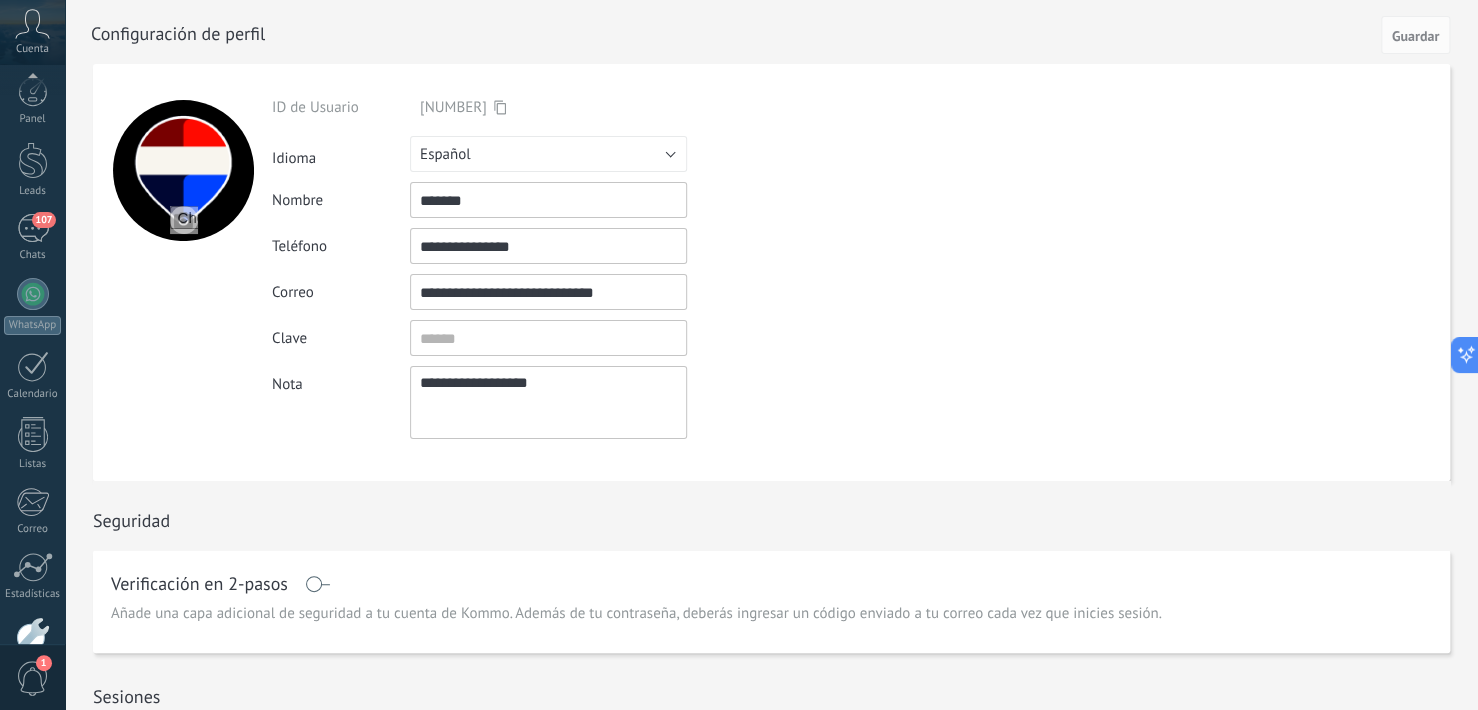 scroll, scrollTop: 0, scrollLeft: 0, axis: both 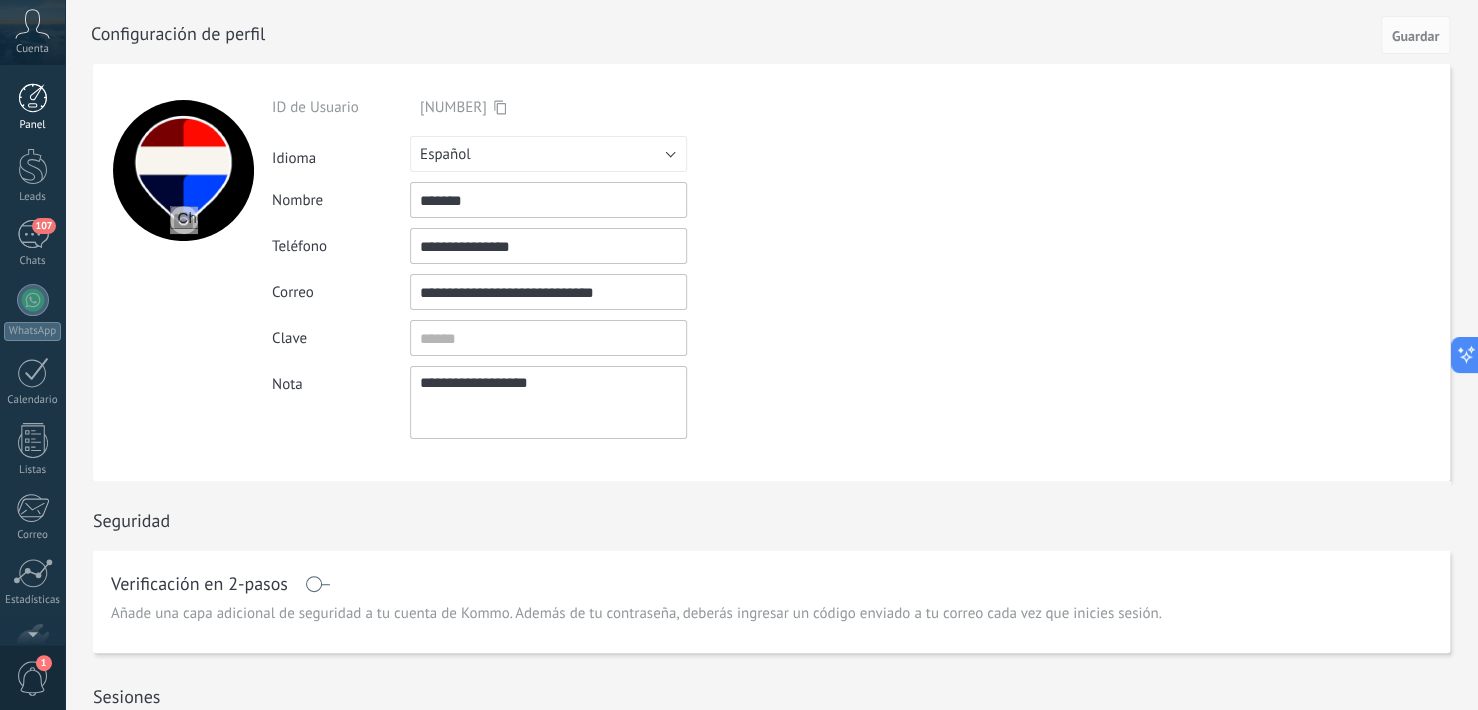 click at bounding box center [33, 98] 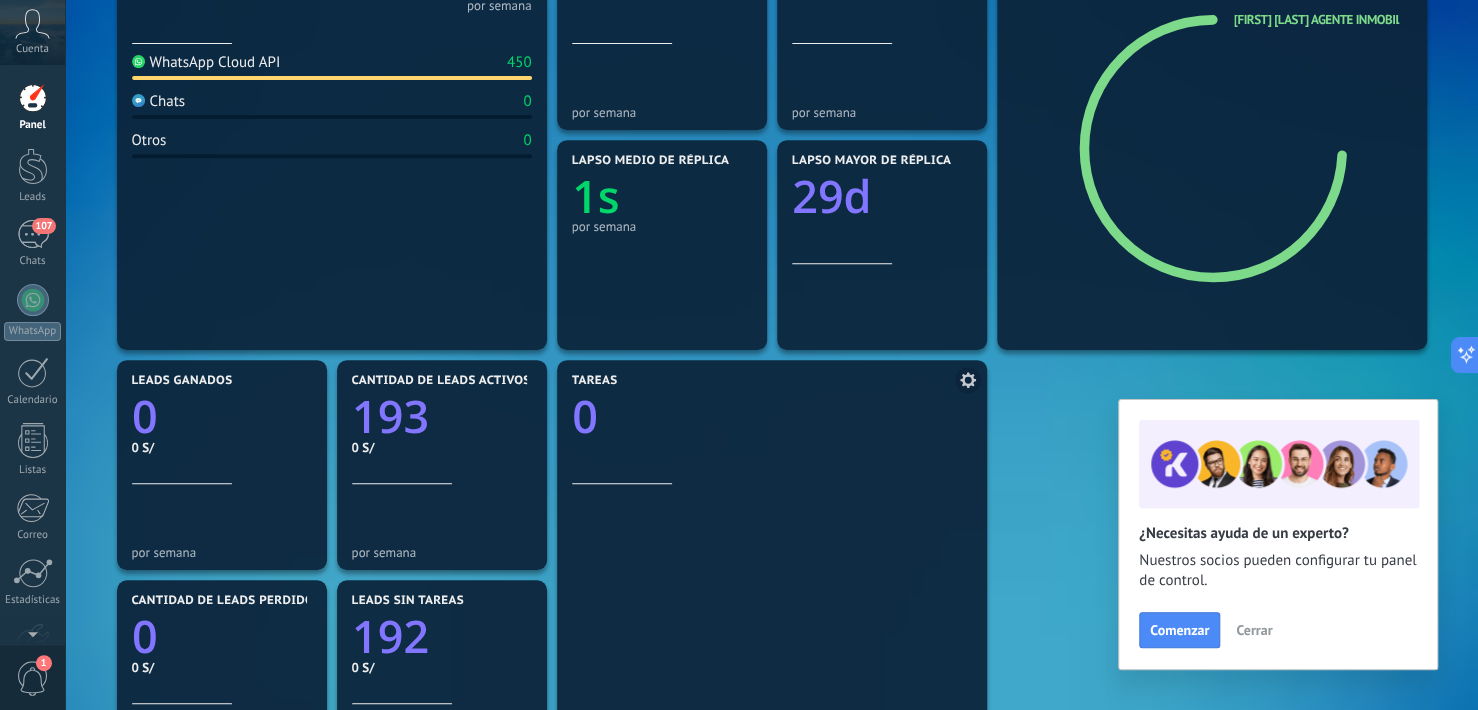 scroll, scrollTop: 0, scrollLeft: 0, axis: both 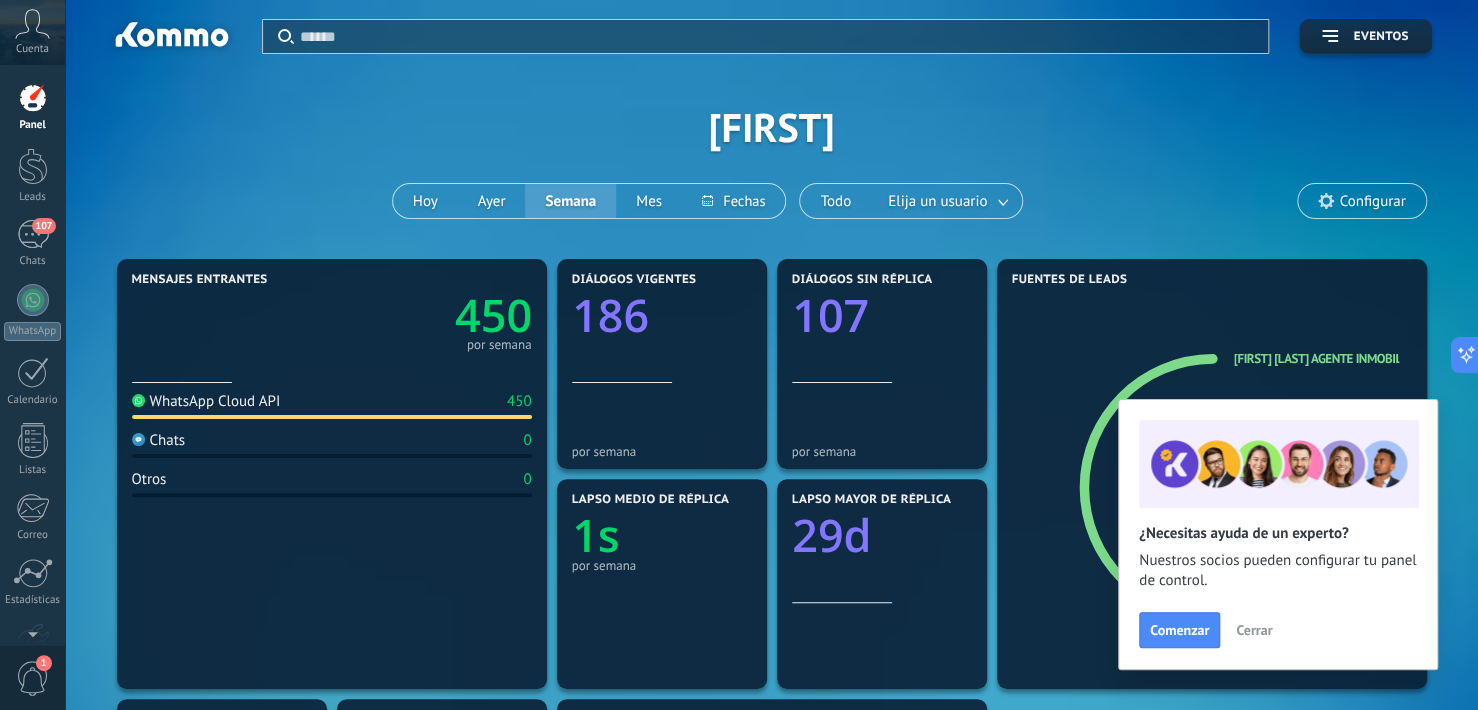 click on "Configurar" at bounding box center (1361, 201) 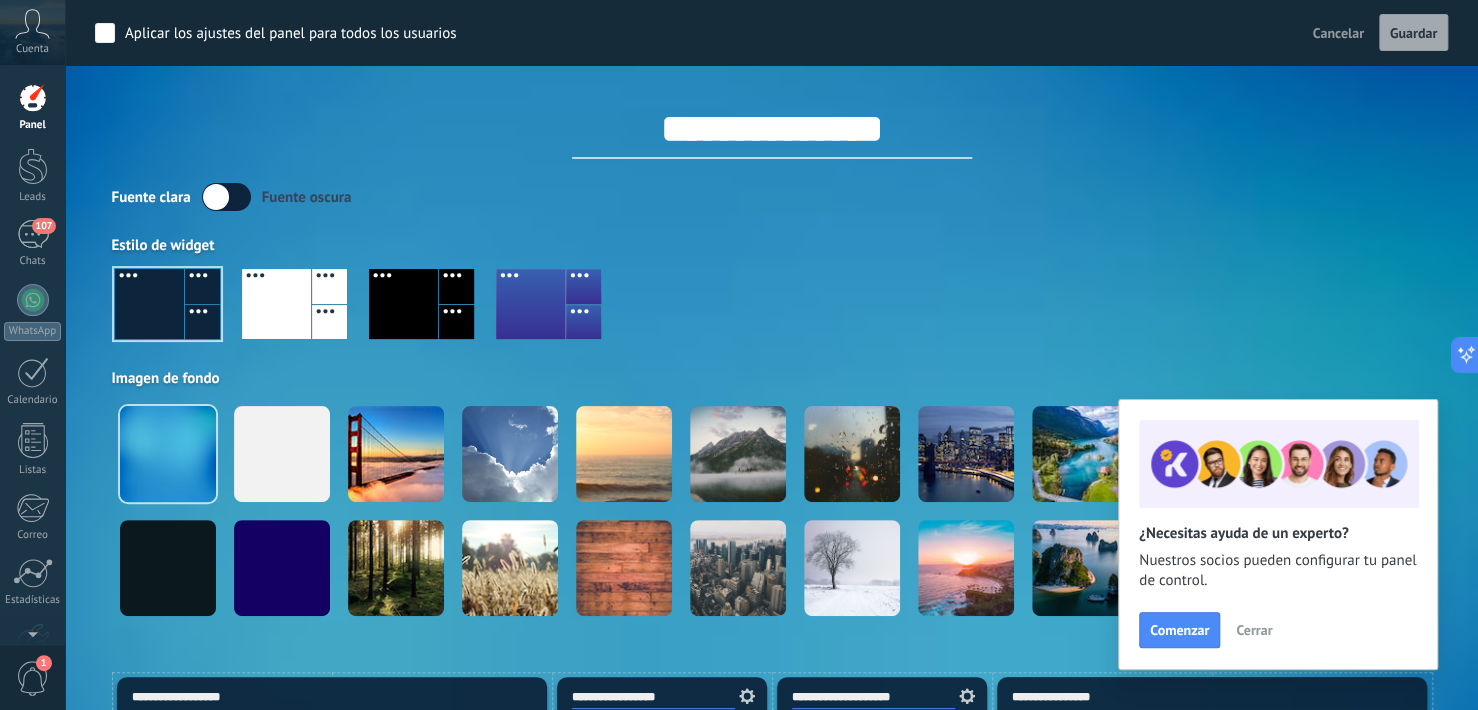 scroll, scrollTop: 366, scrollLeft: 0, axis: vertical 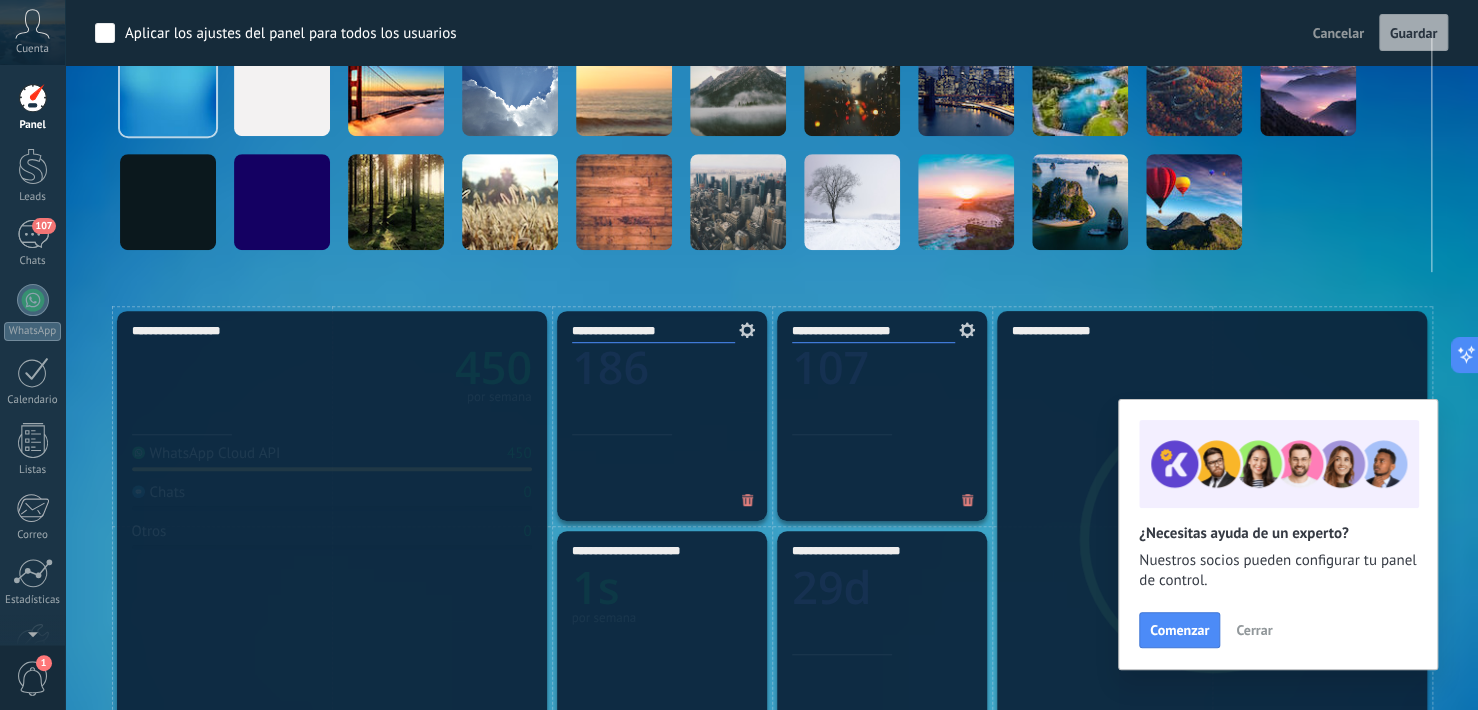 click on "Cerrar" at bounding box center (1254, 630) 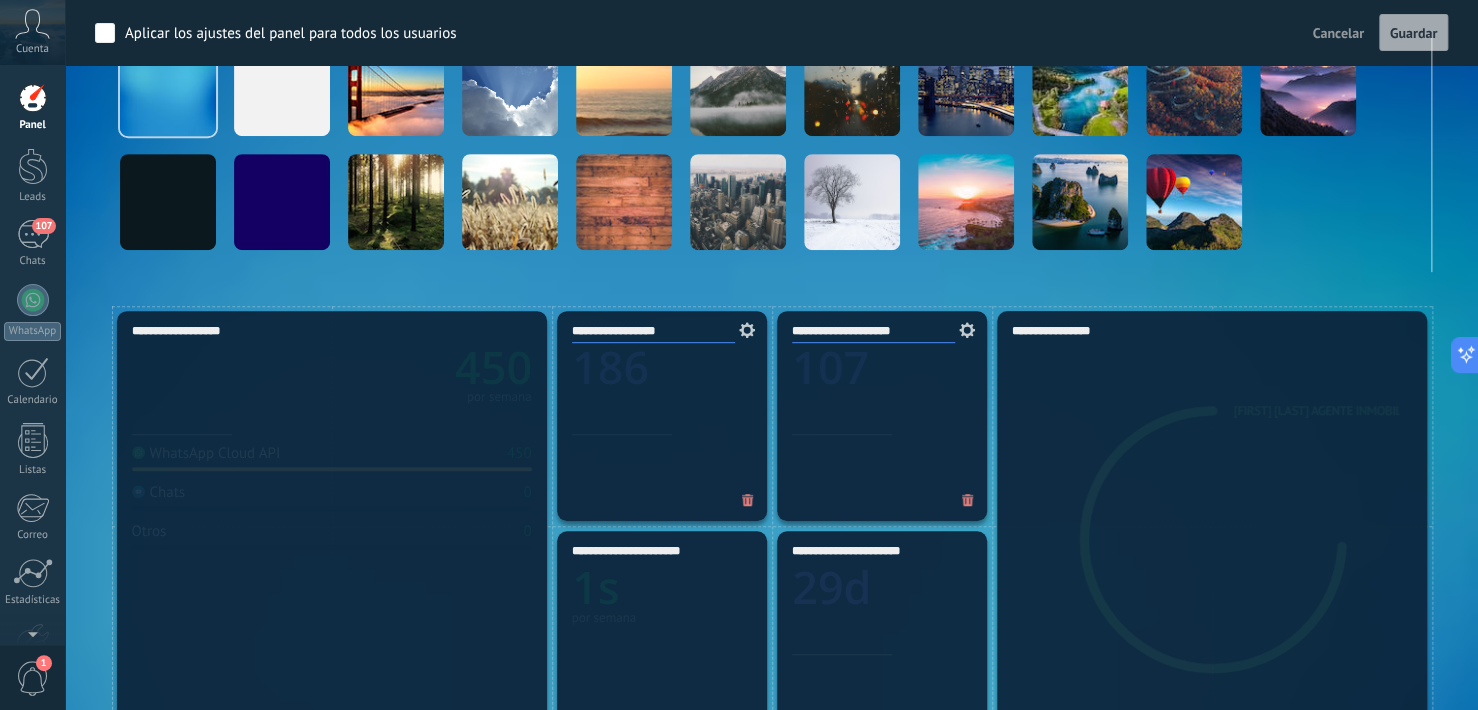 scroll, scrollTop: 0, scrollLeft: 0, axis: both 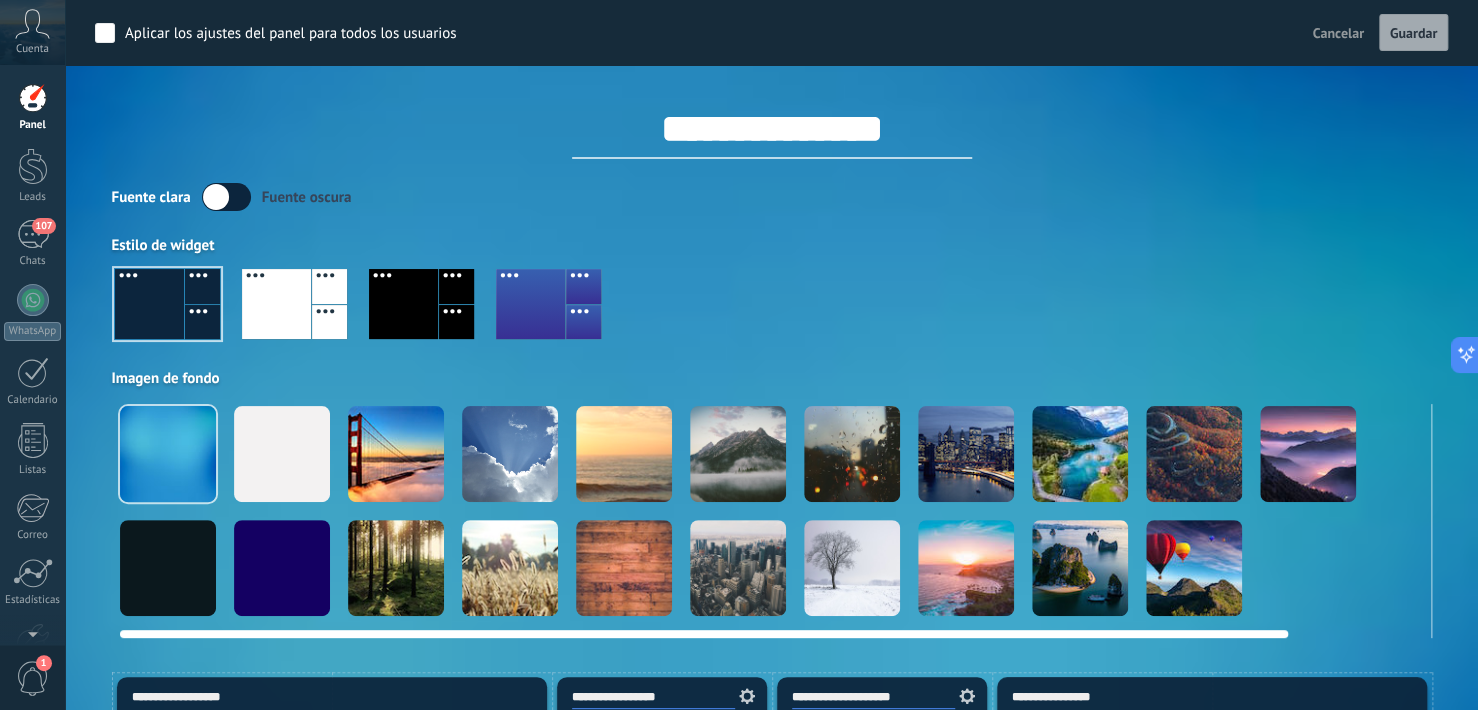 click at bounding box center [1194, 568] 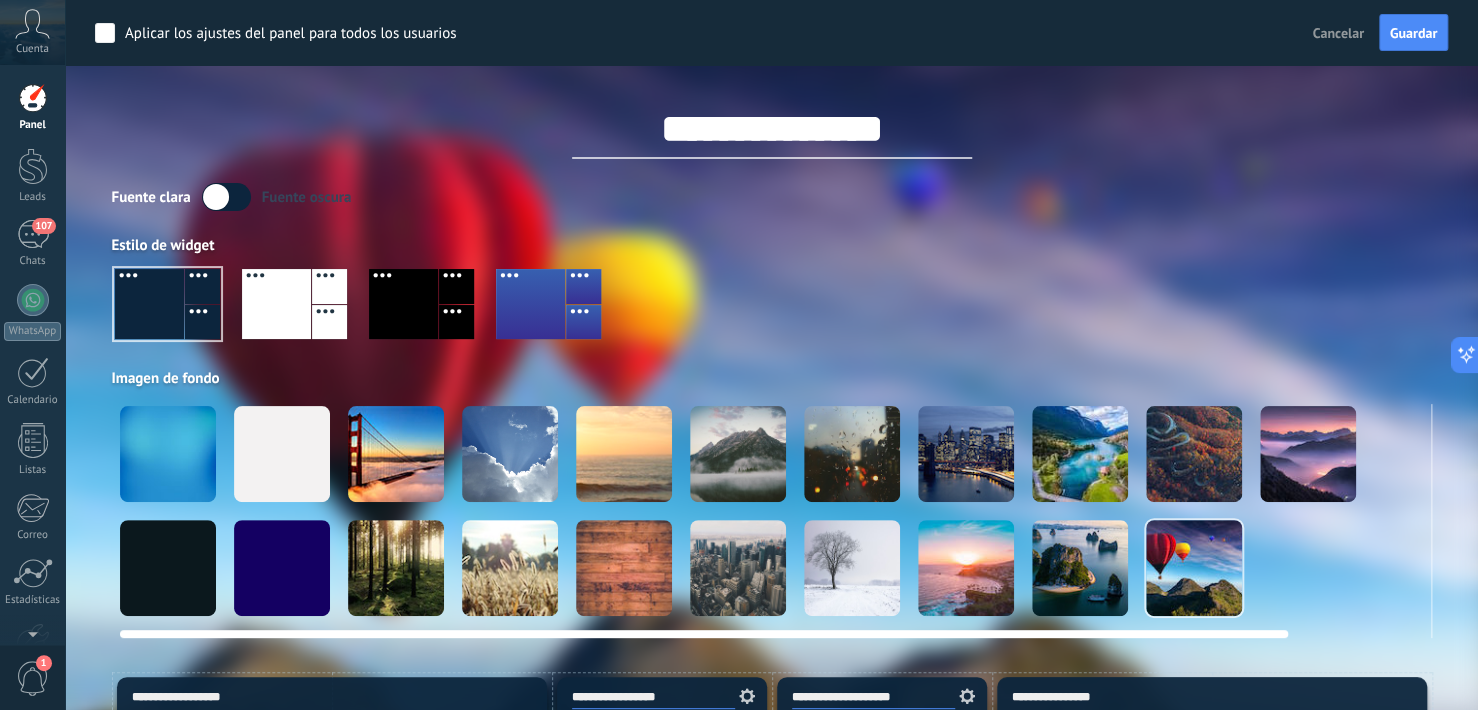 click at bounding box center (966, 568) 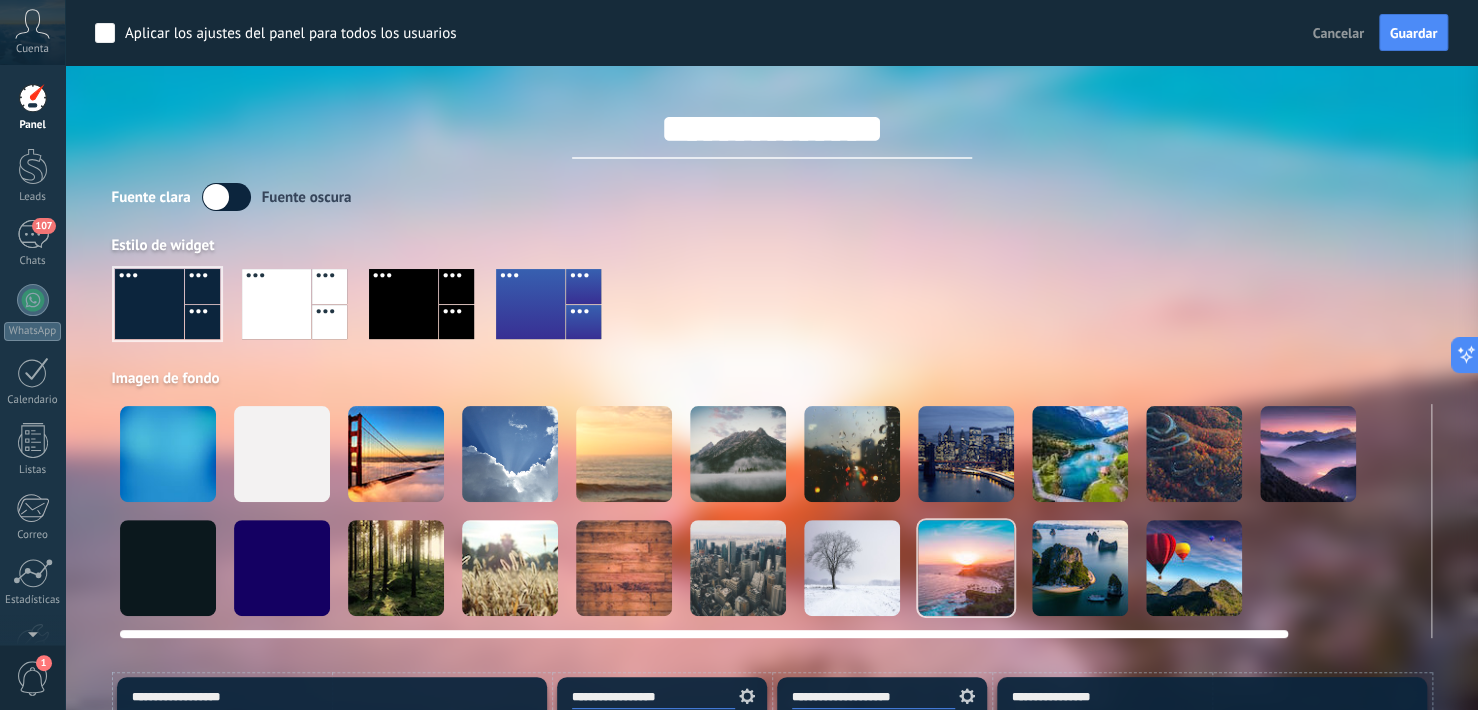 click at bounding box center (1080, 454) 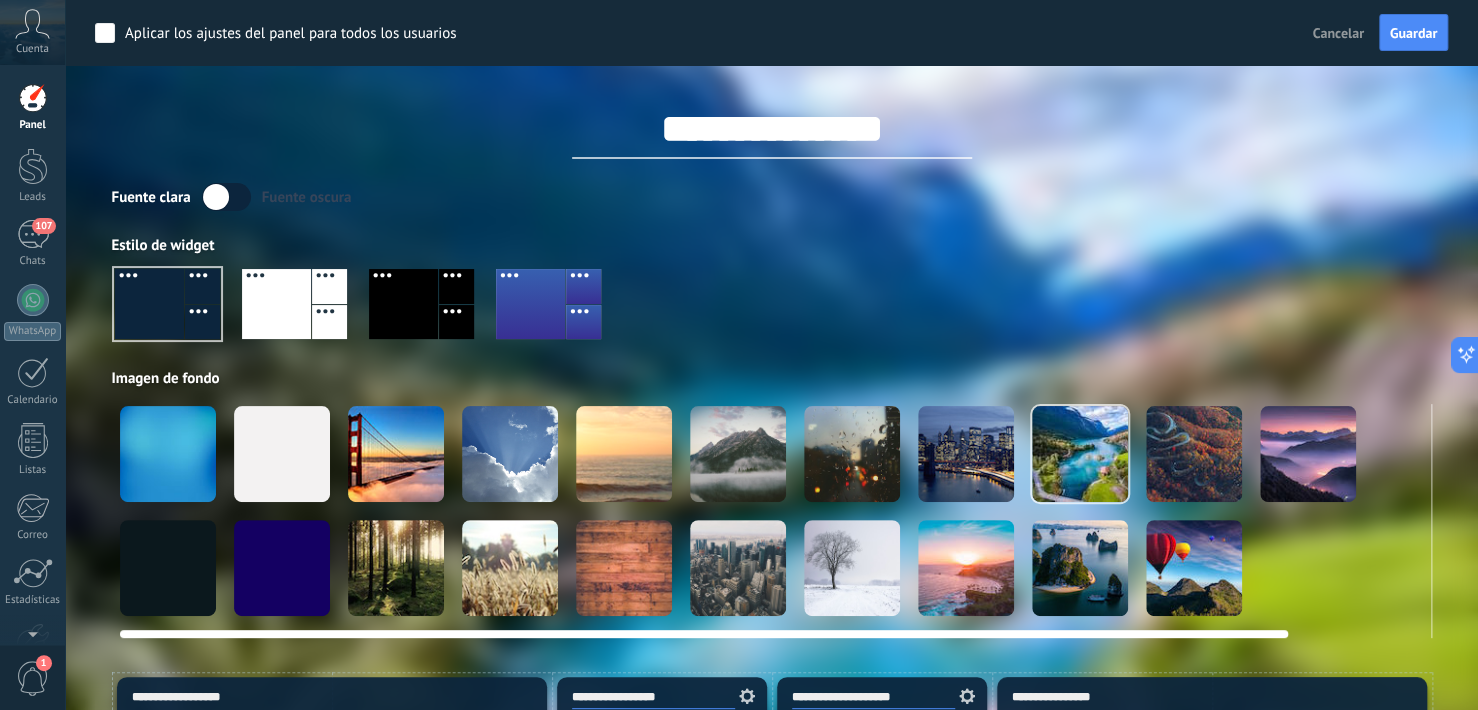 click at bounding box center [738, 454] 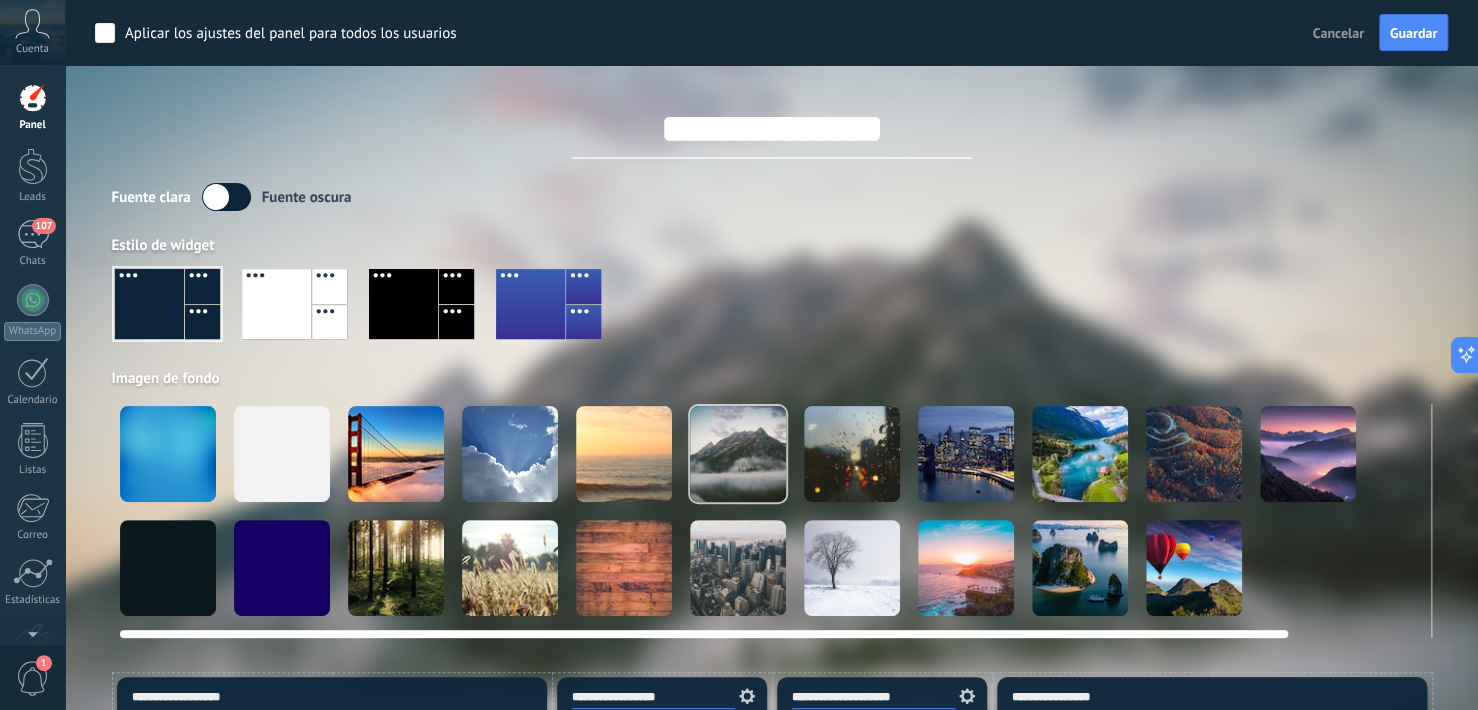 click at bounding box center (510, 454) 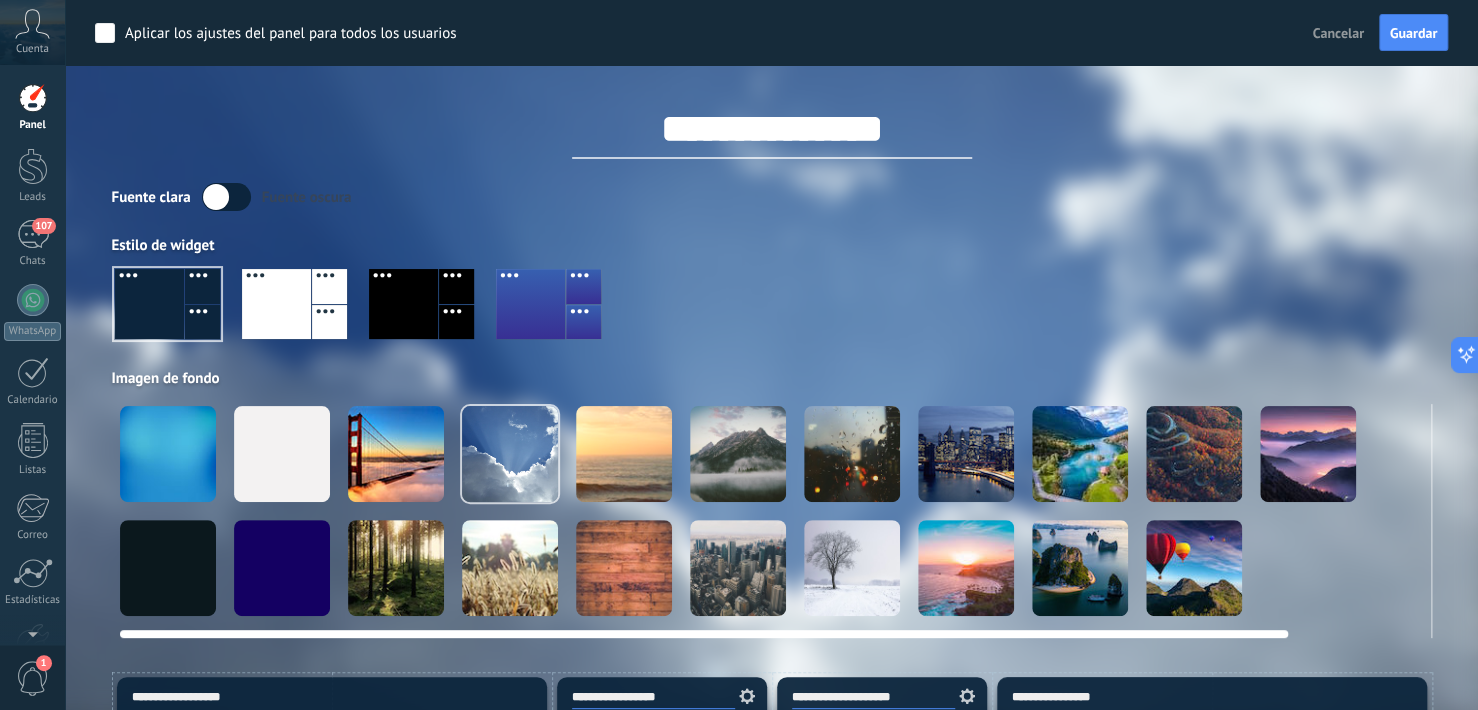 click at bounding box center [396, 454] 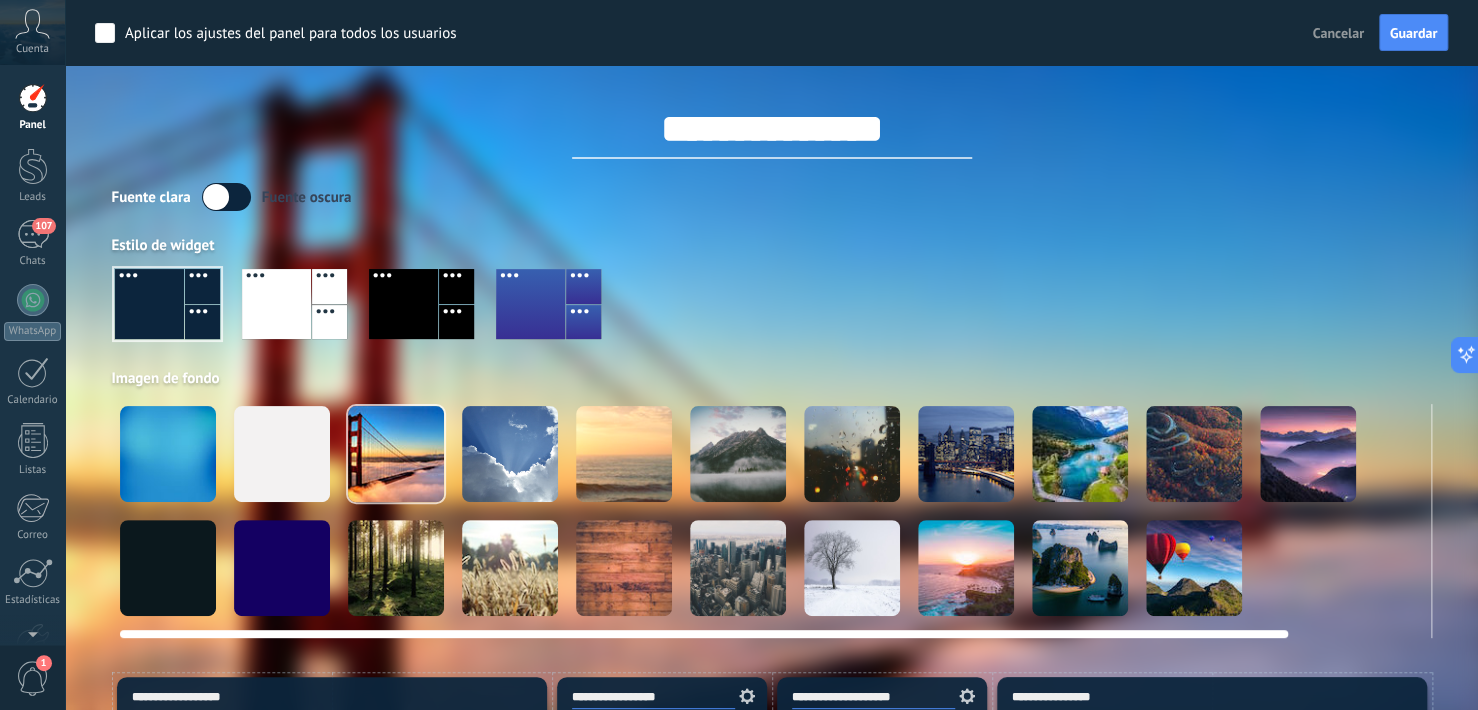 click at bounding box center (168, 454) 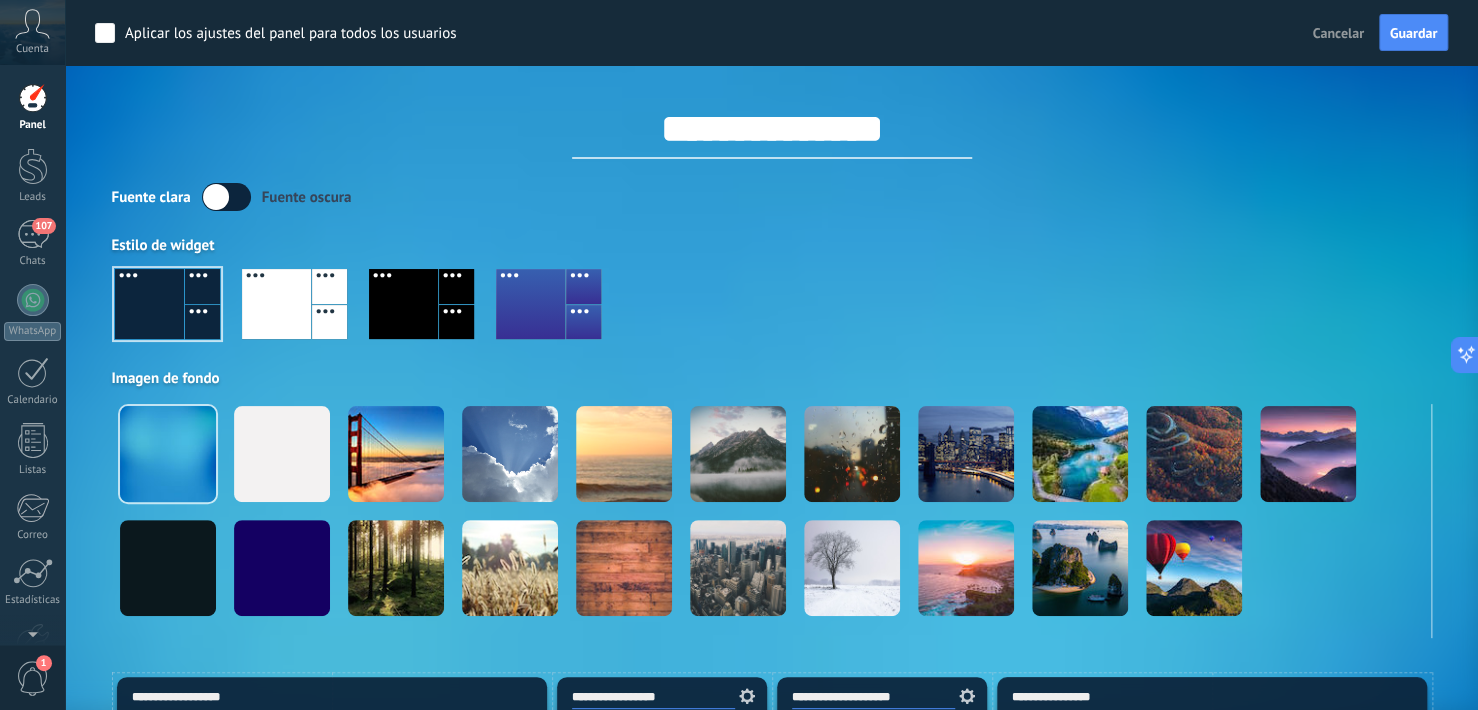 click at bounding box center (167, 304) 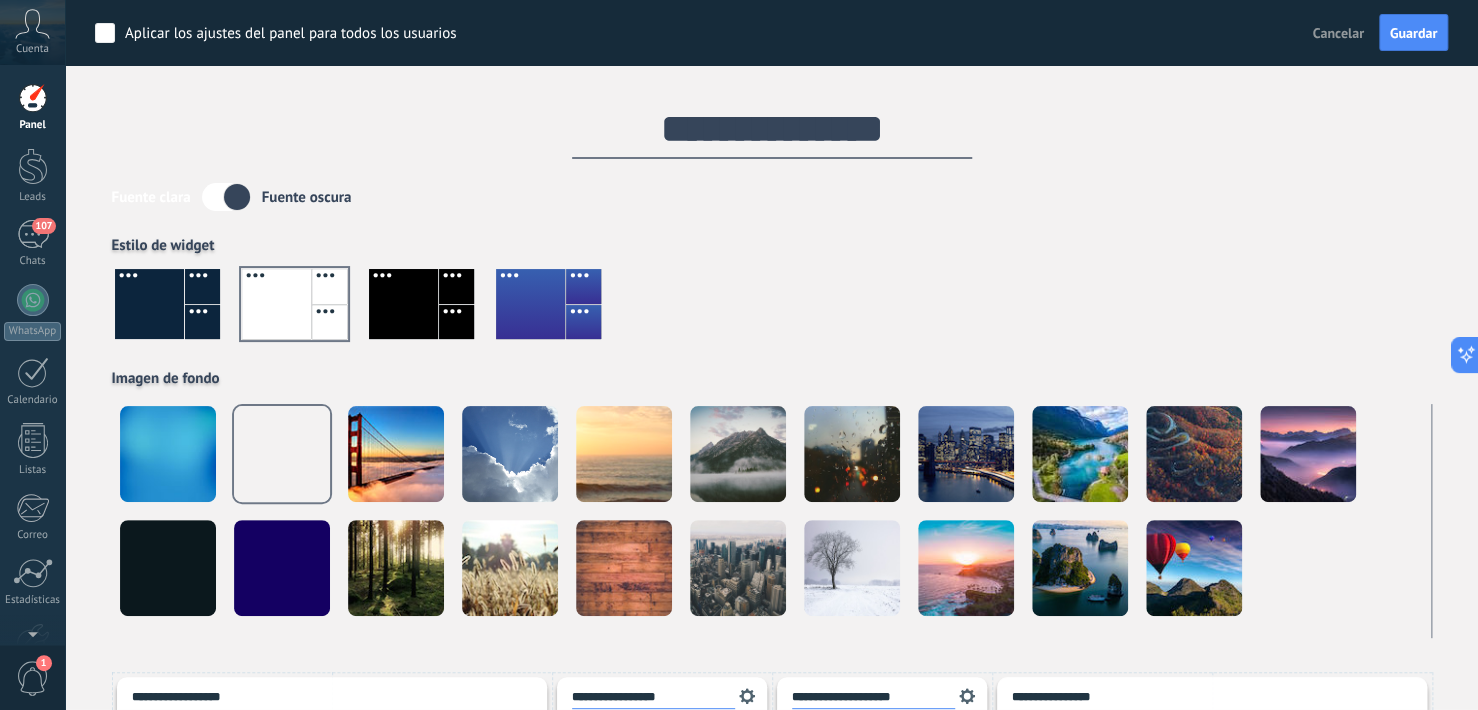 click at bounding box center (149, 304) 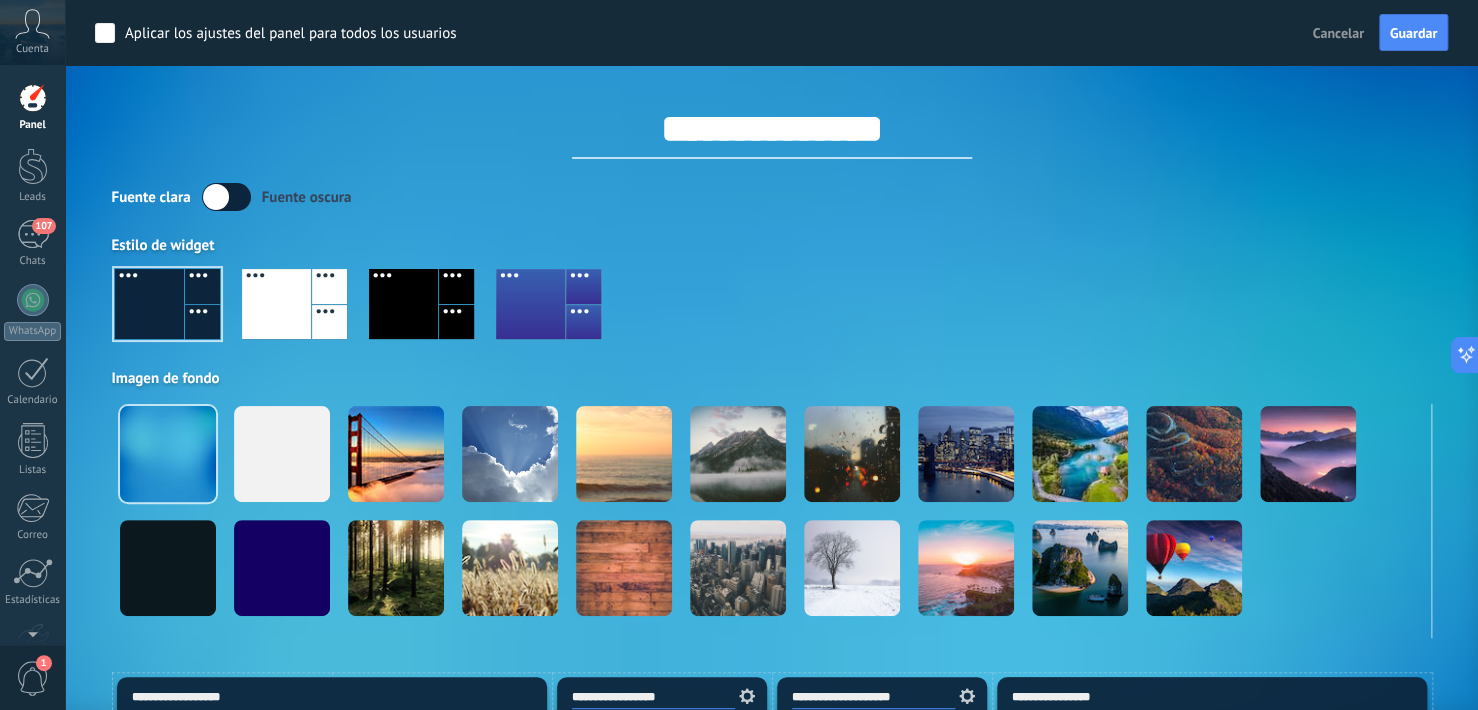 click at bounding box center (167, 304) 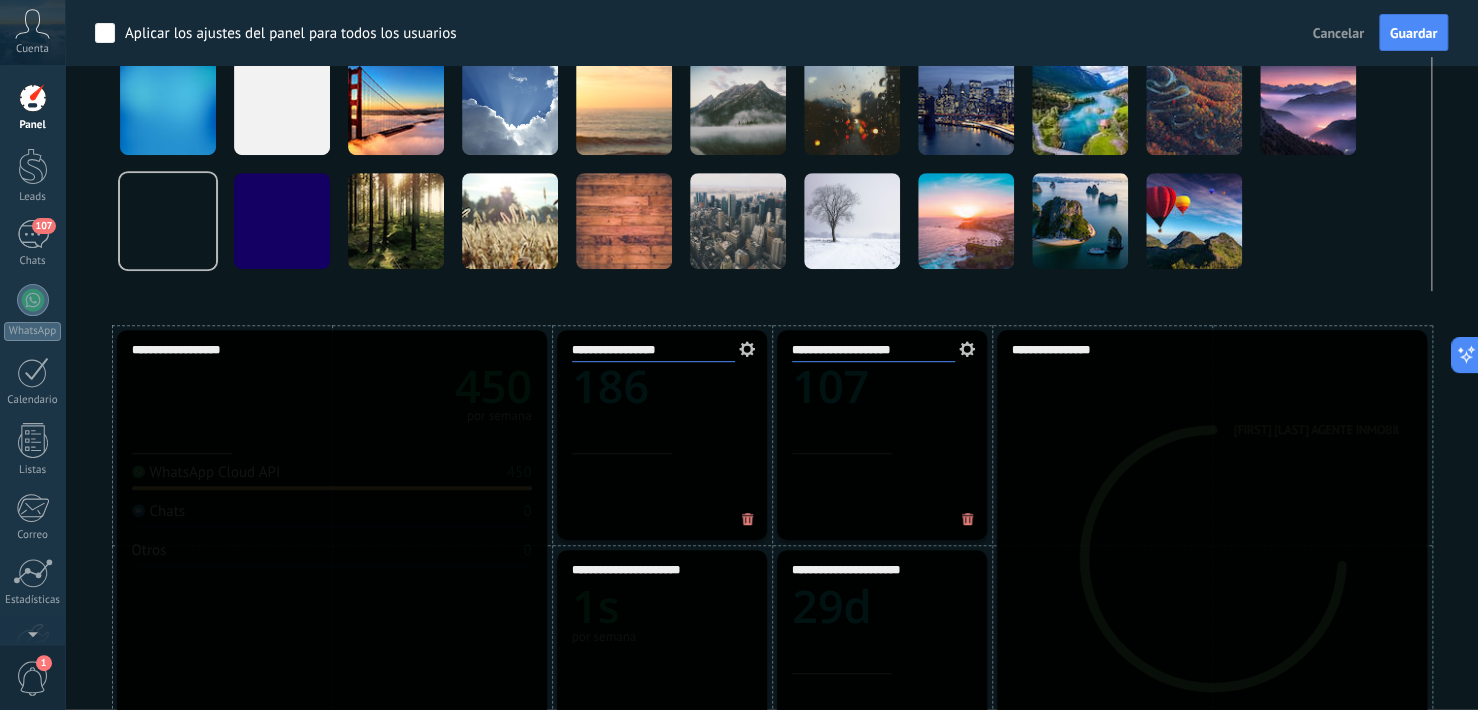 scroll, scrollTop: 0, scrollLeft: 0, axis: both 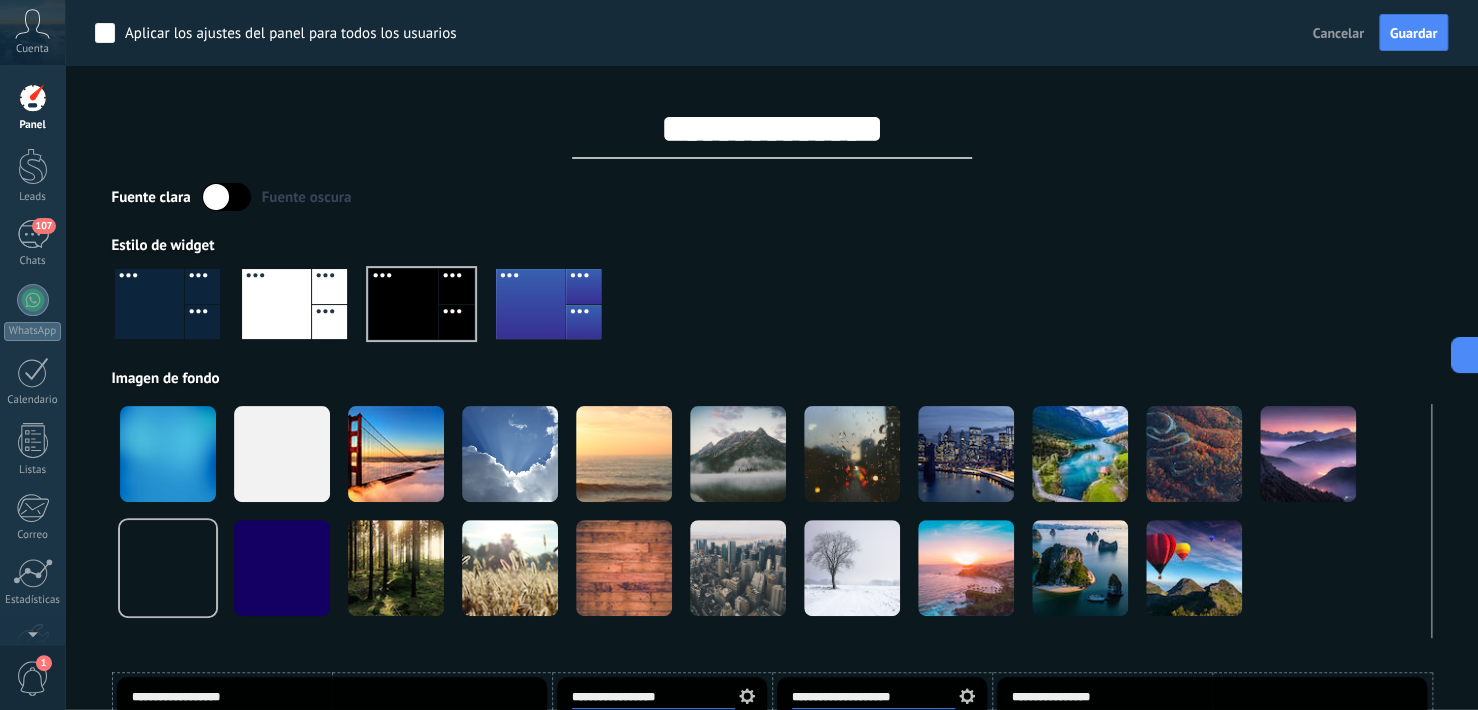 click at bounding box center (772, 312) 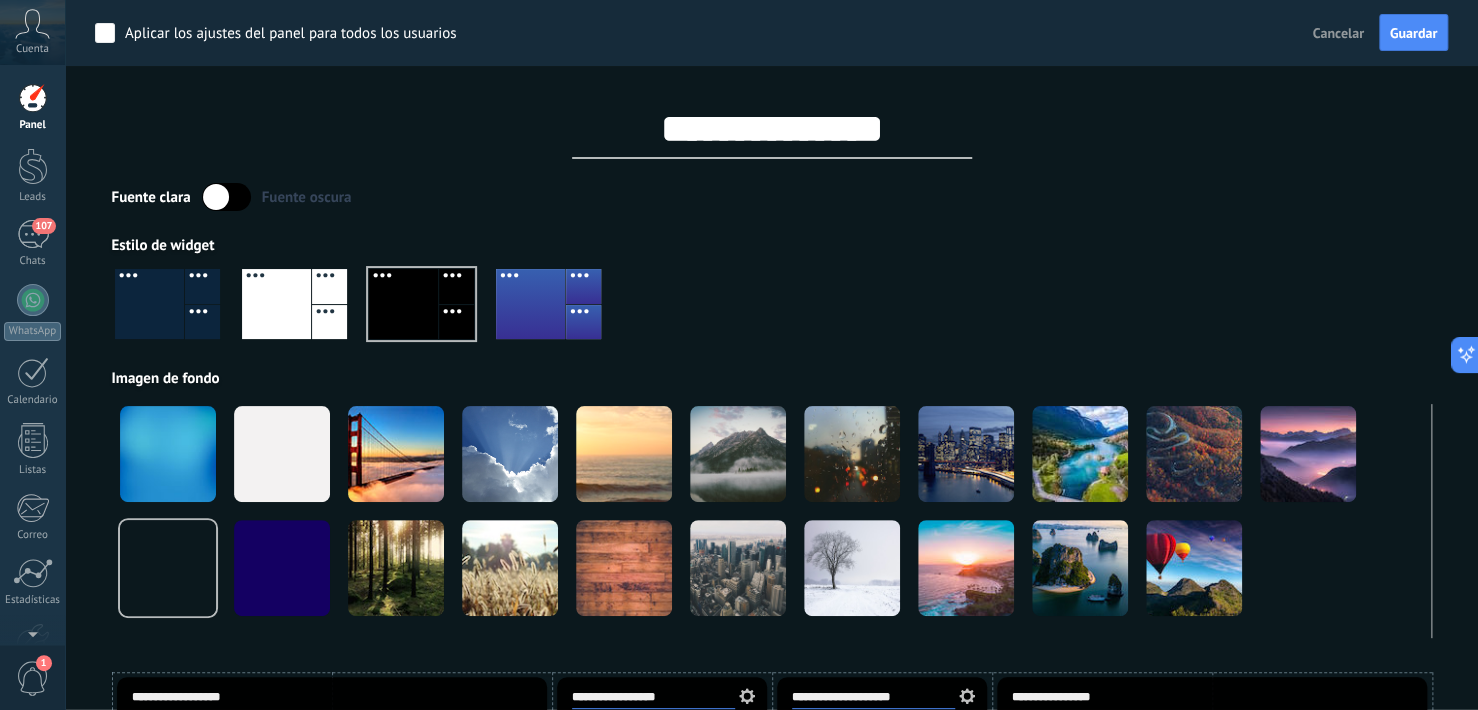click at bounding box center (530, 304) 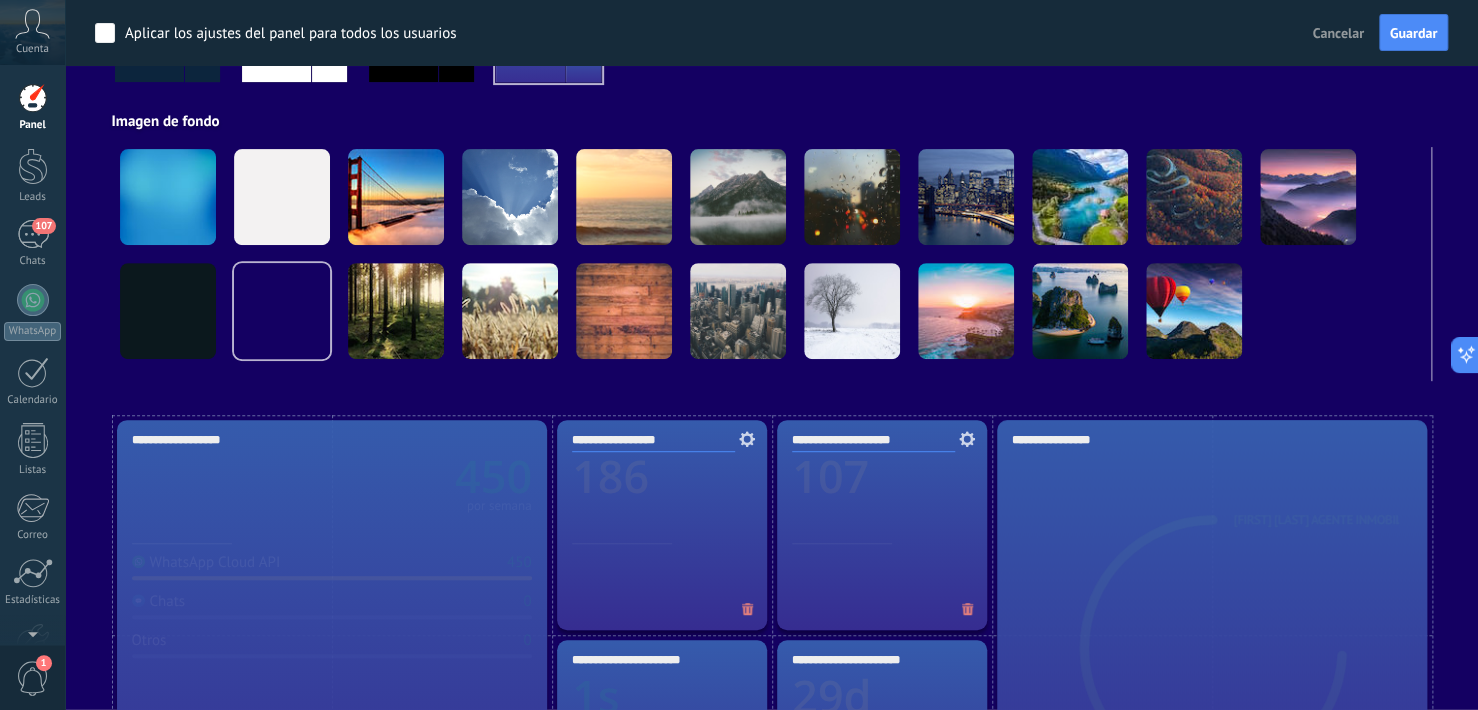scroll, scrollTop: 244, scrollLeft: 0, axis: vertical 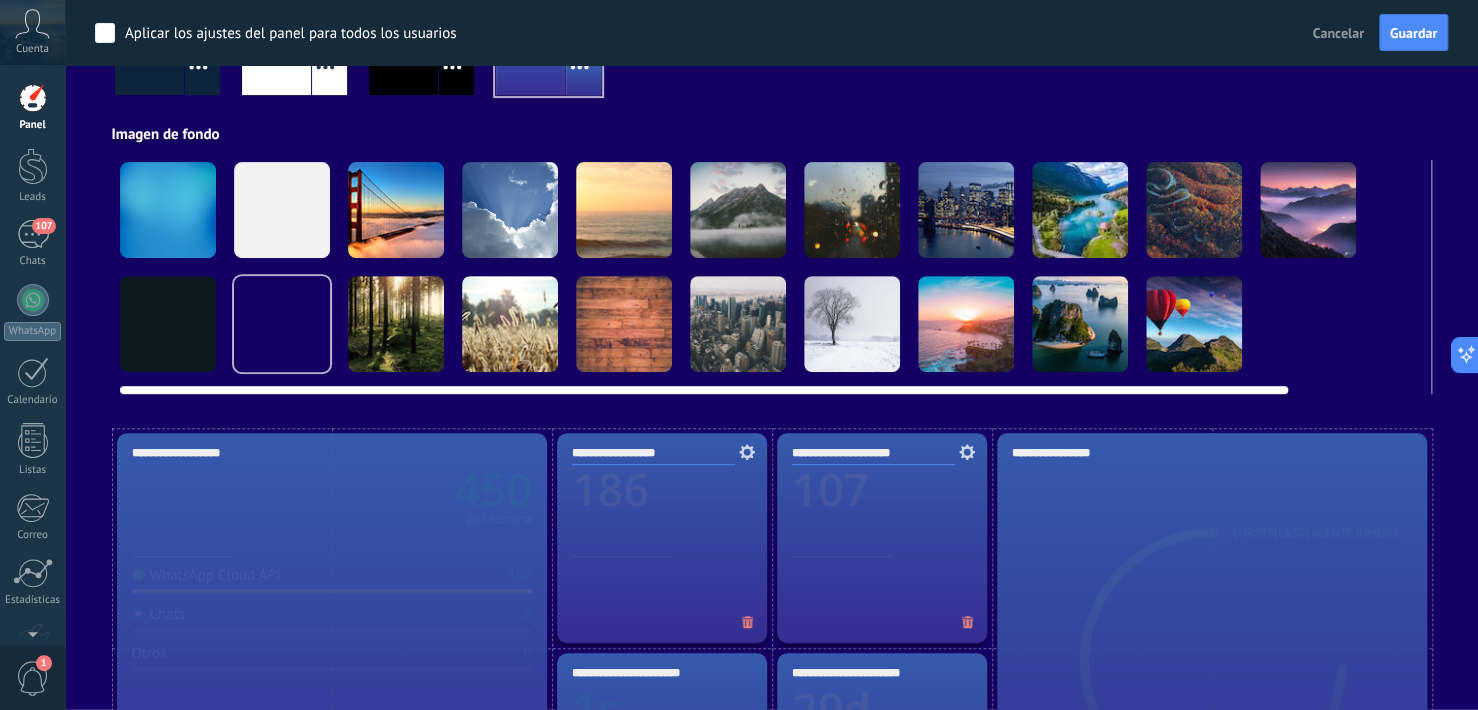click at bounding box center (1308, 324) 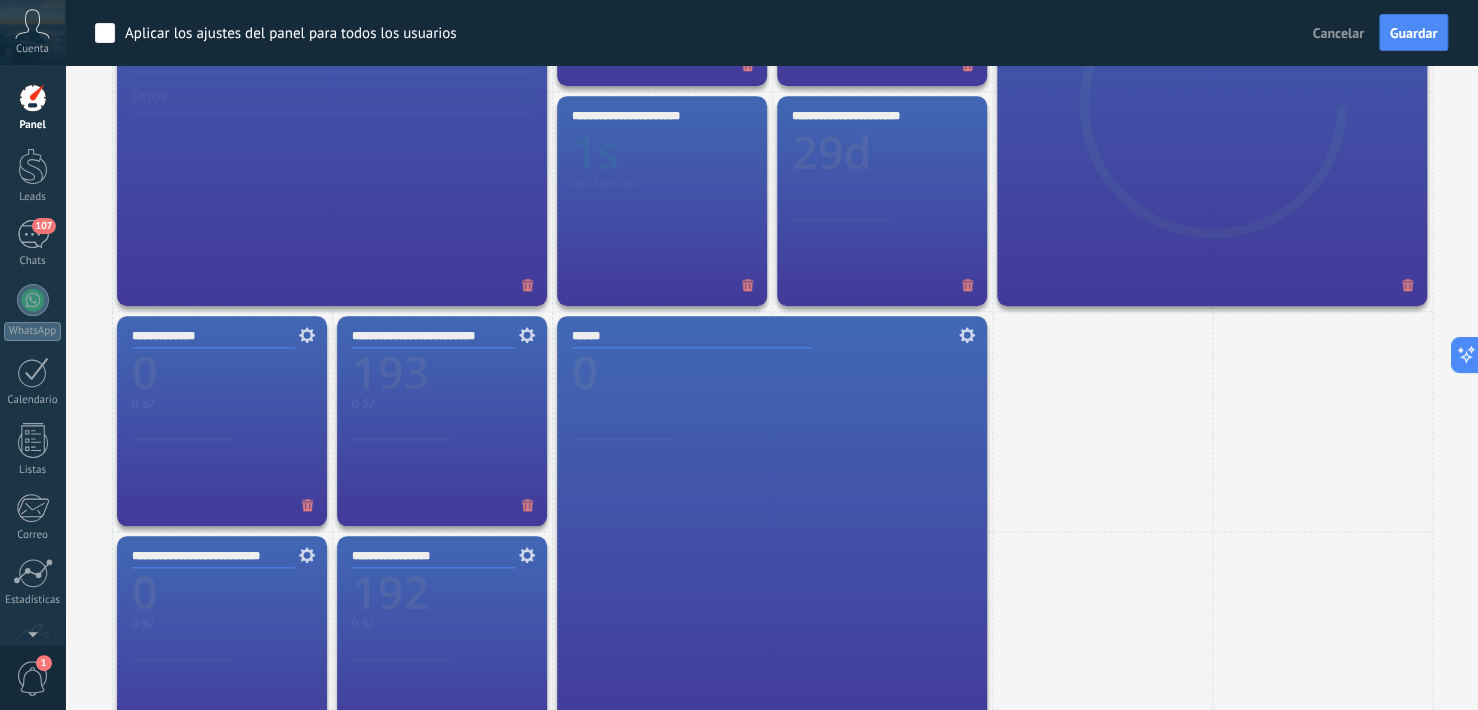 scroll, scrollTop: 0, scrollLeft: 0, axis: both 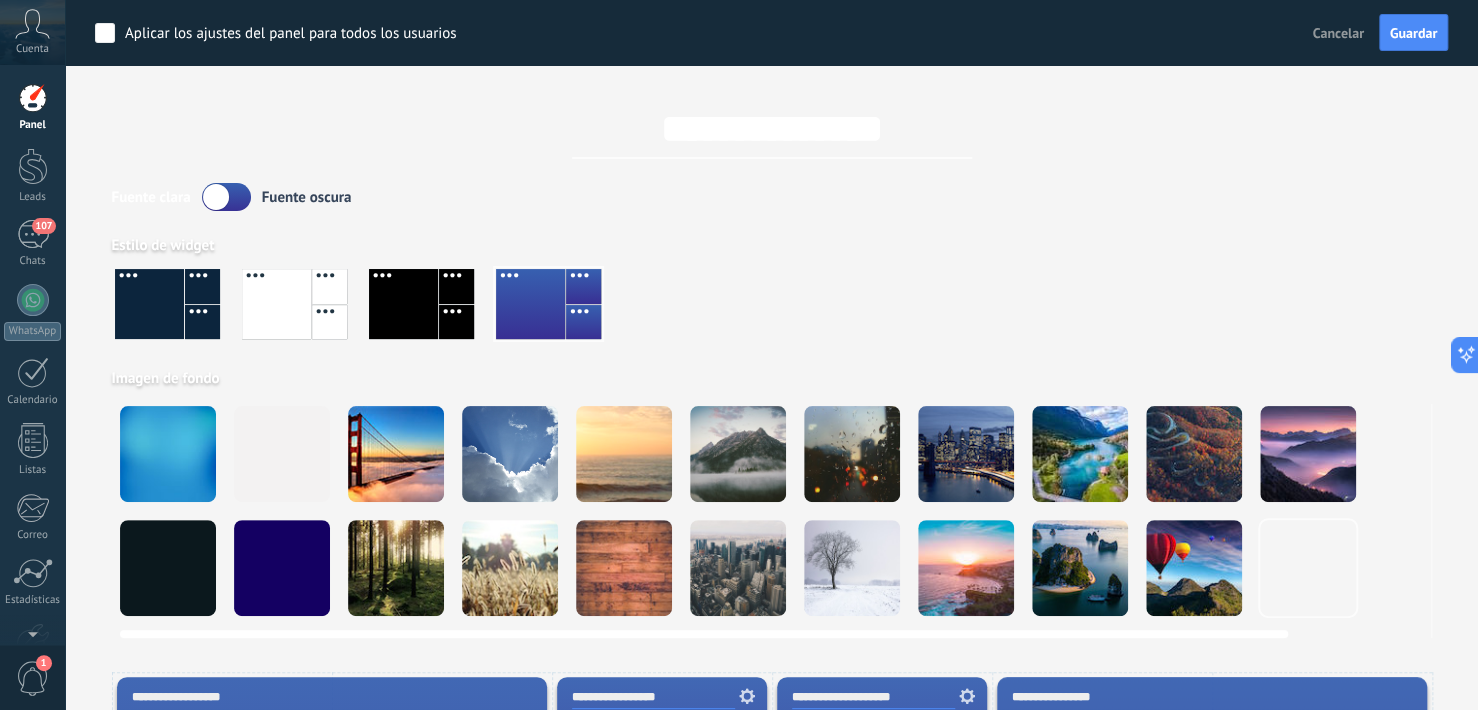 click at bounding box center (396, 568) 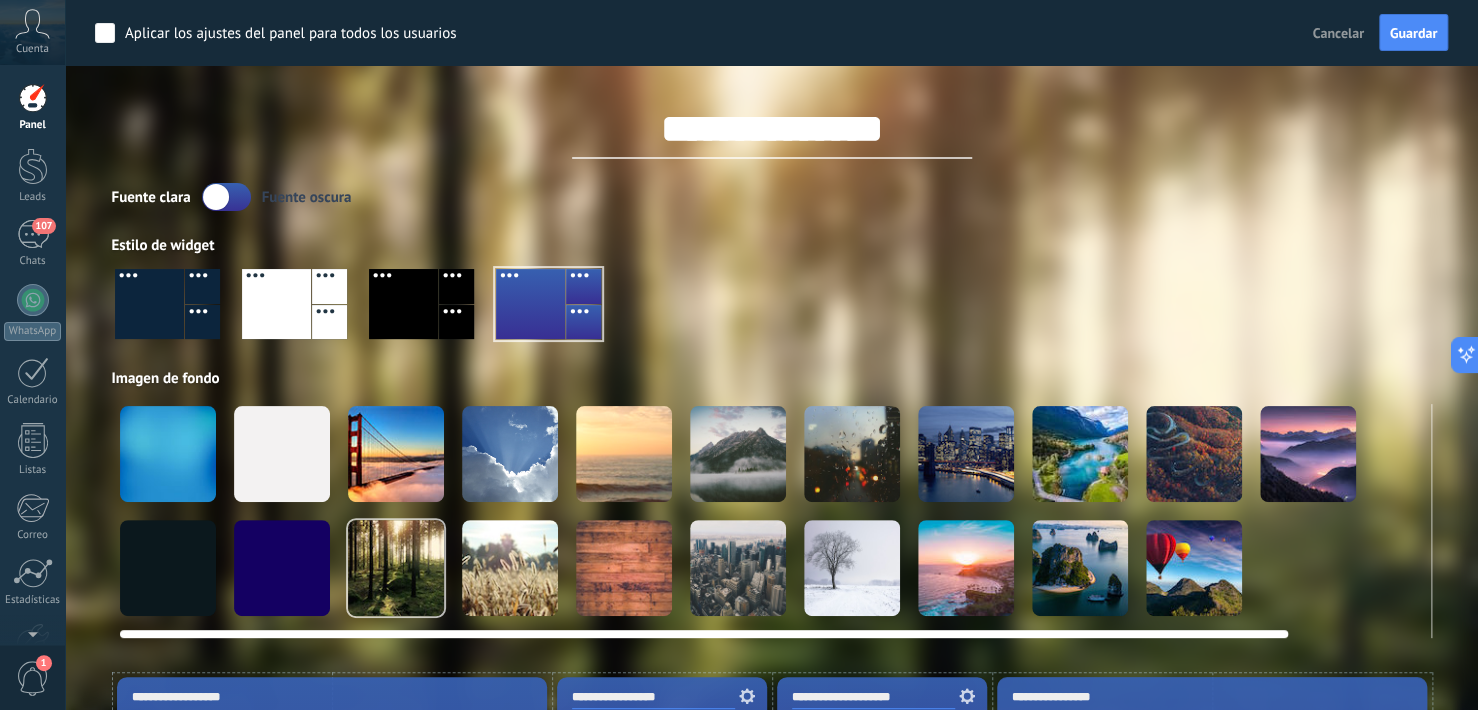 click at bounding box center (168, 454) 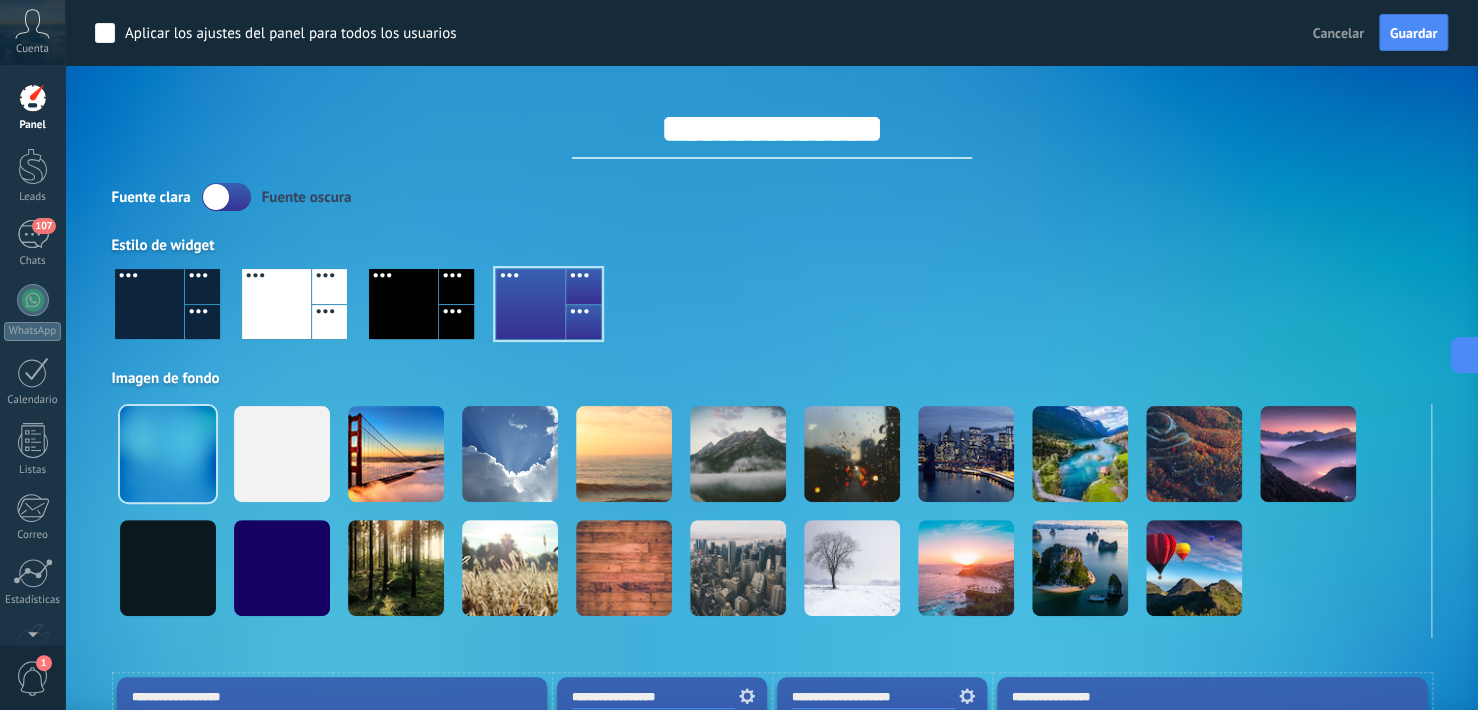 click at bounding box center (226, 197) 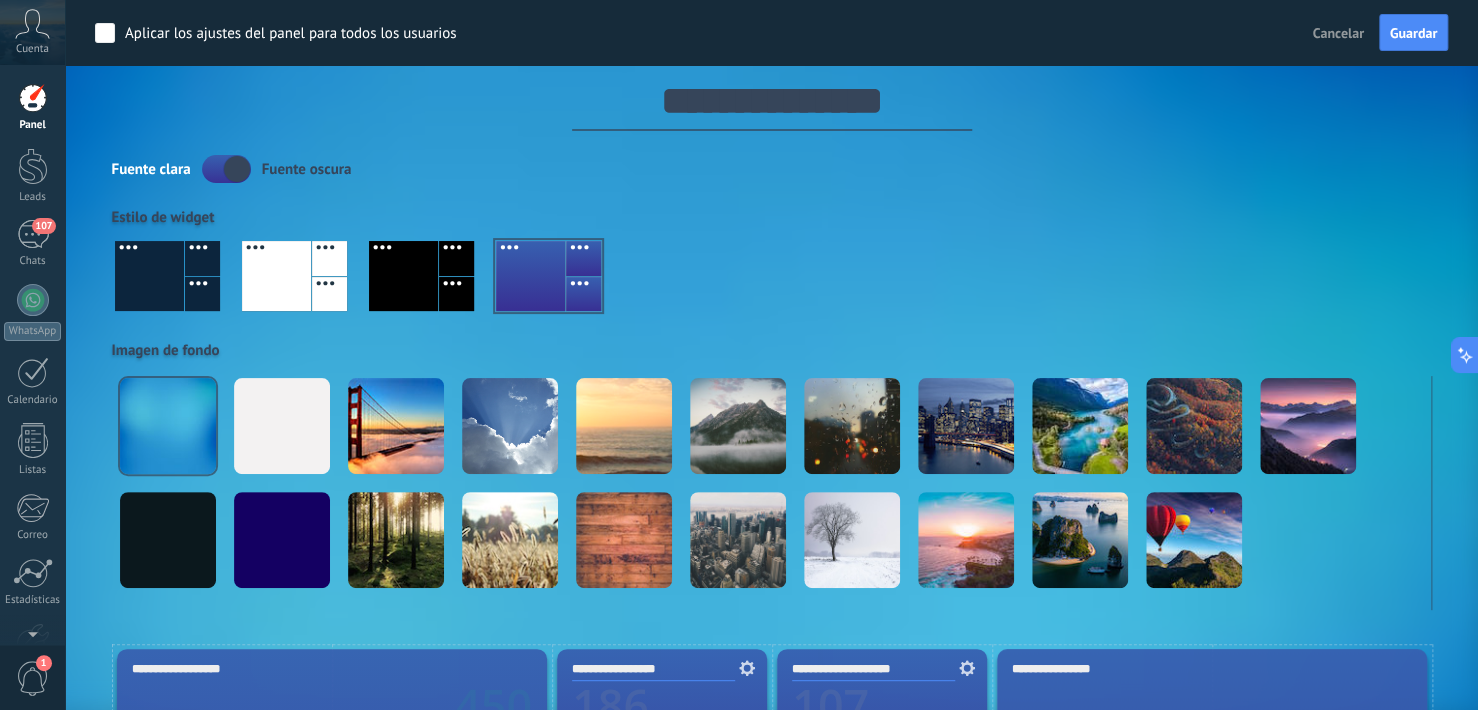 scroll, scrollTop: 0, scrollLeft: 0, axis: both 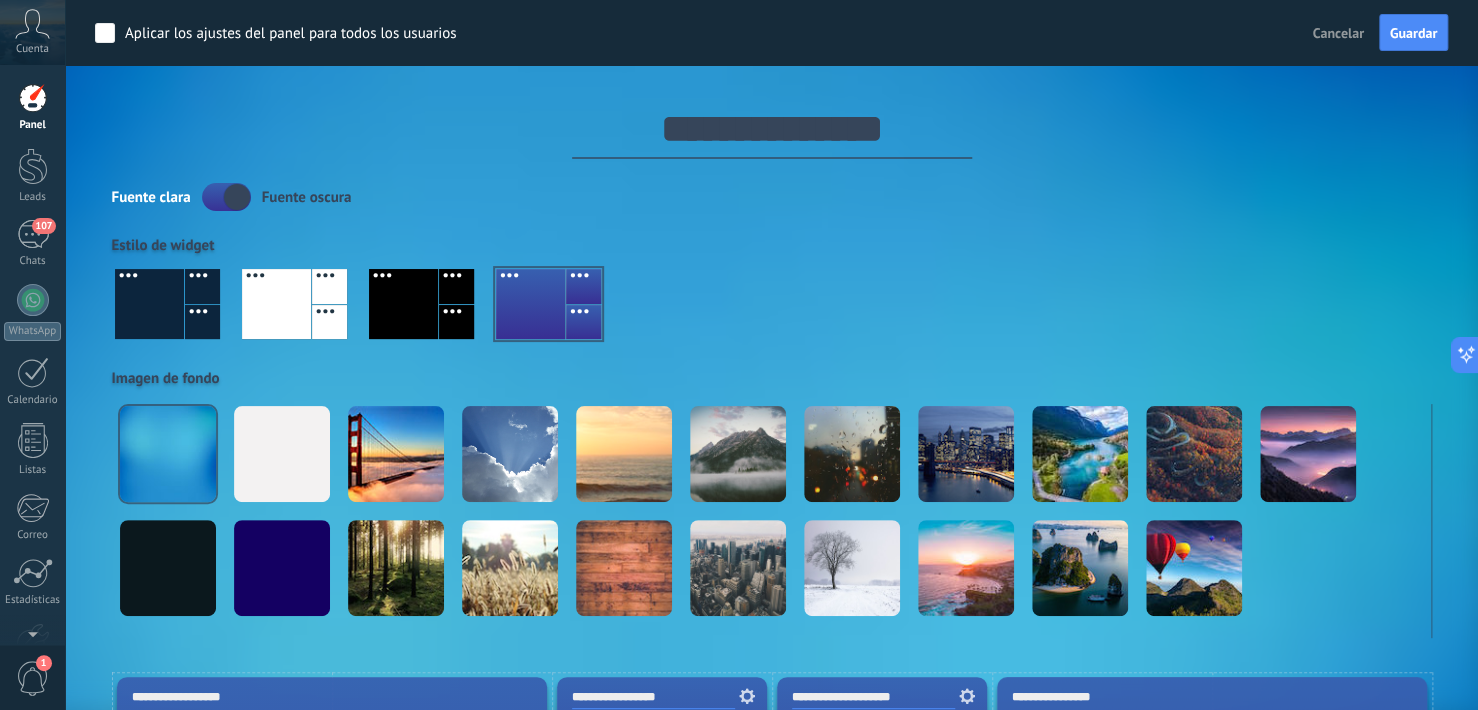 click at bounding box center (226, 197) 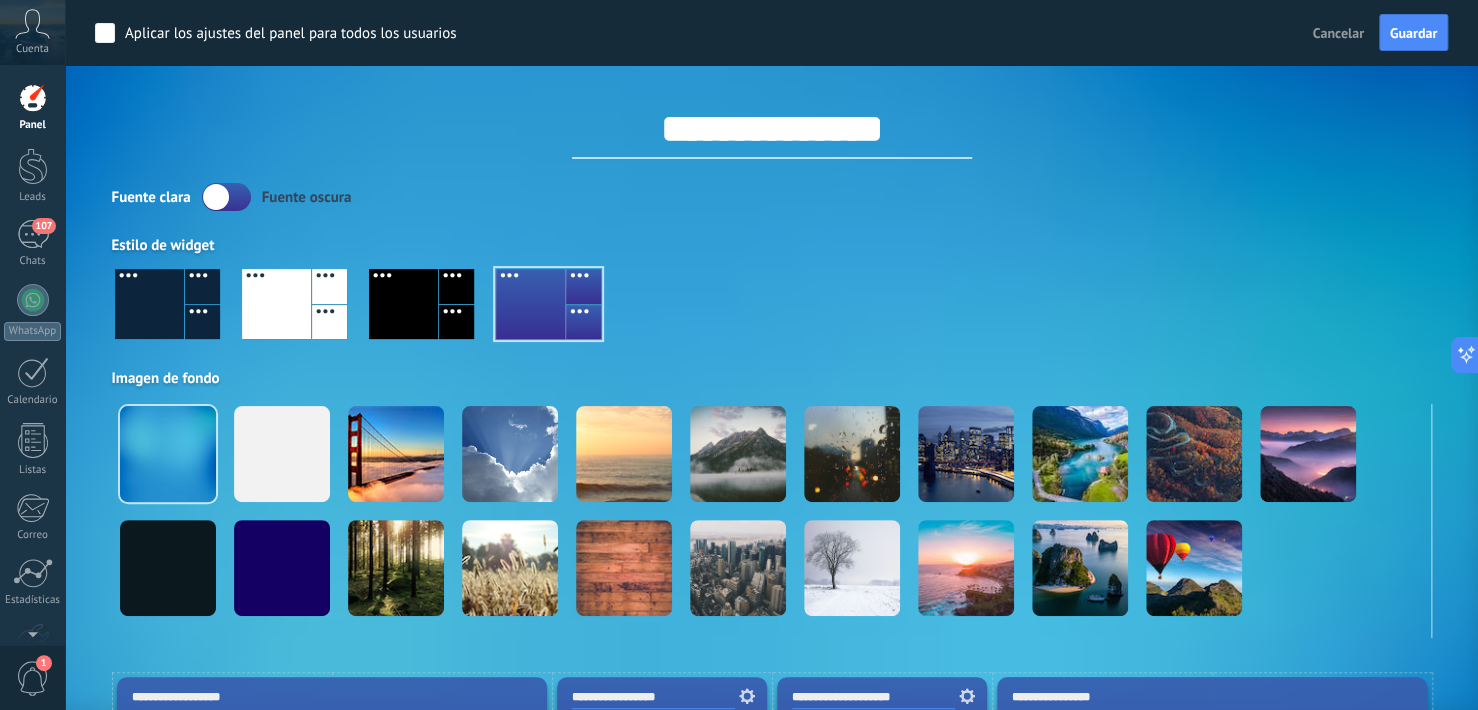 click on "**********" at bounding box center (772, 129) 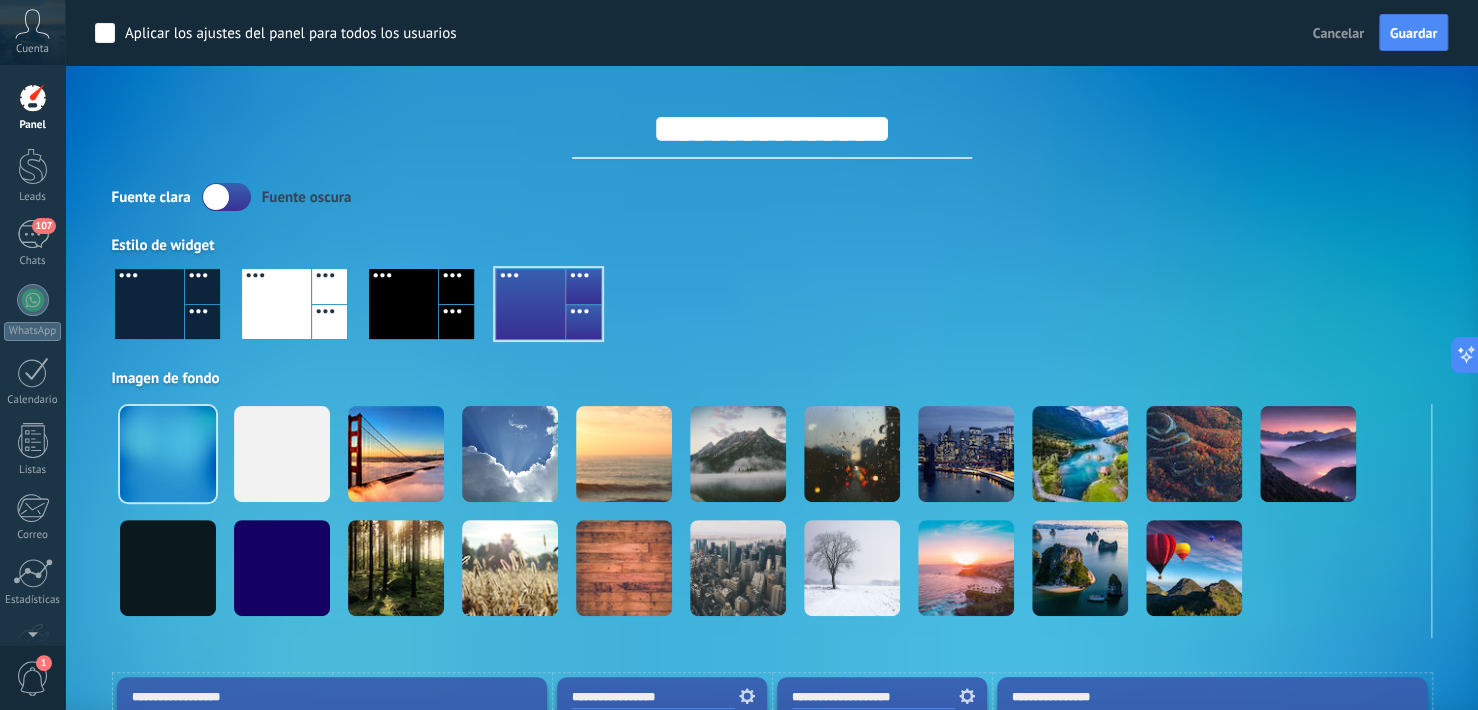 click on "**********" at bounding box center [772, 129] 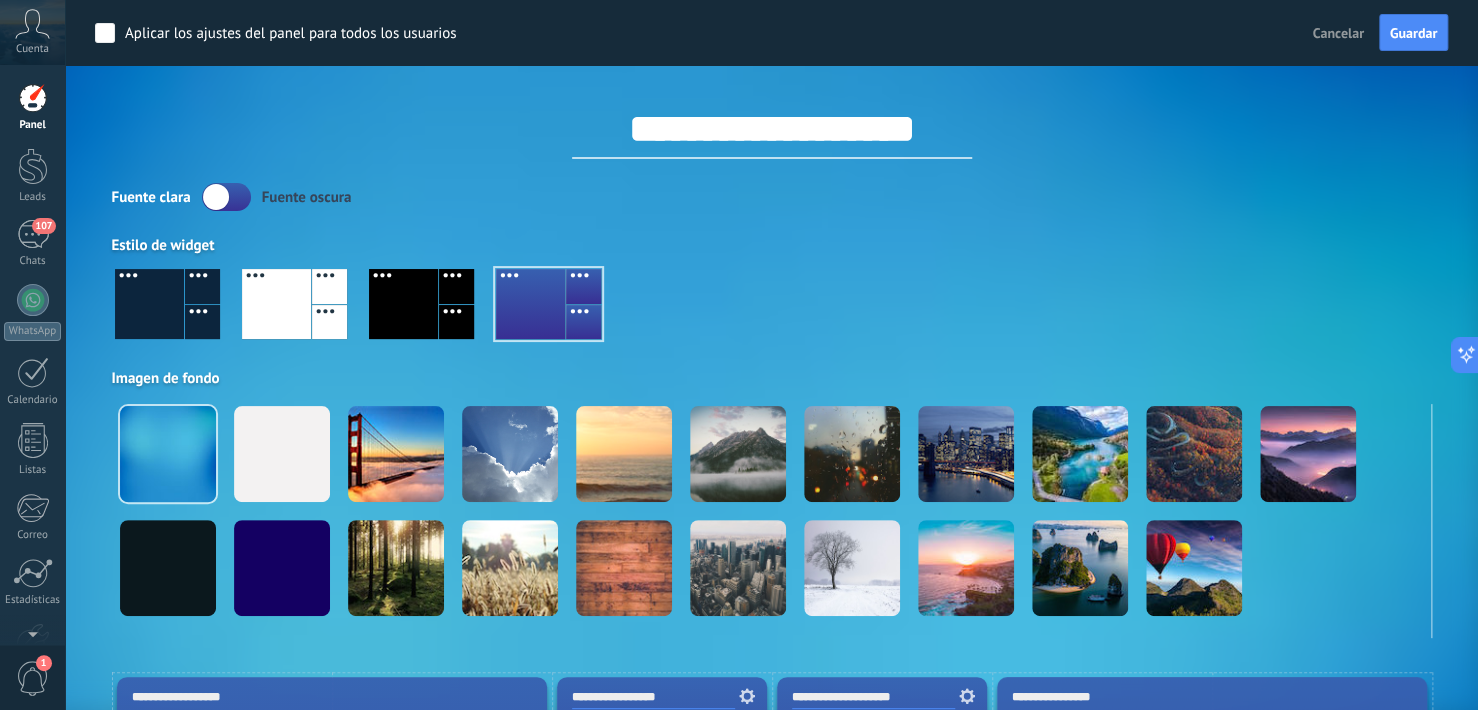 type on "**********" 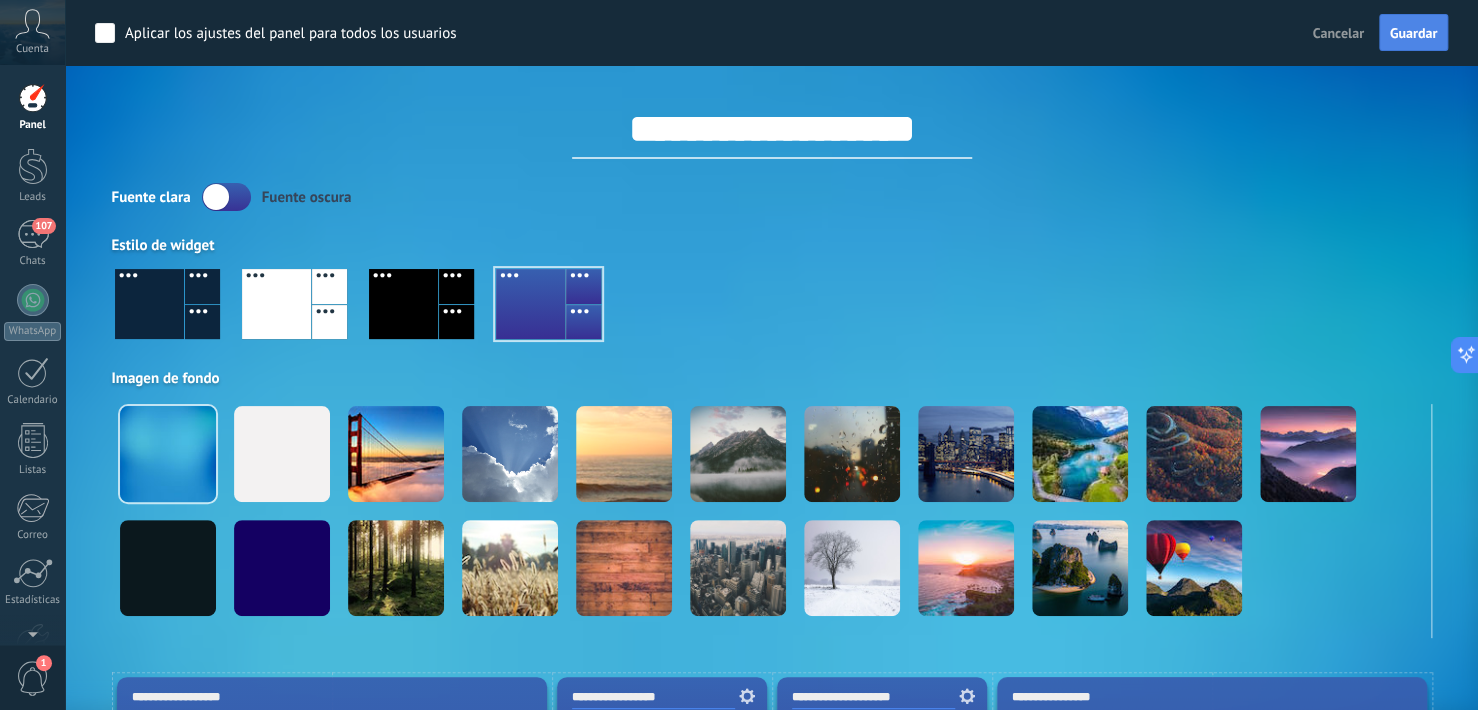 click on "Guardar" at bounding box center [1413, 33] 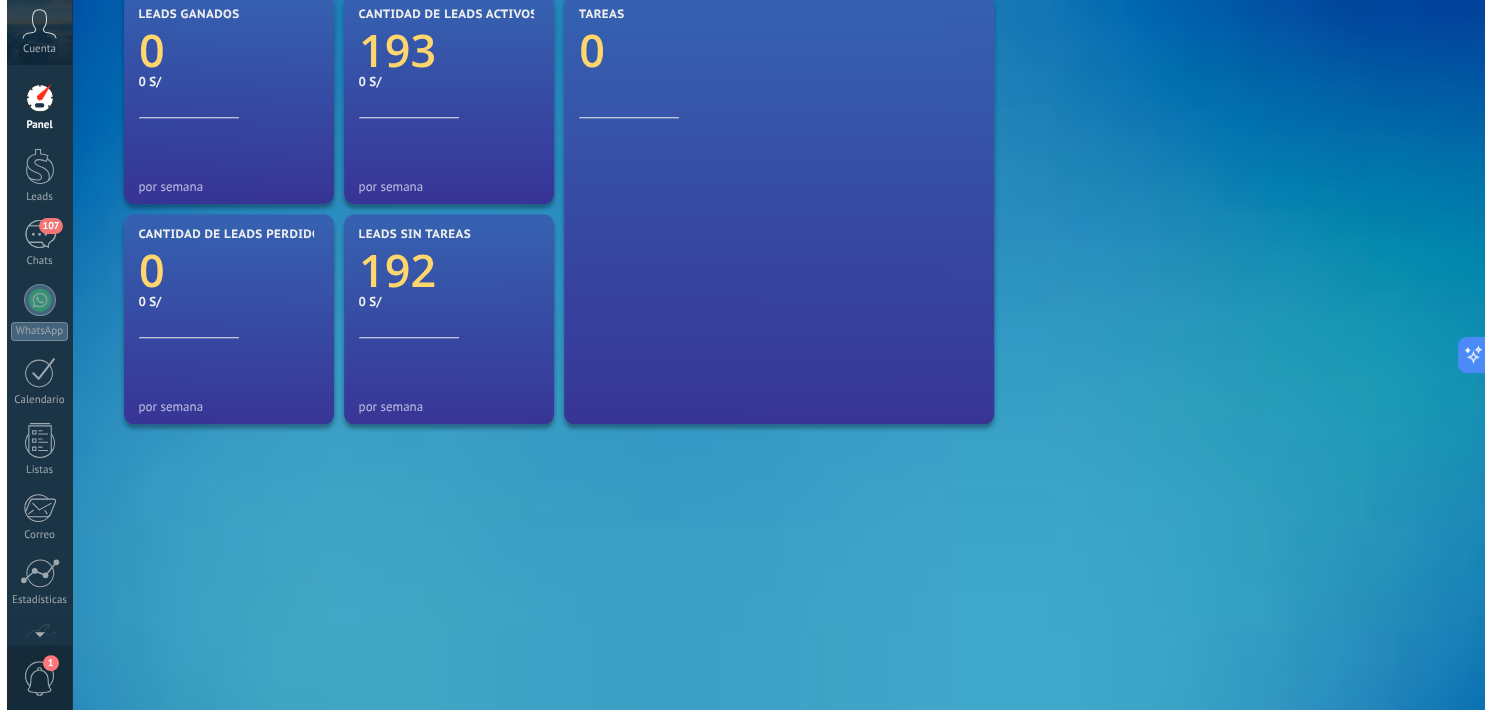 scroll, scrollTop: 0, scrollLeft: 0, axis: both 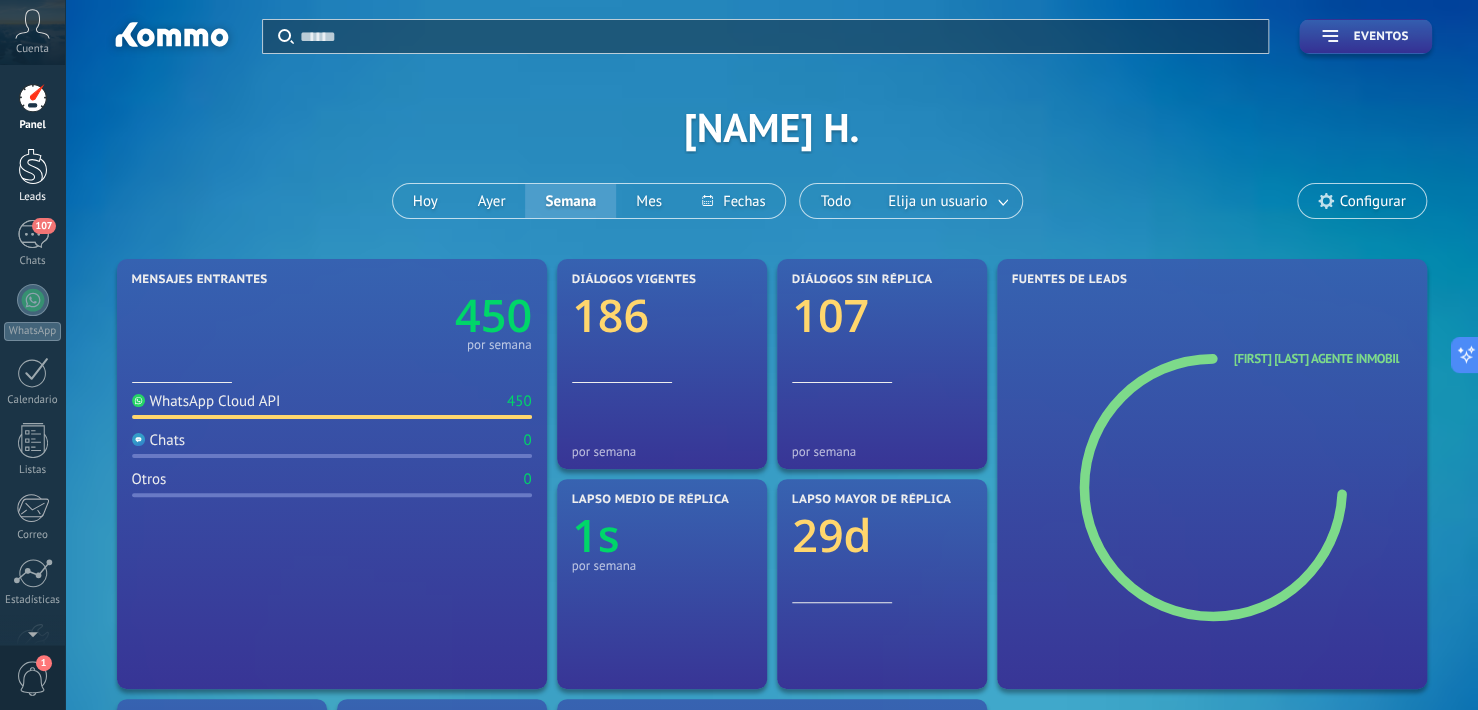 click at bounding box center (33, 166) 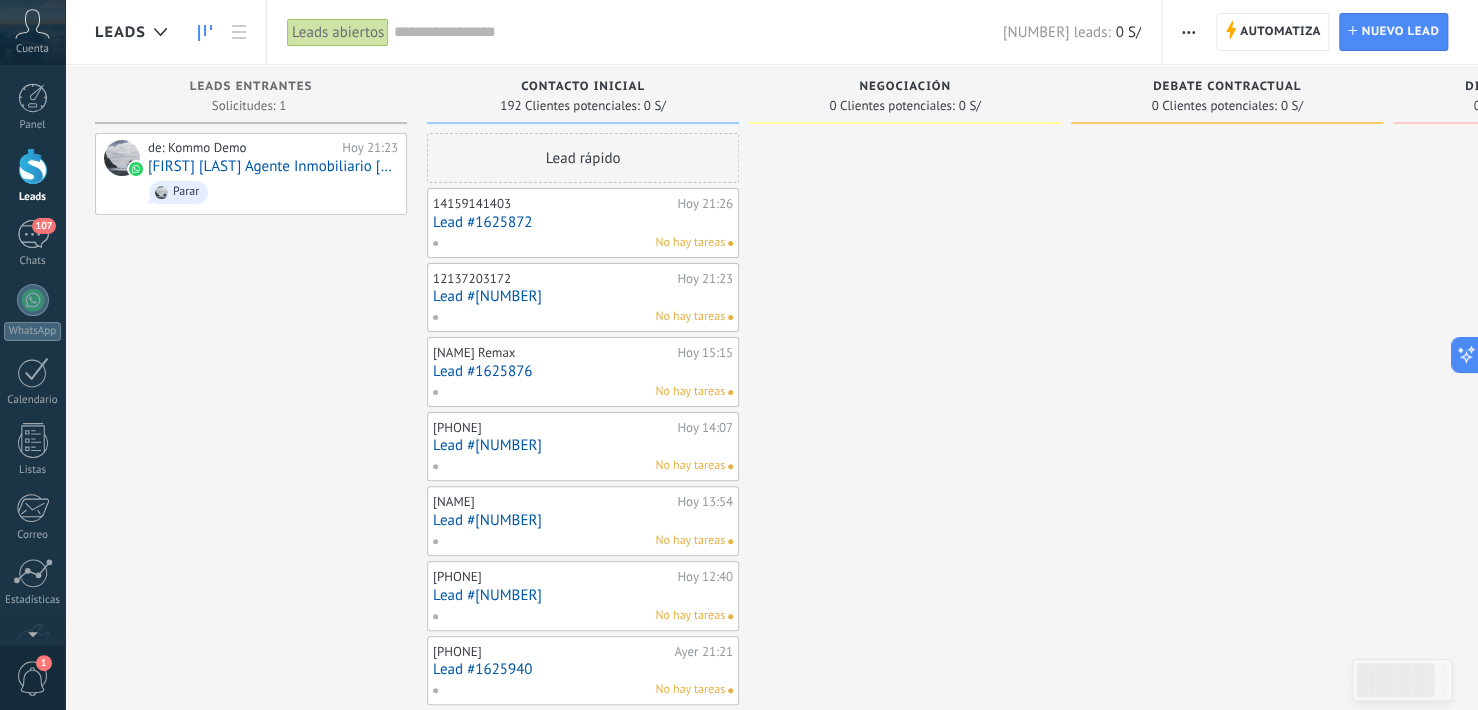 click on "[NAME] Remax Hoy [TIME] Lead #1625876 No hay tareas" at bounding box center (583, 372) 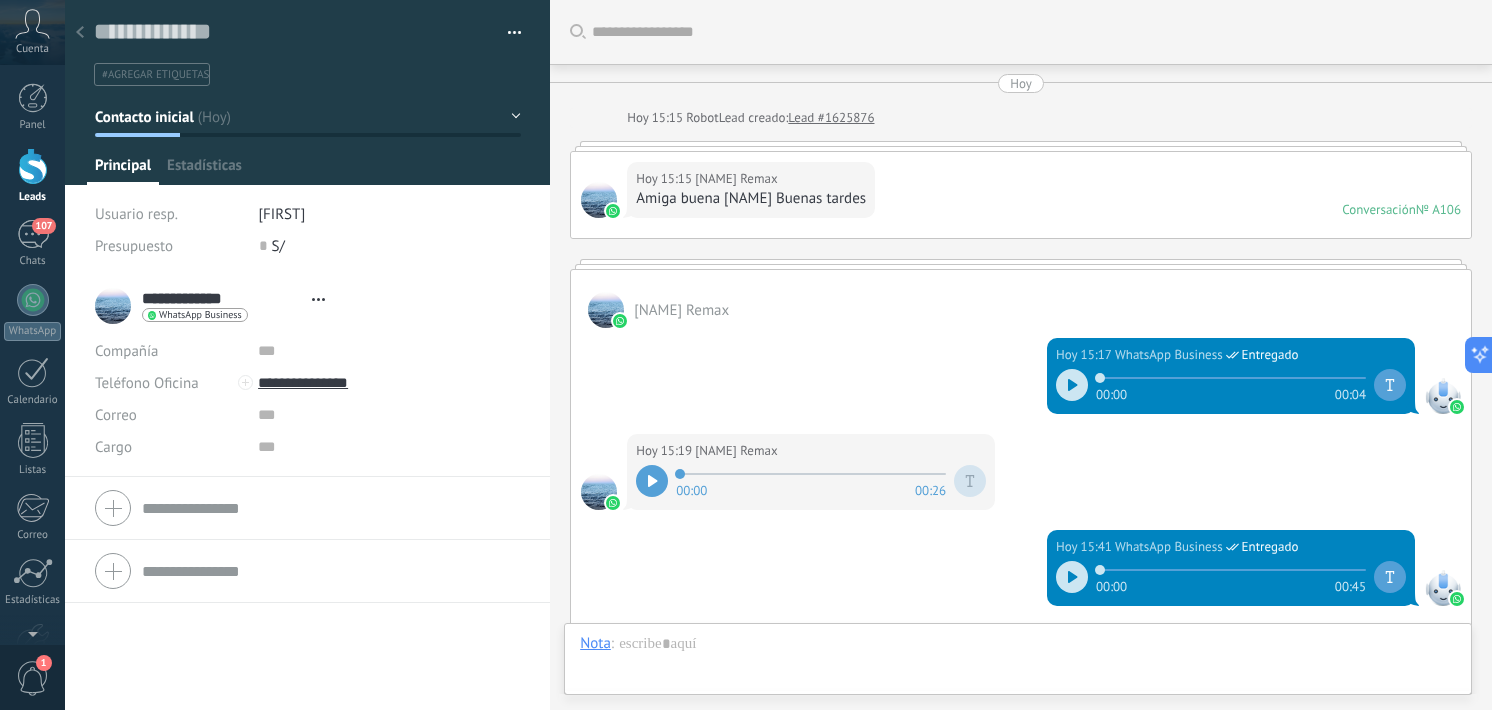 type on "**********" 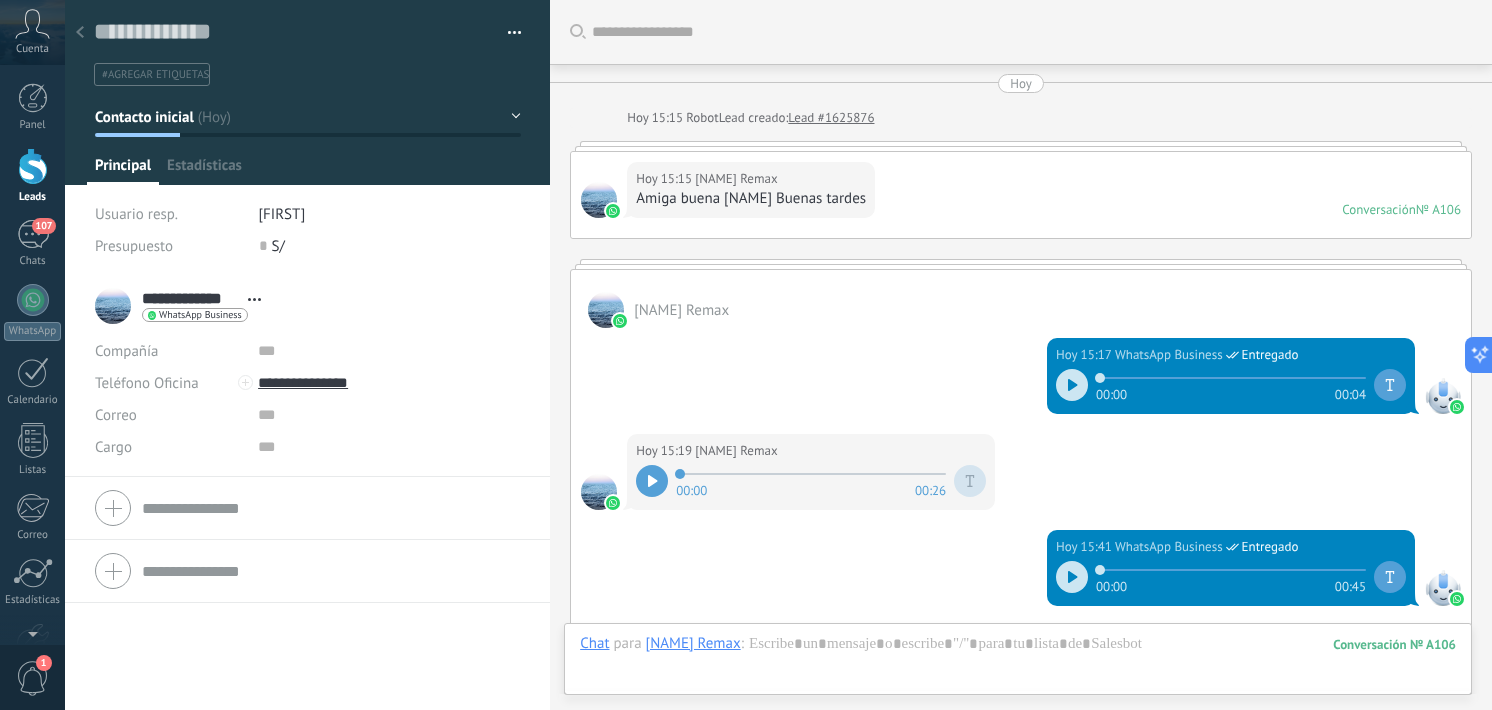 scroll, scrollTop: 886, scrollLeft: 0, axis: vertical 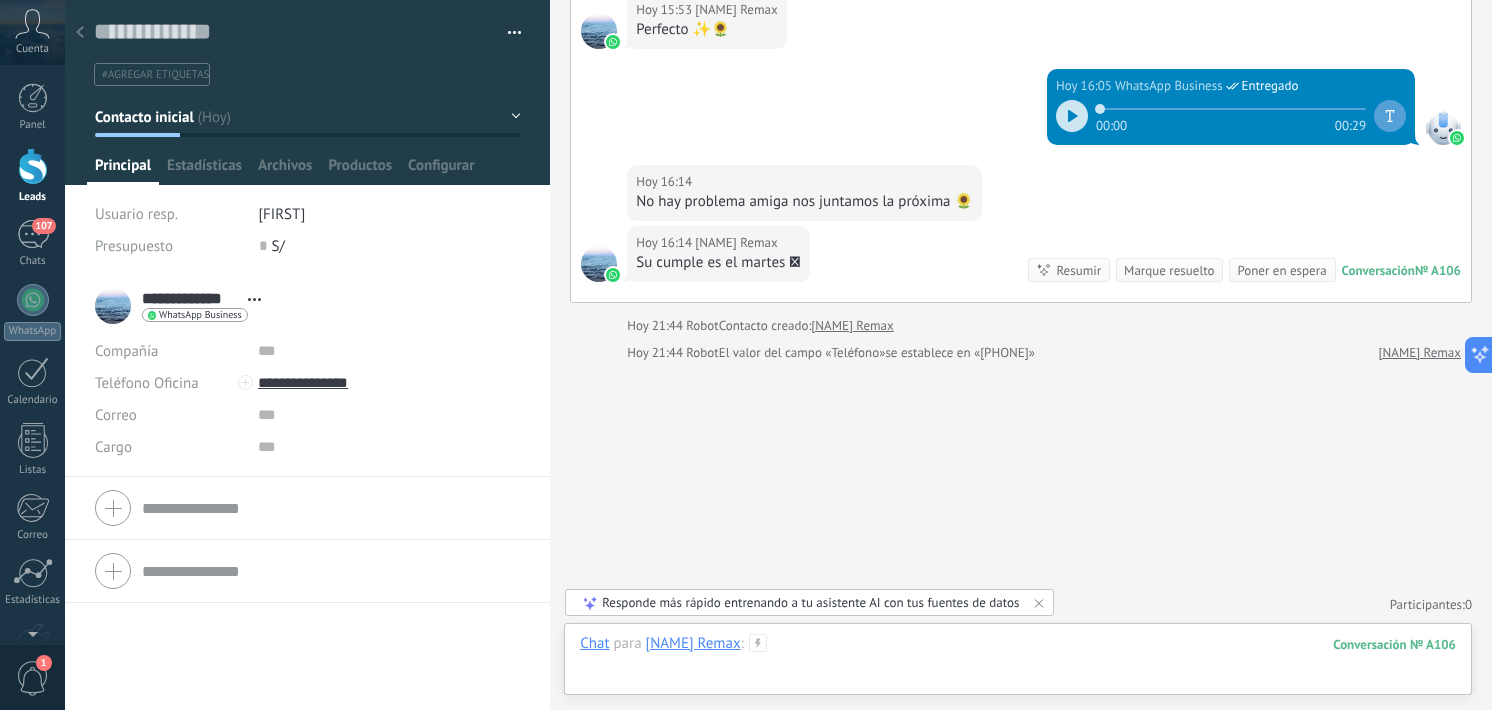 click at bounding box center (1018, 664) 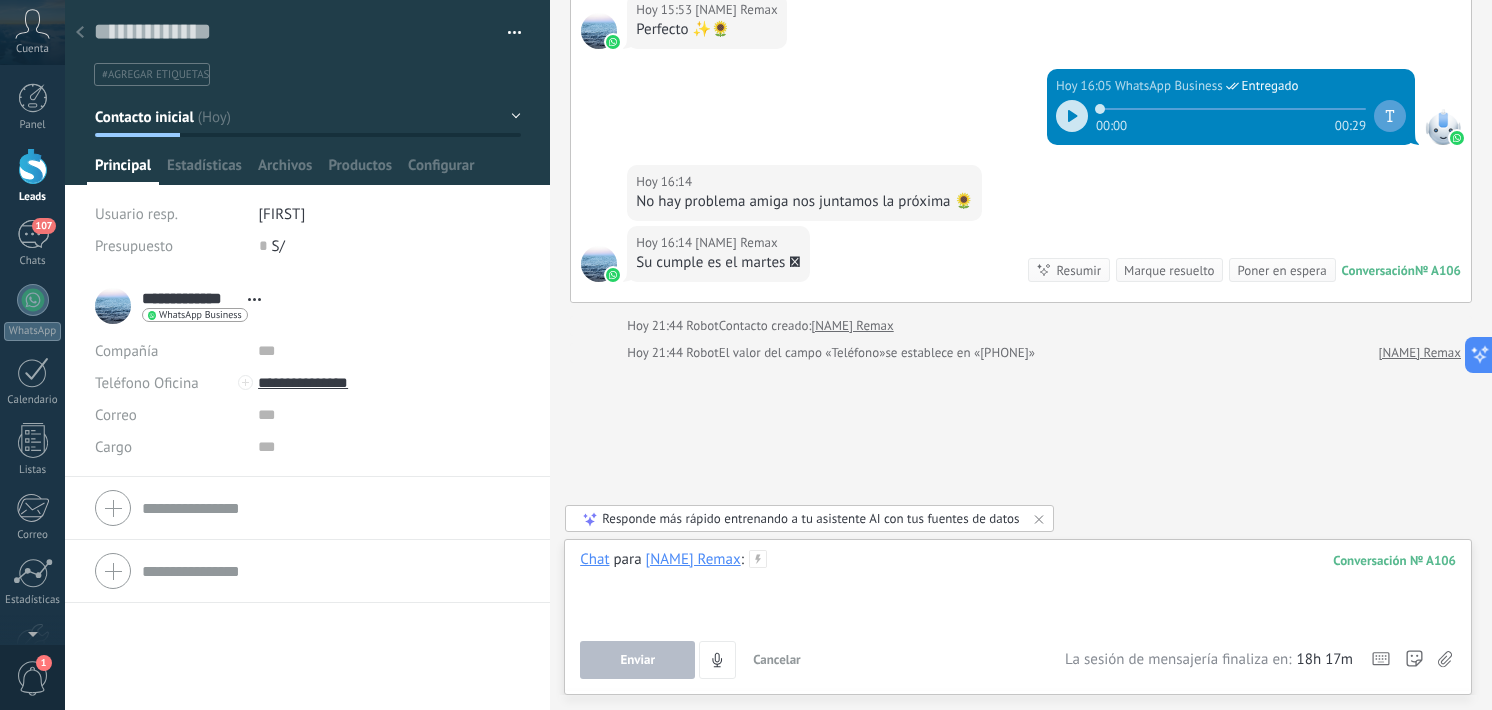 type 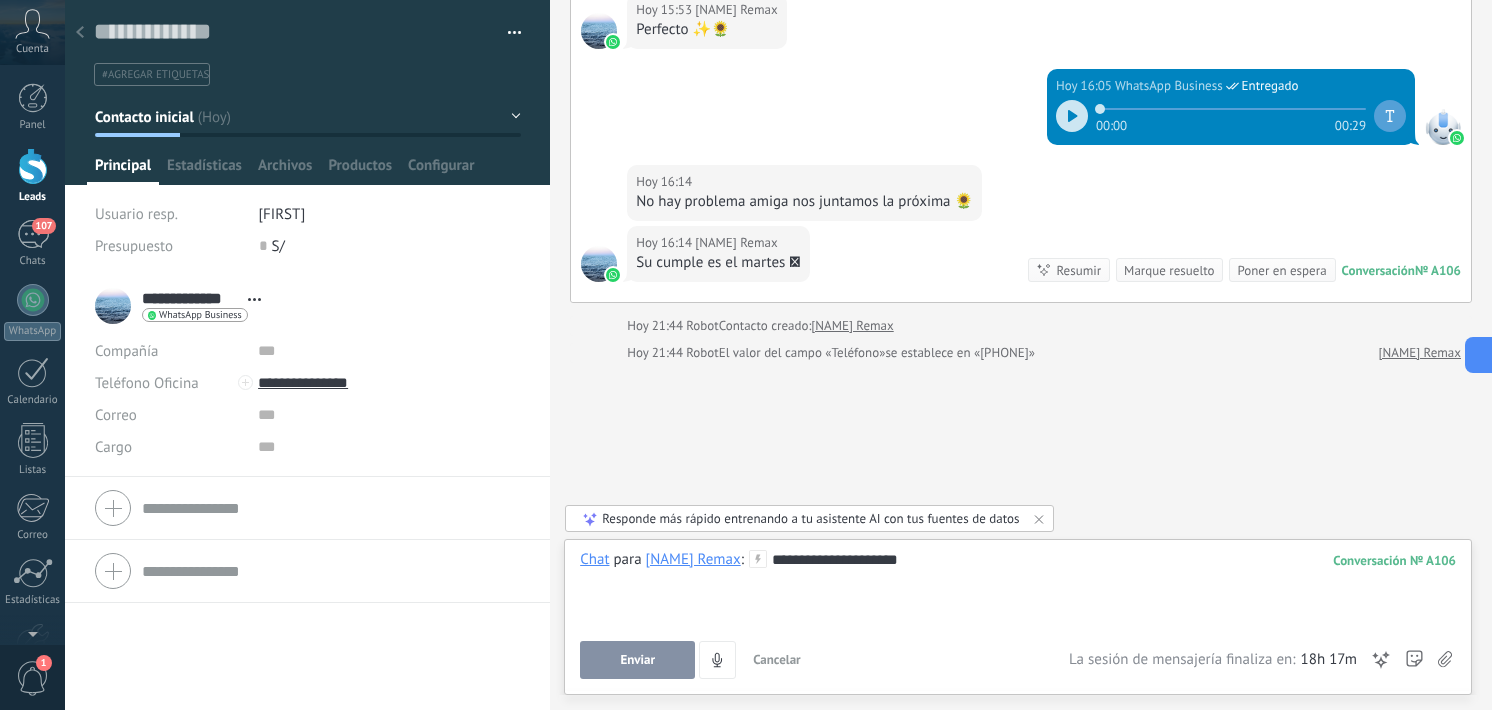 drag, startPoint x: 819, startPoint y: 562, endPoint x: 852, endPoint y: 577, distance: 36.249138 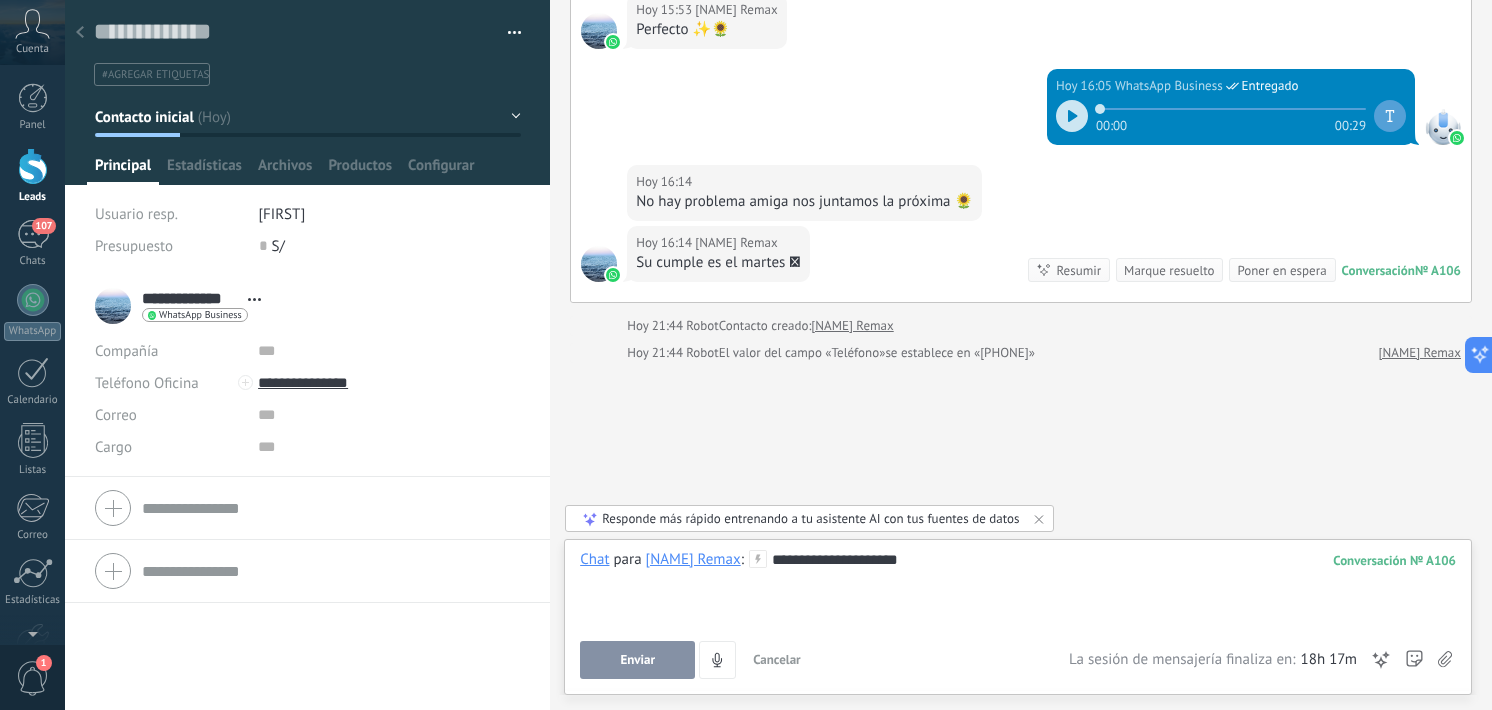 click on "**********" at bounding box center [1018, 614] 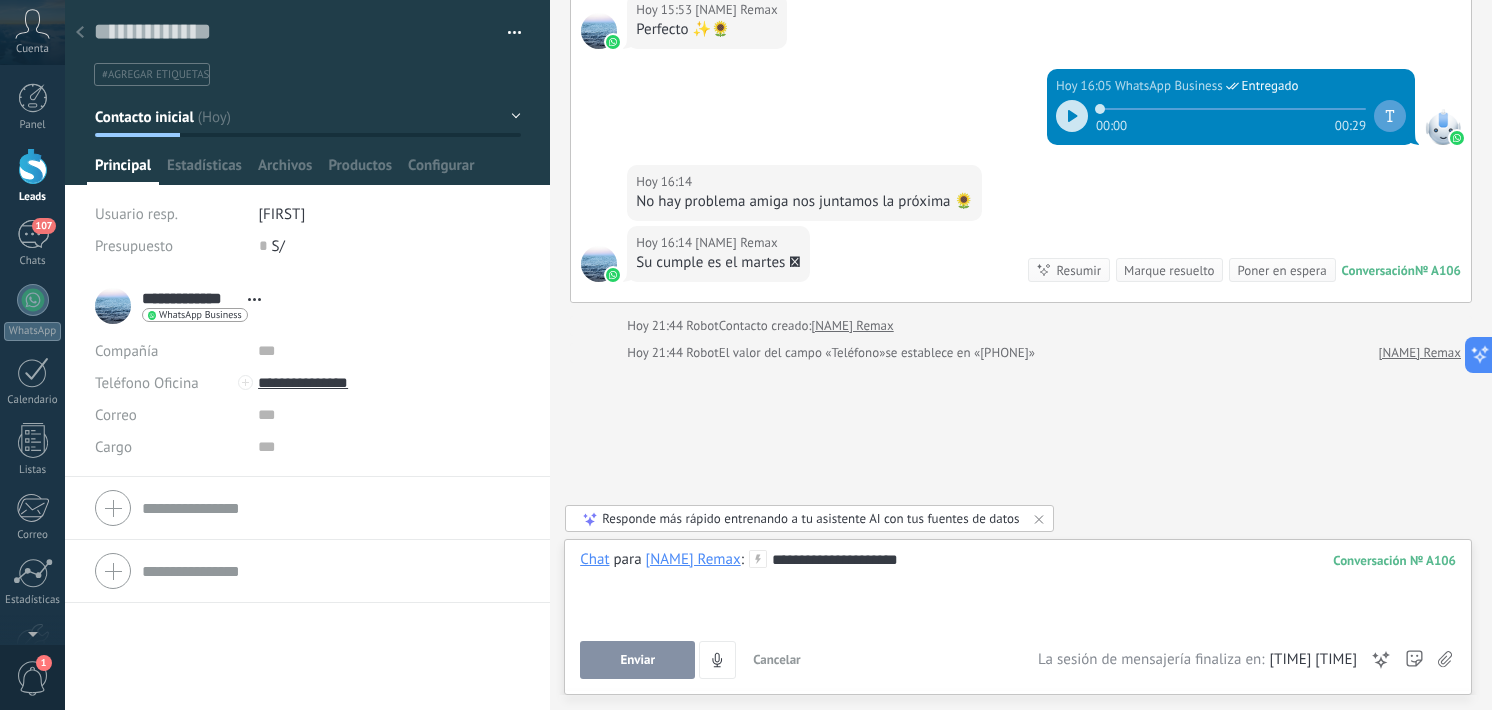 click on "Enviar" at bounding box center (637, 660) 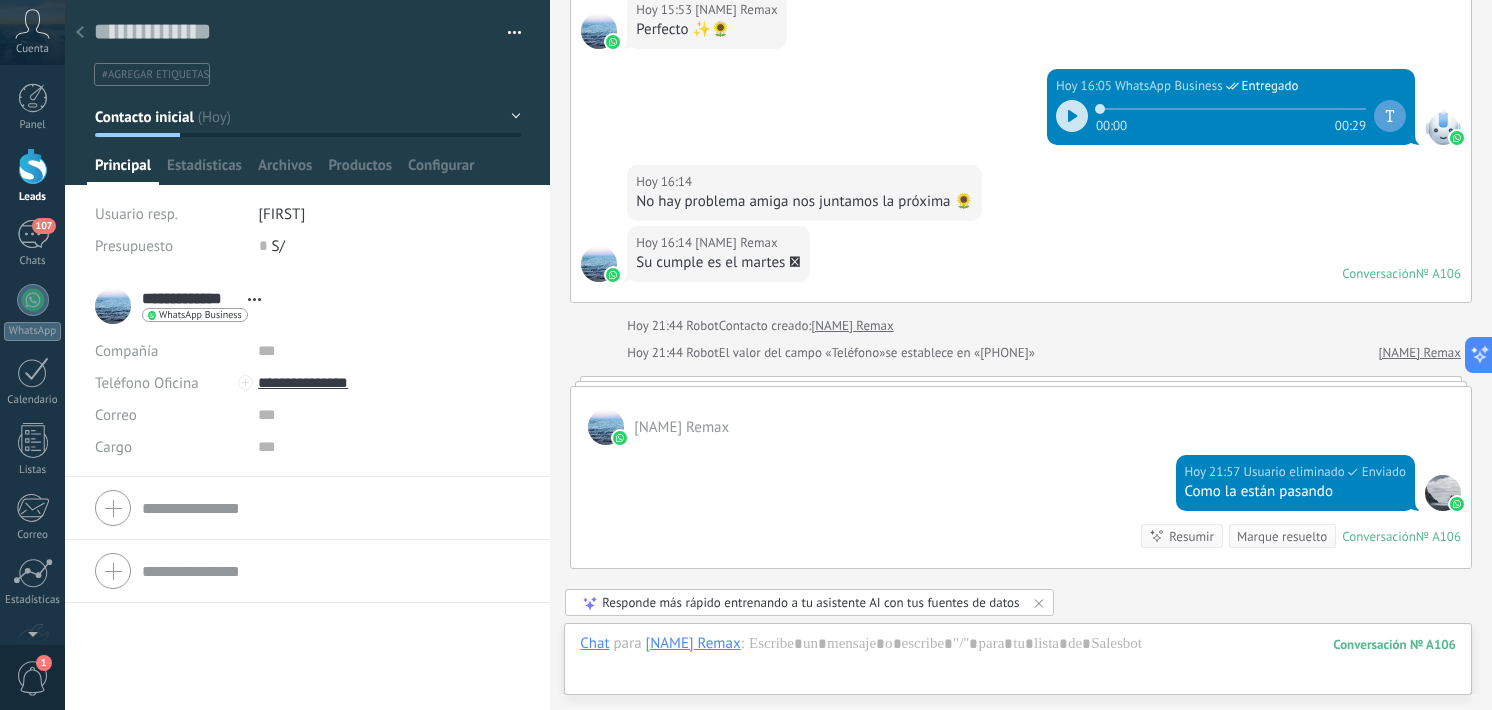 scroll, scrollTop: 1092, scrollLeft: 0, axis: vertical 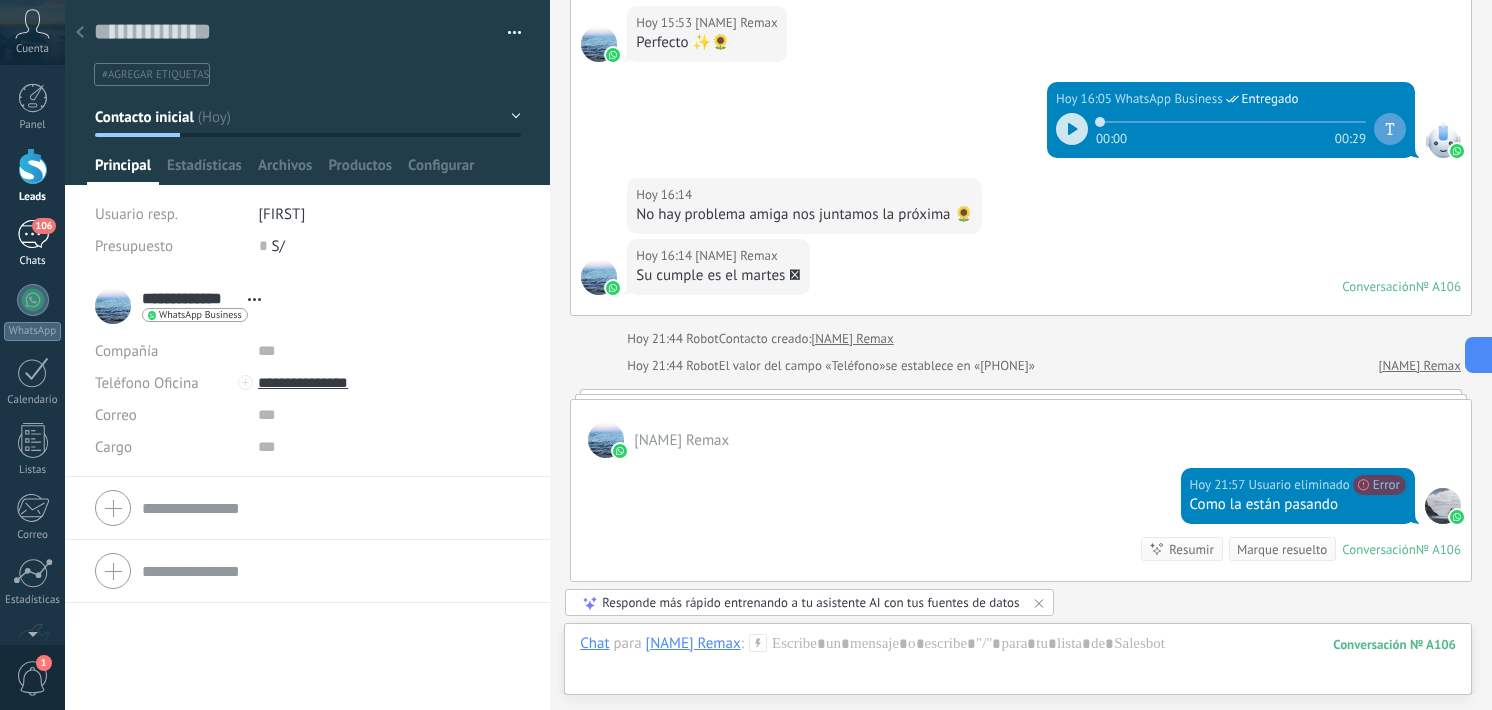 click on "106" at bounding box center [43, 226] 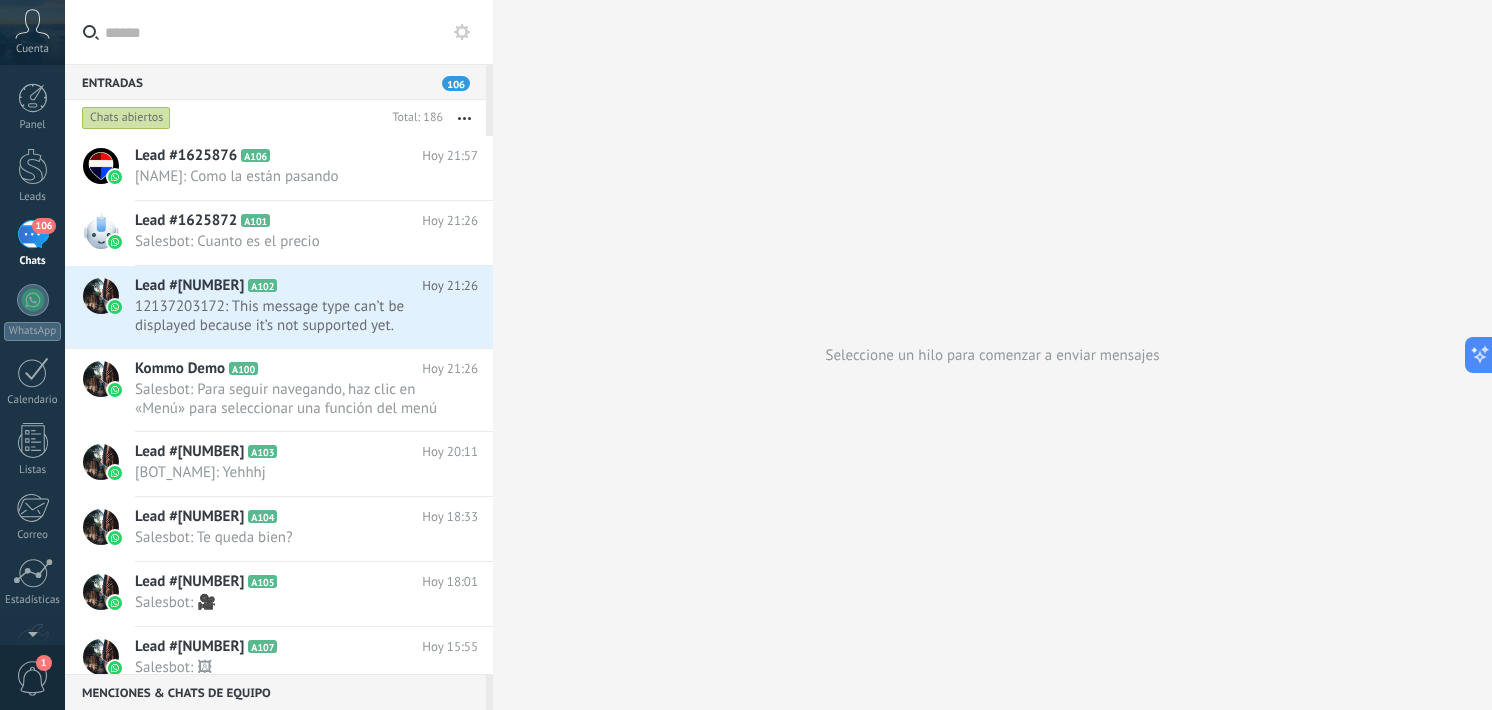 scroll, scrollTop: 3, scrollLeft: 0, axis: vertical 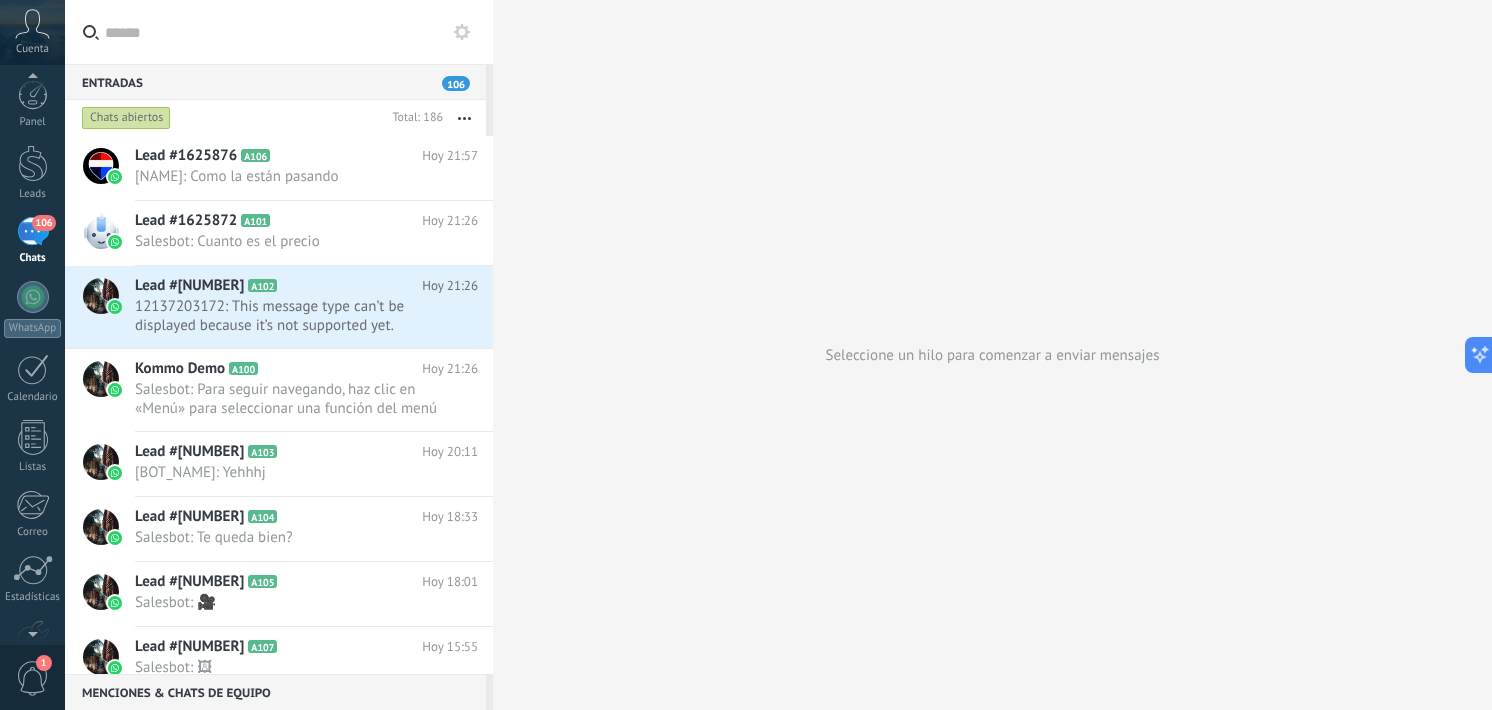 click on "1" at bounding box center [33, 678] 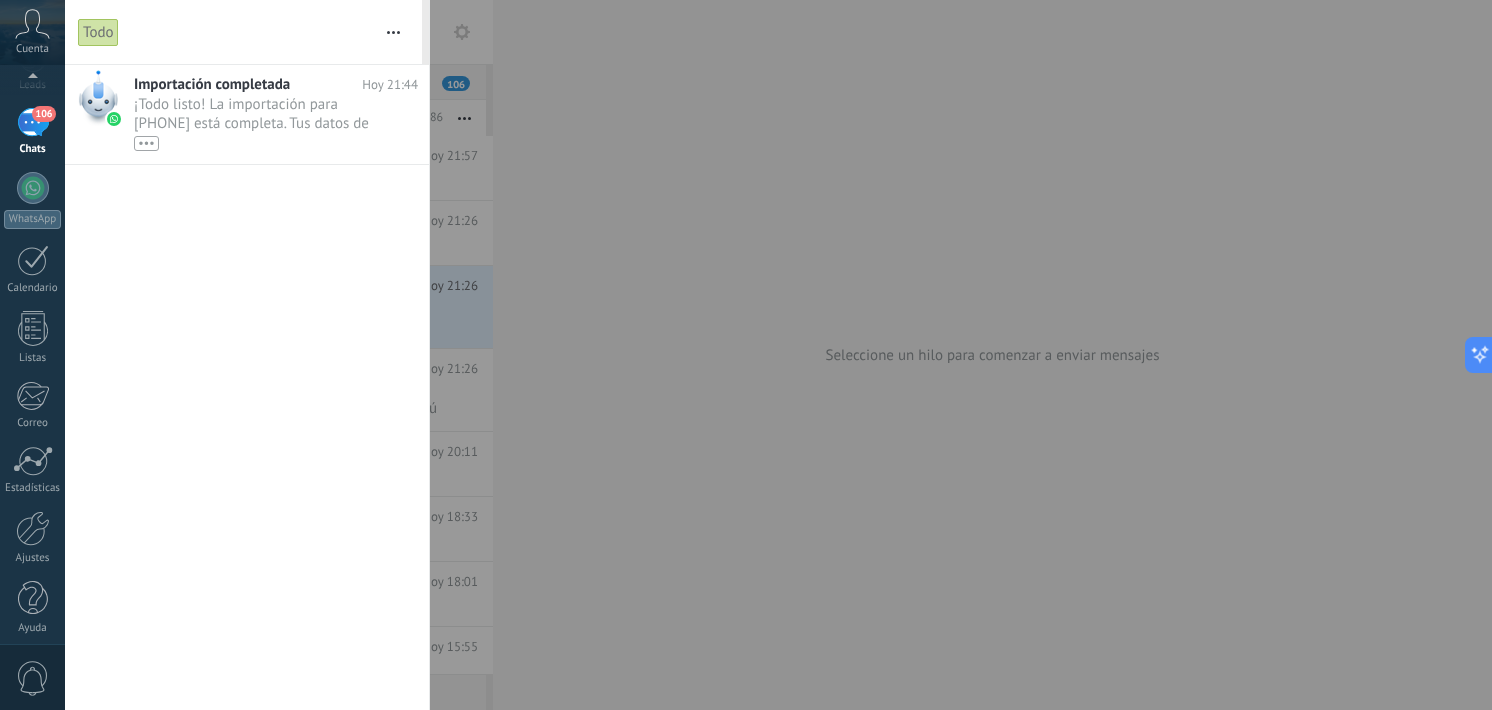 scroll, scrollTop: 120, scrollLeft: 0, axis: vertical 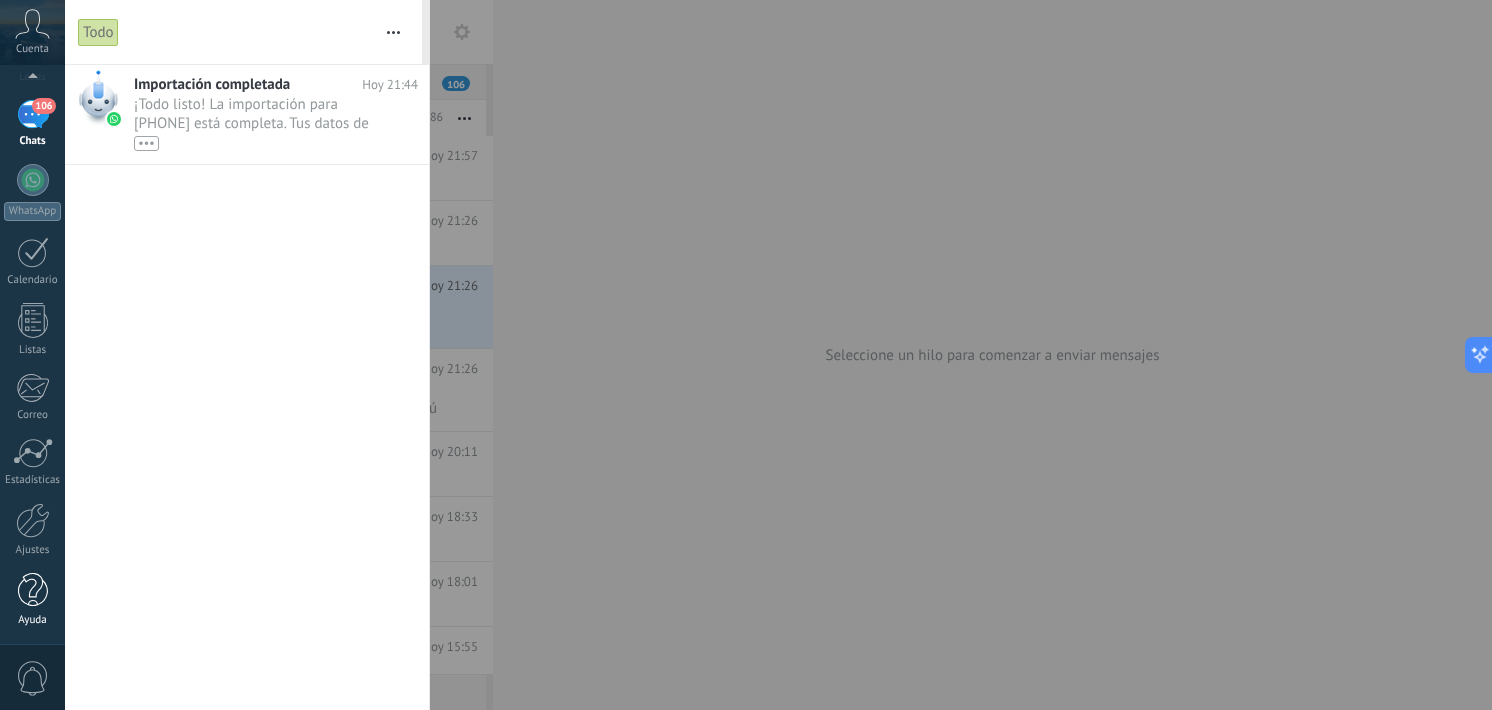 click at bounding box center [33, 590] 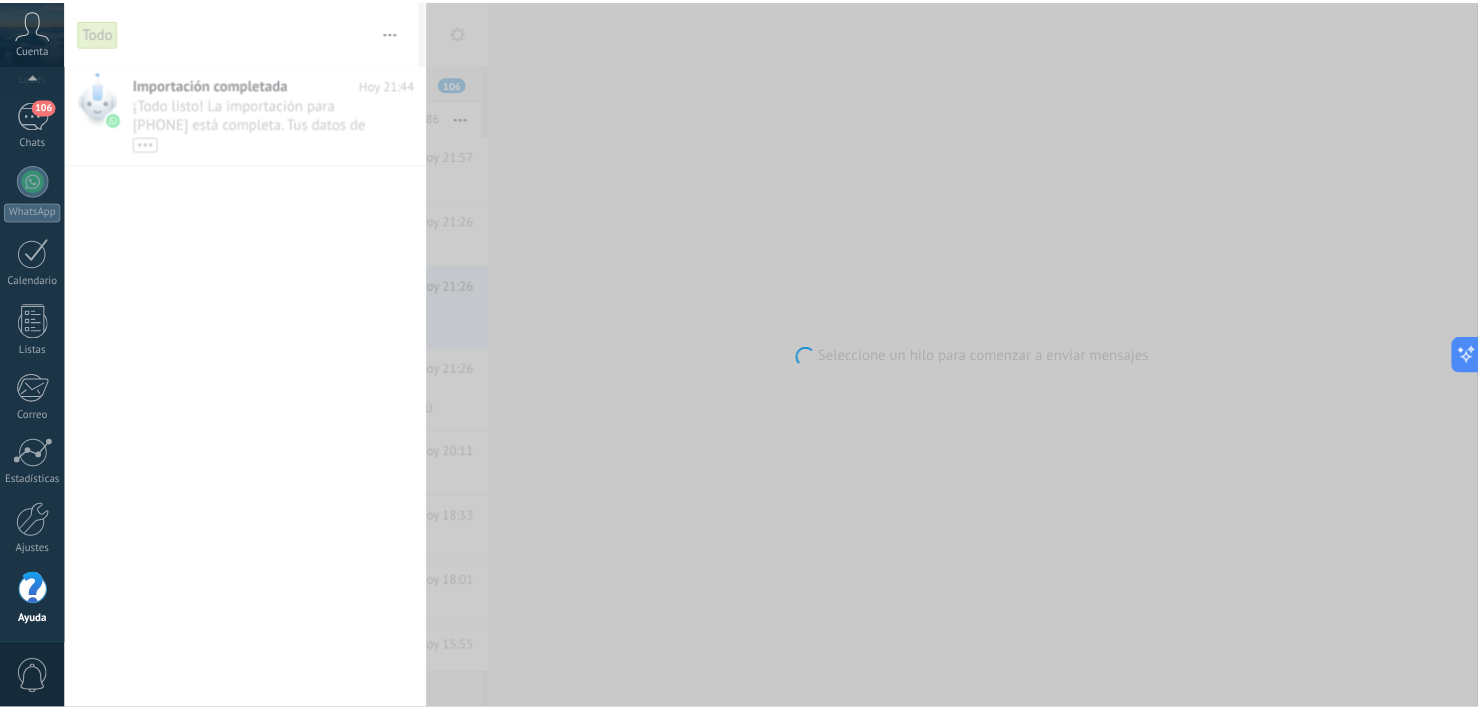 scroll, scrollTop: 121, scrollLeft: 0, axis: vertical 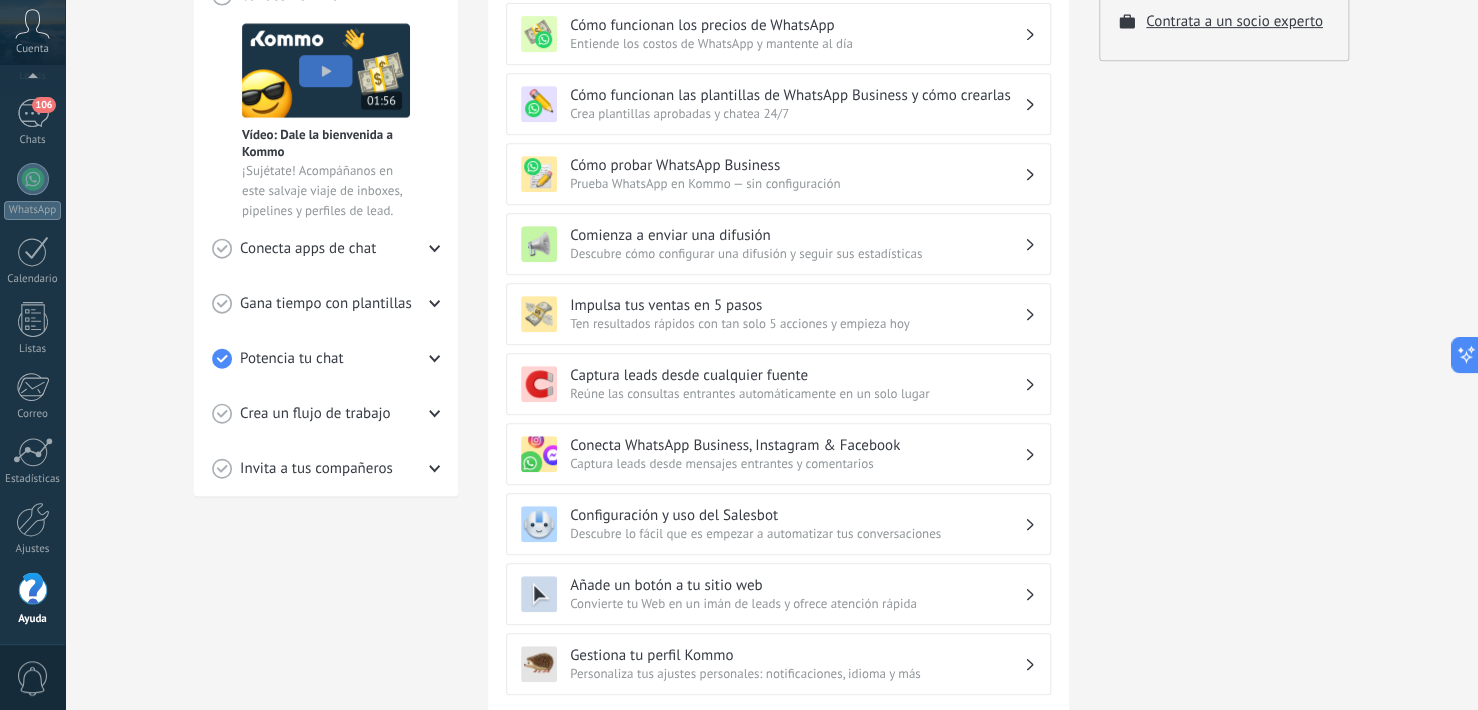 click on "Captura leads desde mensajes entrantes y comentarios" at bounding box center [797, 463] 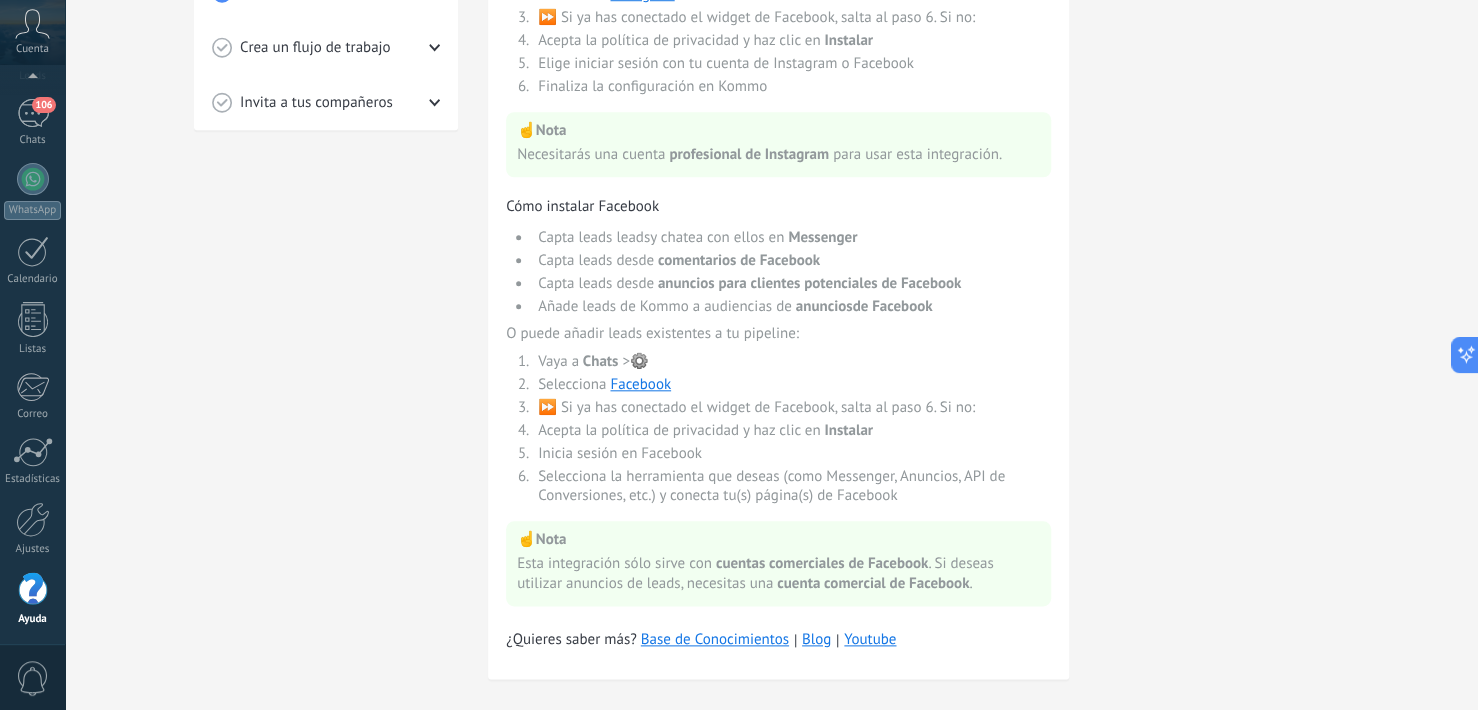 scroll, scrollTop: 814, scrollLeft: 0, axis: vertical 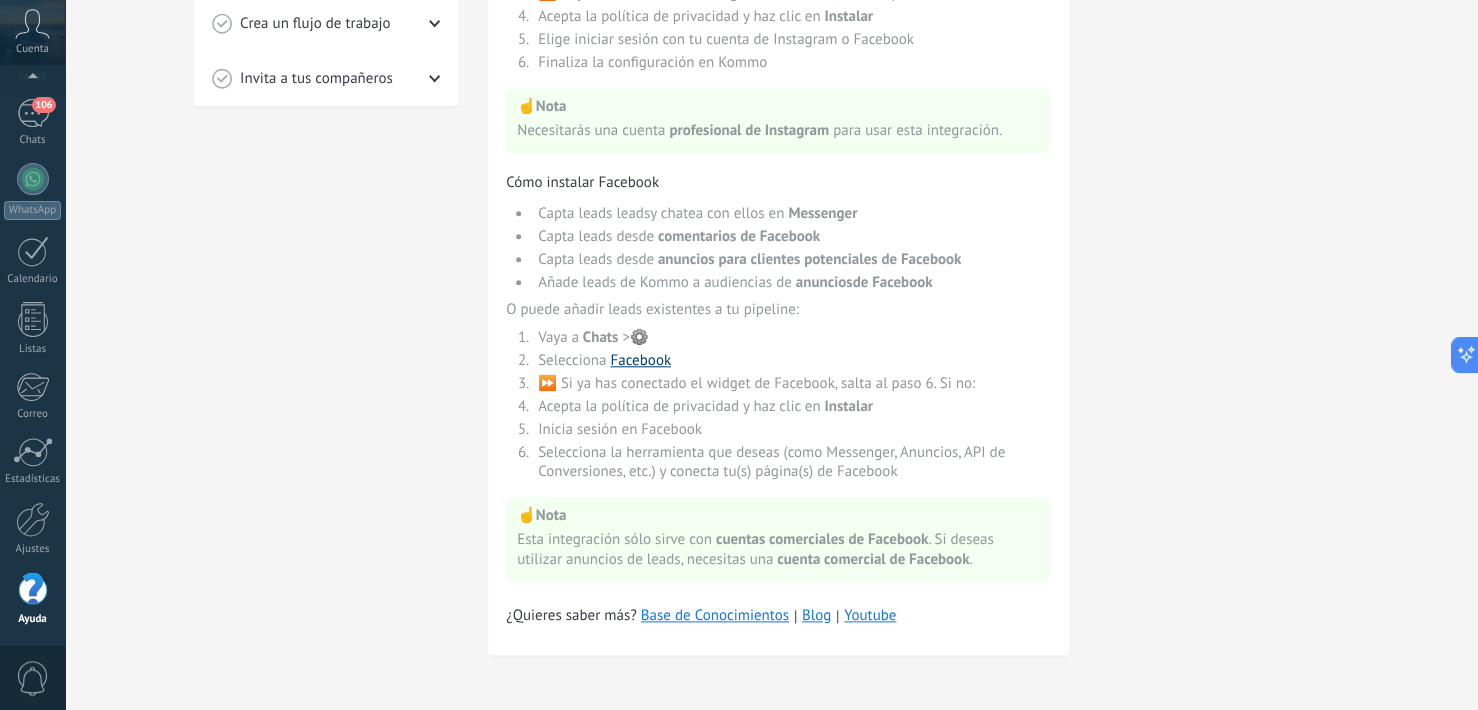 click on "Facebook" at bounding box center (640, 360) 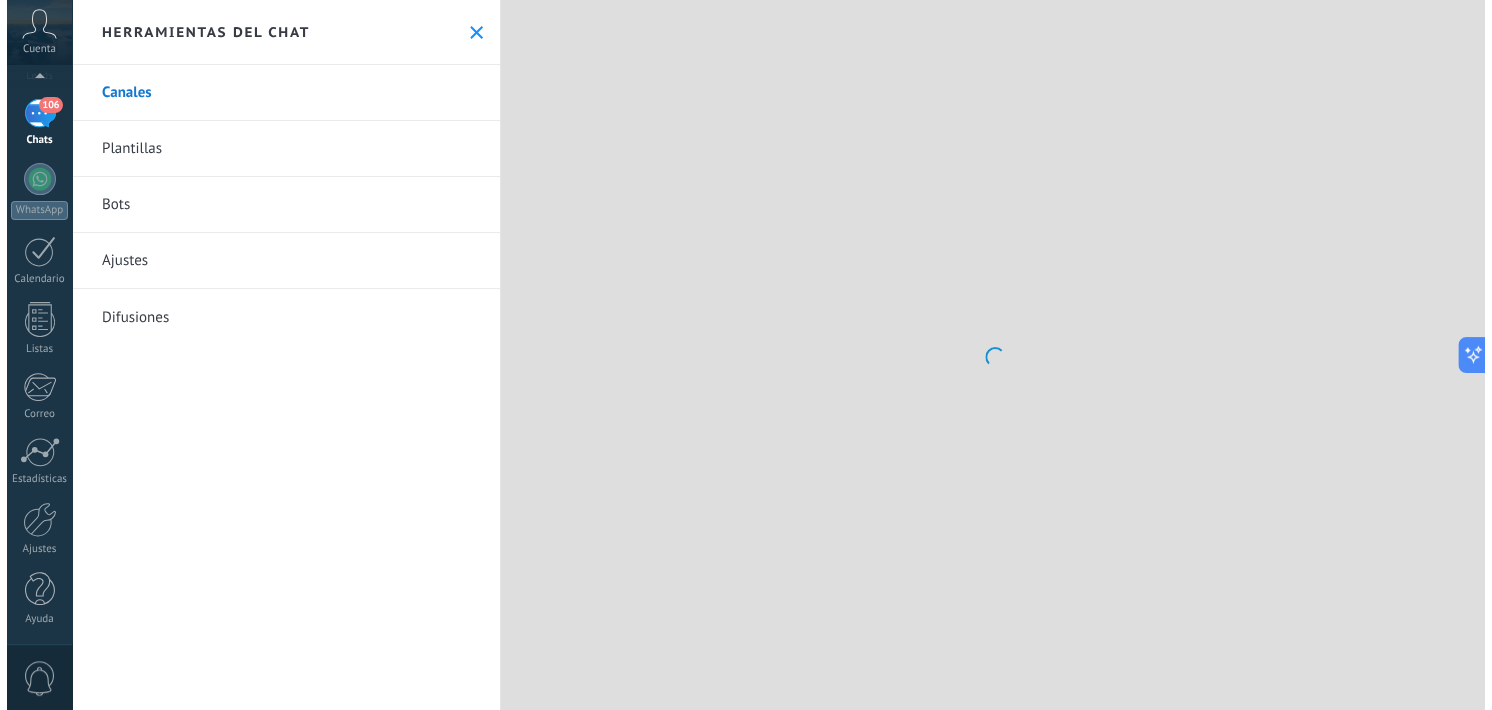 scroll, scrollTop: 0, scrollLeft: 0, axis: both 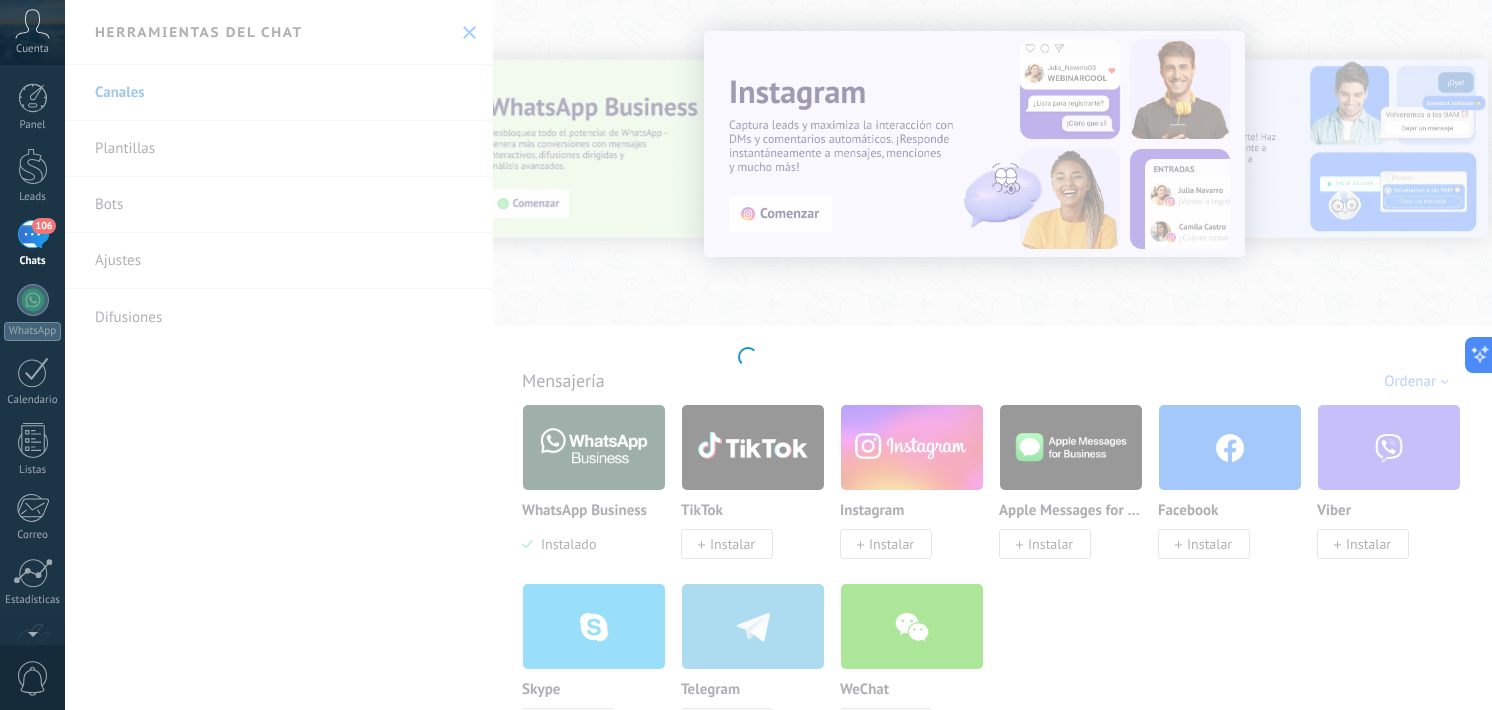 click at bounding box center [746, 355] 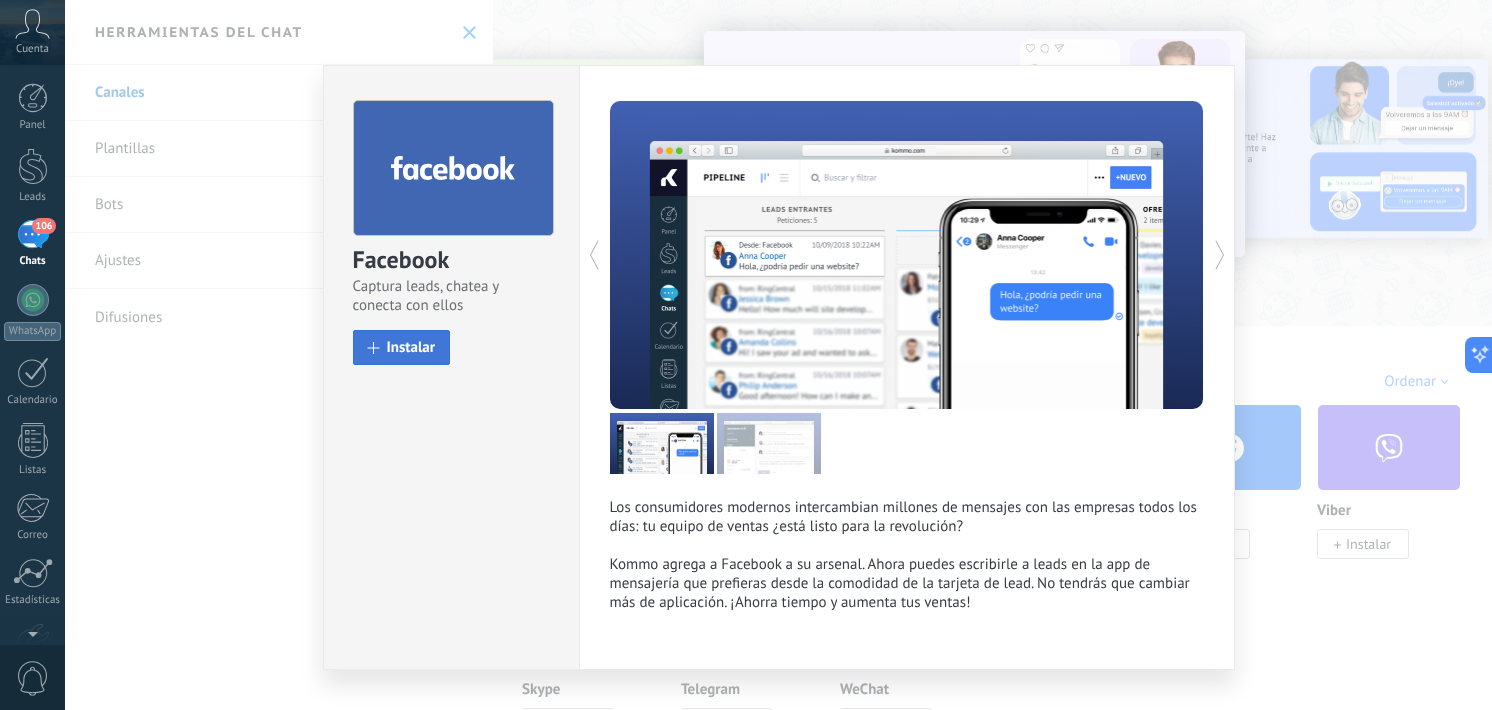 click on "Instalar" at bounding box center (411, 347) 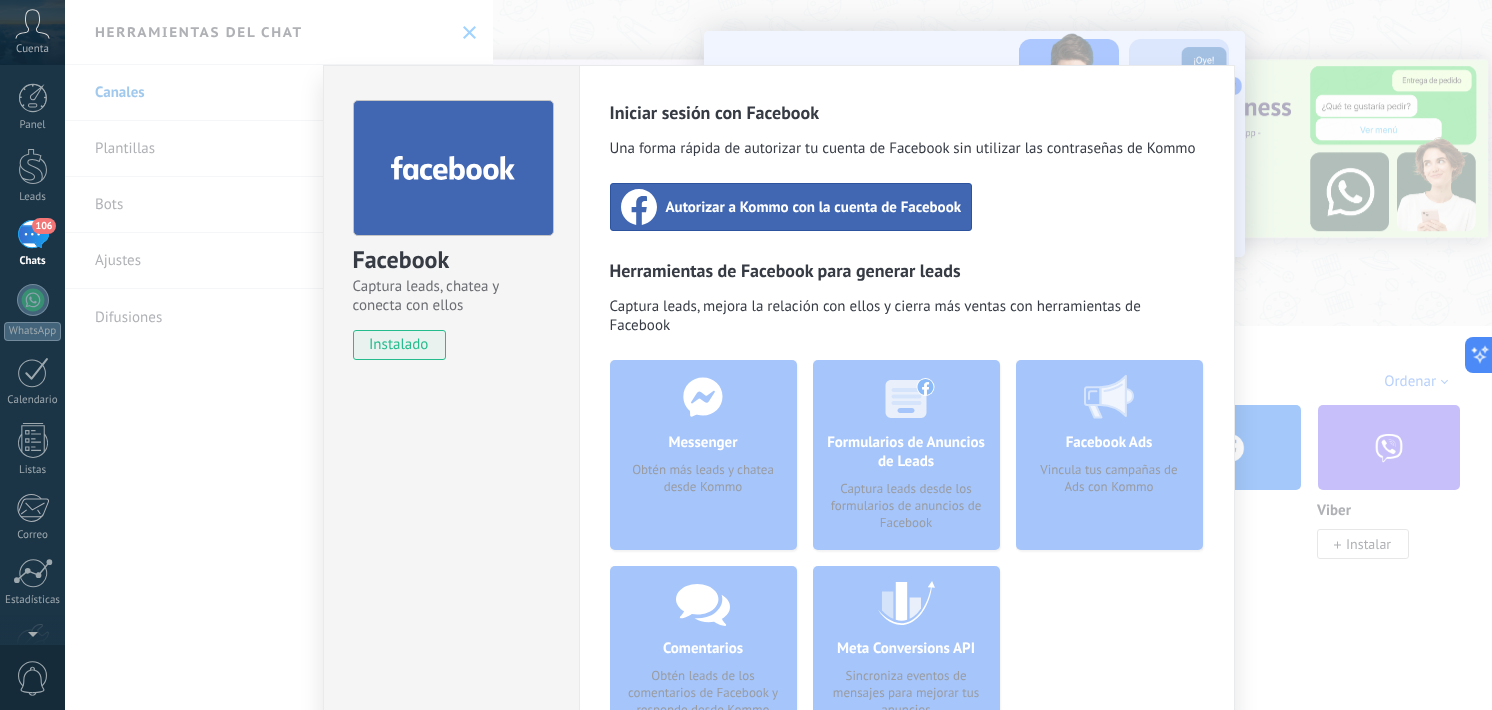click on "Autorizar a Kommo con la cuenta de Facebook" at bounding box center (814, 207) 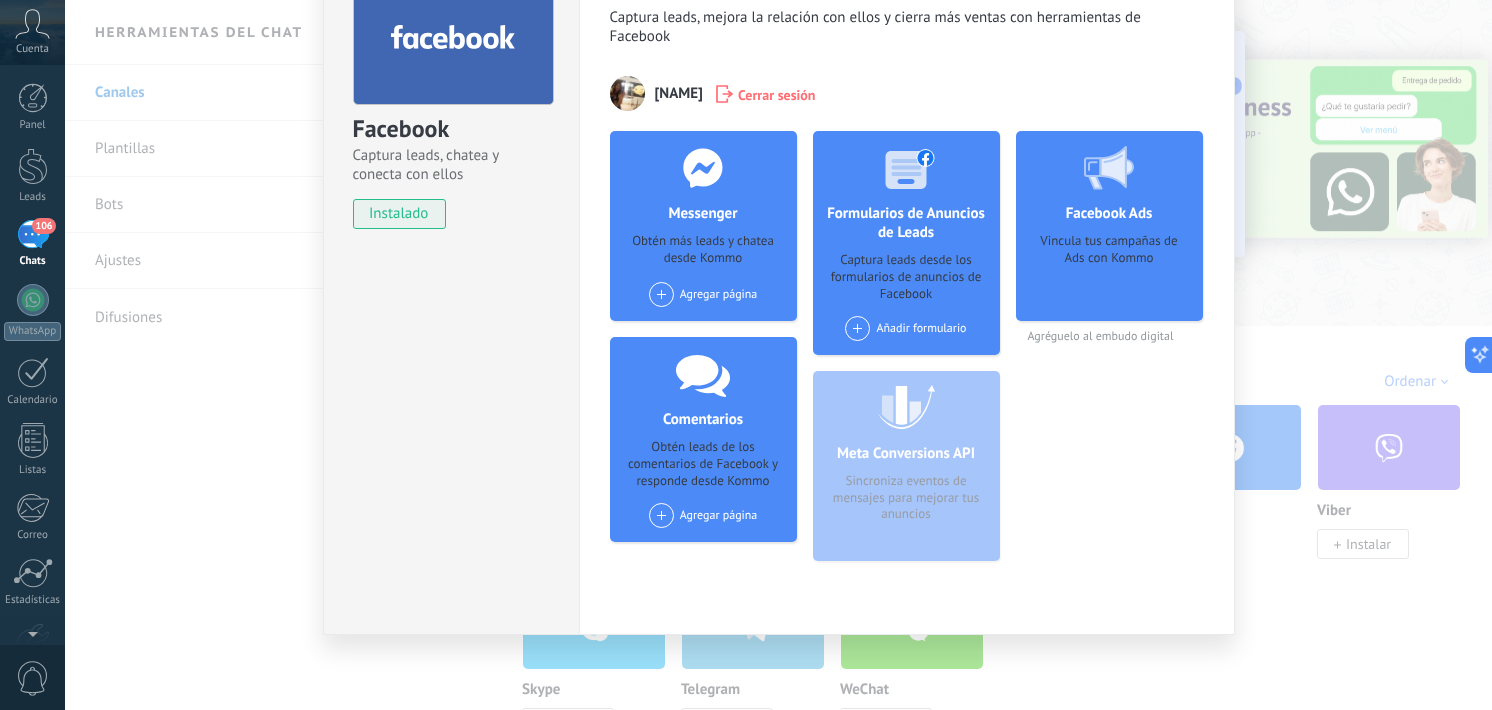 scroll, scrollTop: 0, scrollLeft: 0, axis: both 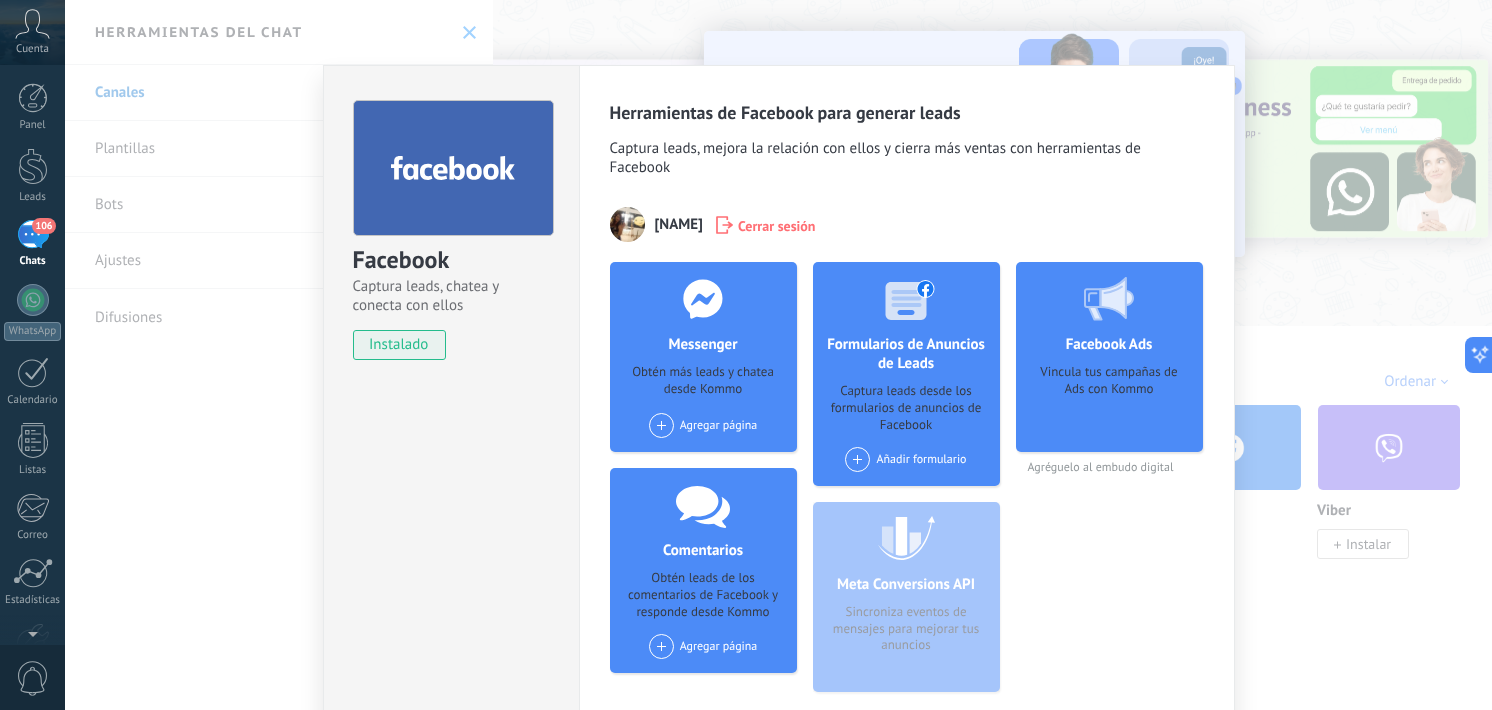 click on "Vincula tus campañas de Ads con Kommo" at bounding box center (1109, 401) 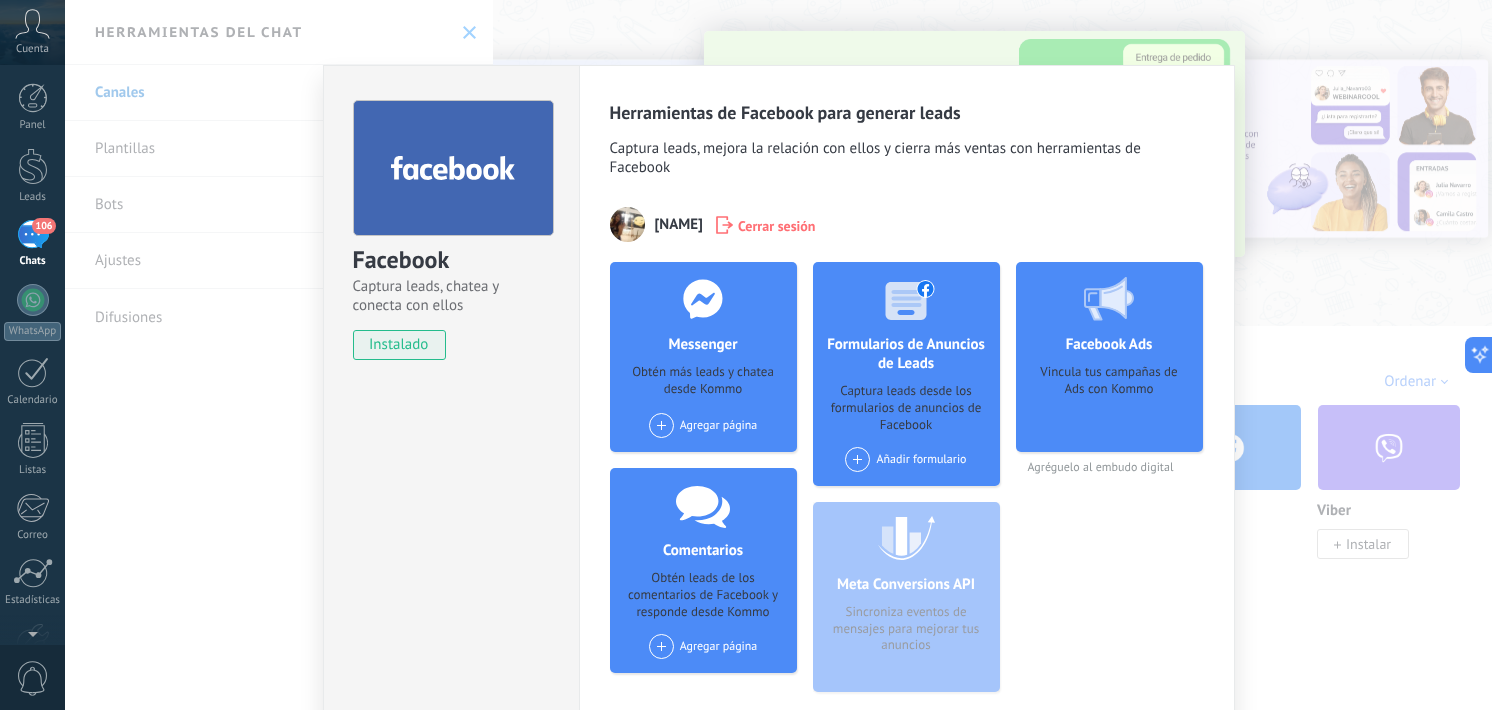 click on "[BRAND] Captura leads, chatea y conecta con ellos instalado Desinstalar Herramientas de [BRAND] para generar leads Captura leads, mejora la relación con ellos y cierra más ventas con herramientas de [BRAND] [FIRST] [LAST] Cerrar sesión Messenger Obtén más leads y chatea desde [BRAND] Agregar página Comentarios Obtén leads de los comentarios de [BRAND] y responde desde [BRAND] Agregar página Formularios de Anuncios de Leads Captura leads desde los formularios de anuncios de [BRAND] Añadir formulario Meta Conversions API Sincroniza eventos de mensajes para mejorar tus anuncios [BRAND] Ads Vincula tus campañas de Ads con [BRAND] Agréguelo al embudo digital más" at bounding box center (778, 355) 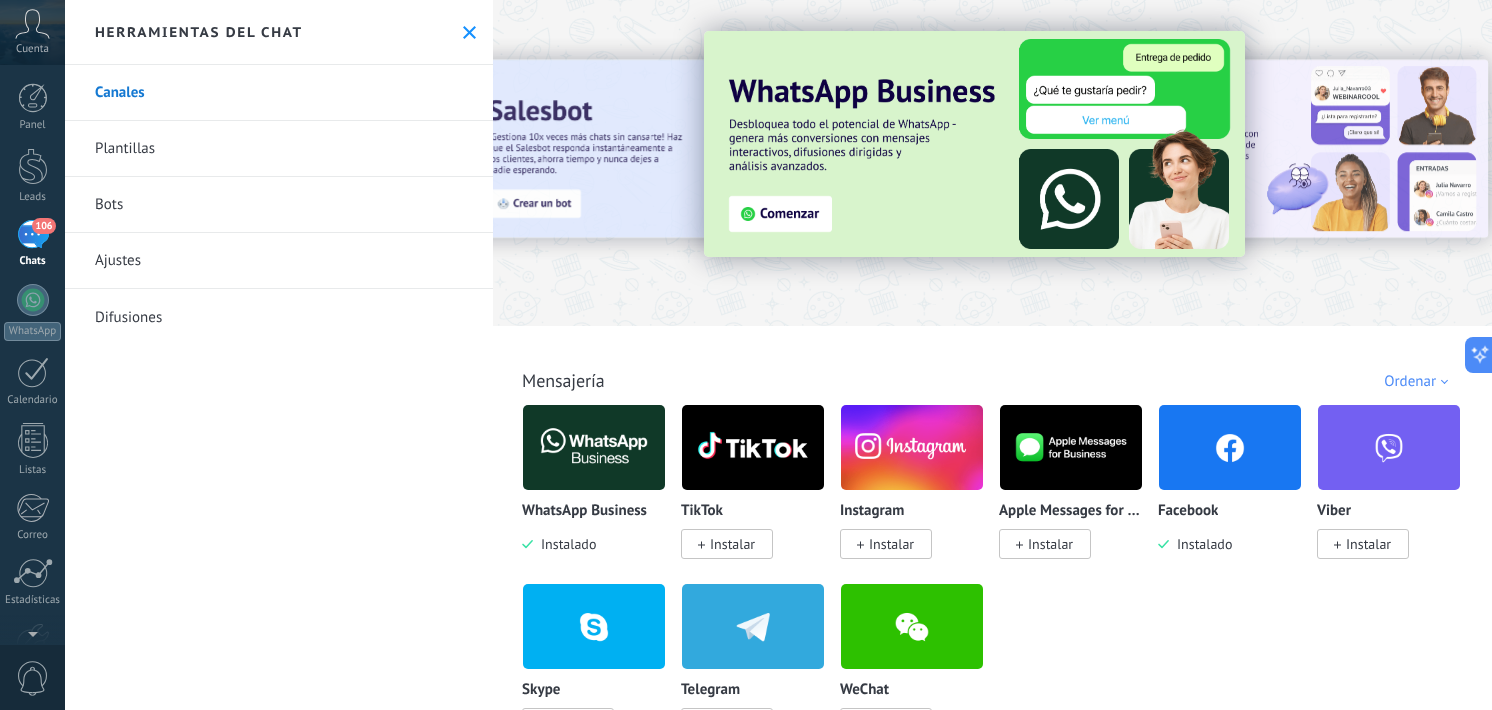 drag, startPoint x: 905, startPoint y: 539, endPoint x: 828, endPoint y: 361, distance: 193.94072 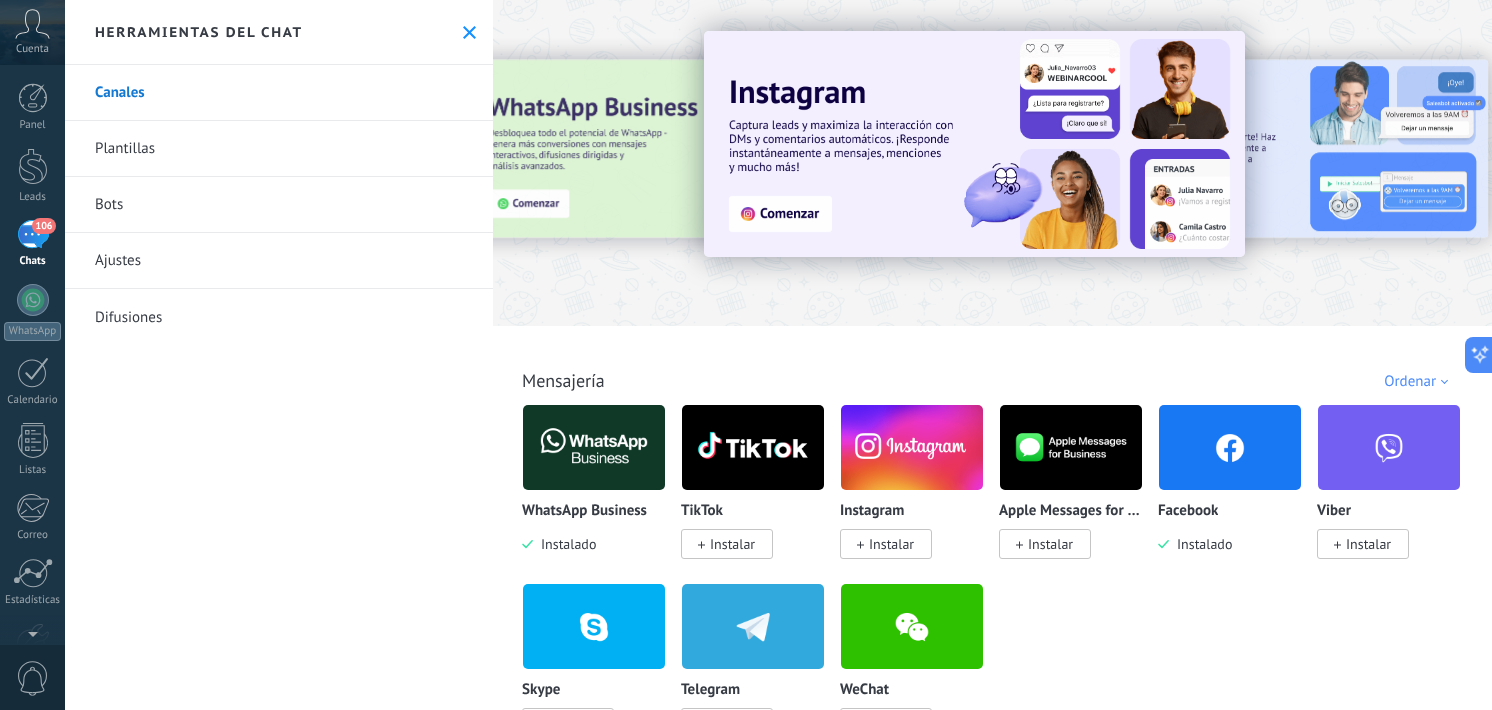 click on "Instalar" at bounding box center (732, 544) 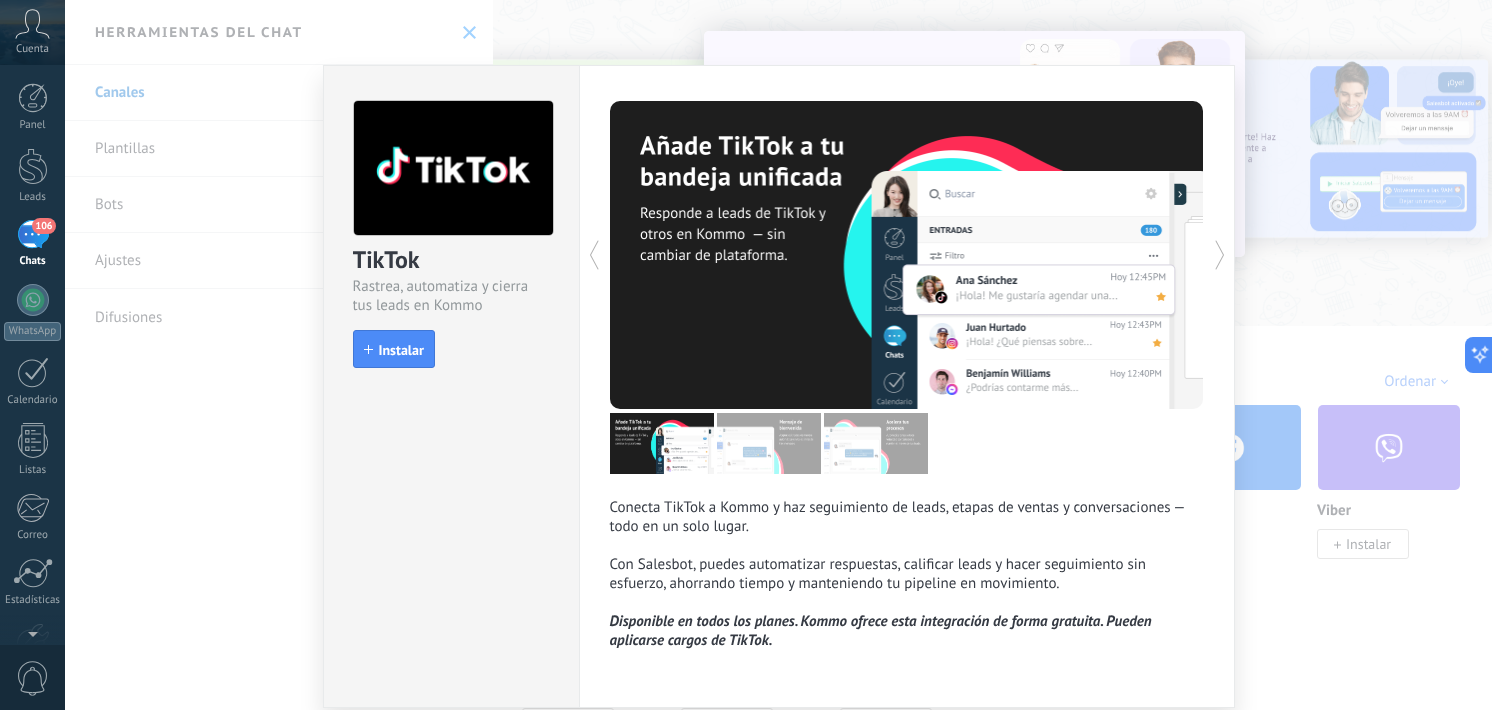 scroll, scrollTop: 74, scrollLeft: 0, axis: vertical 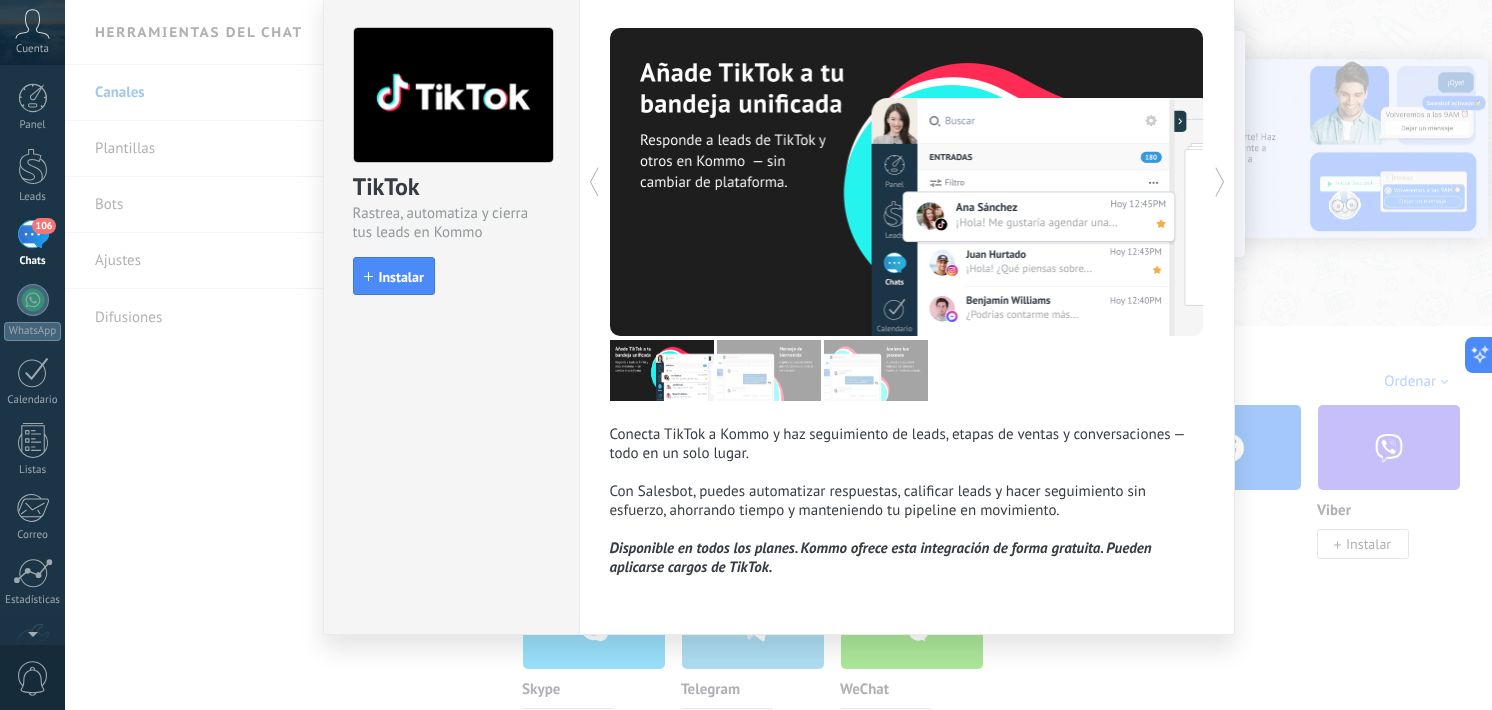 click on "Instalar" at bounding box center [401, 277] 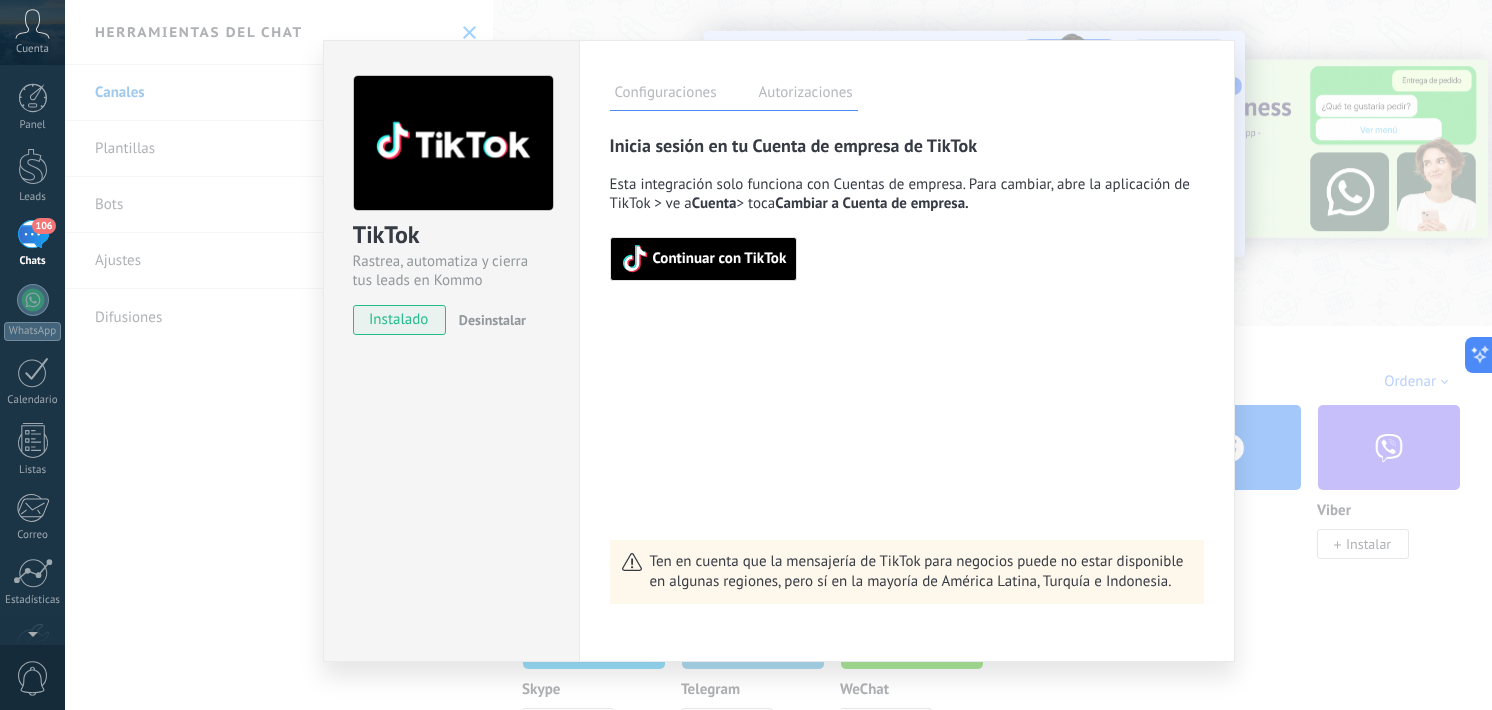 scroll, scrollTop: 52, scrollLeft: 0, axis: vertical 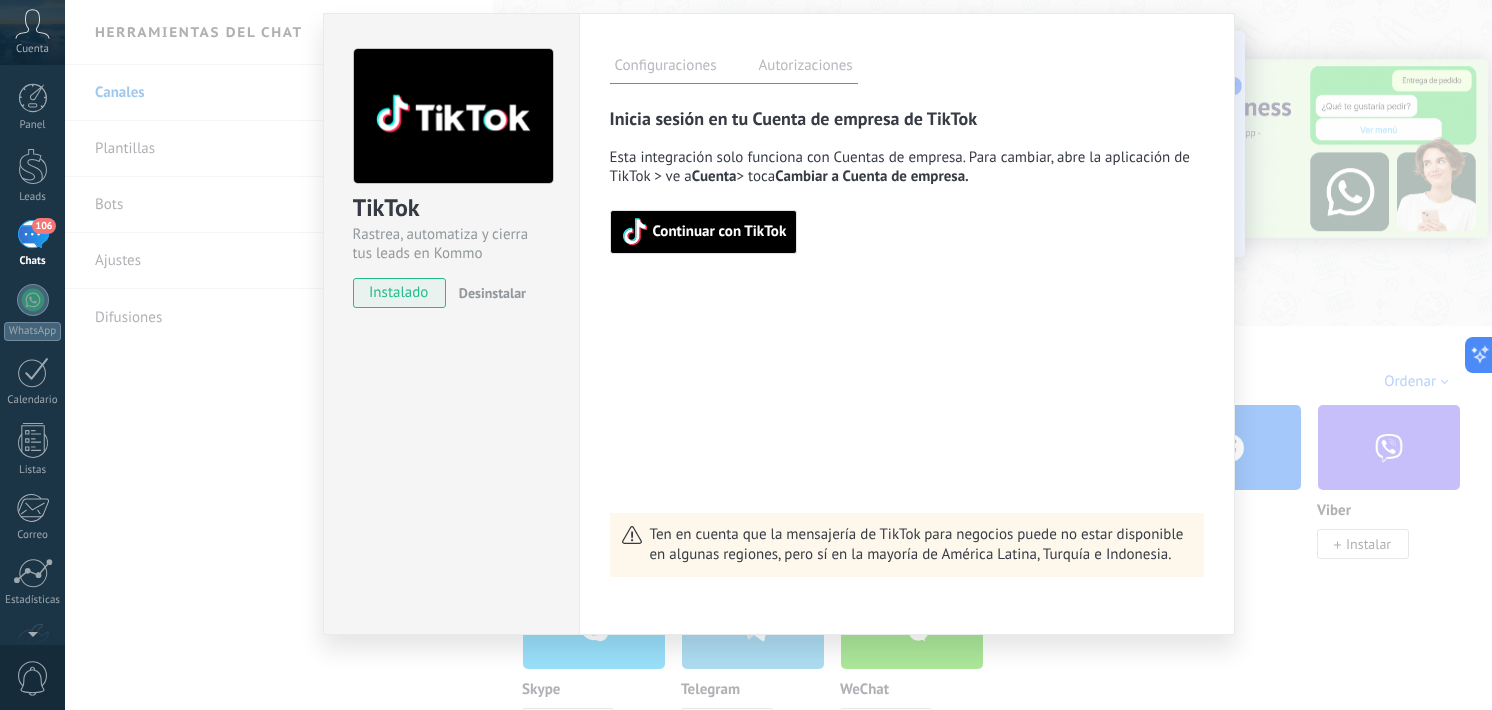 click on "Continuar con TikTok" at bounding box center (720, 232) 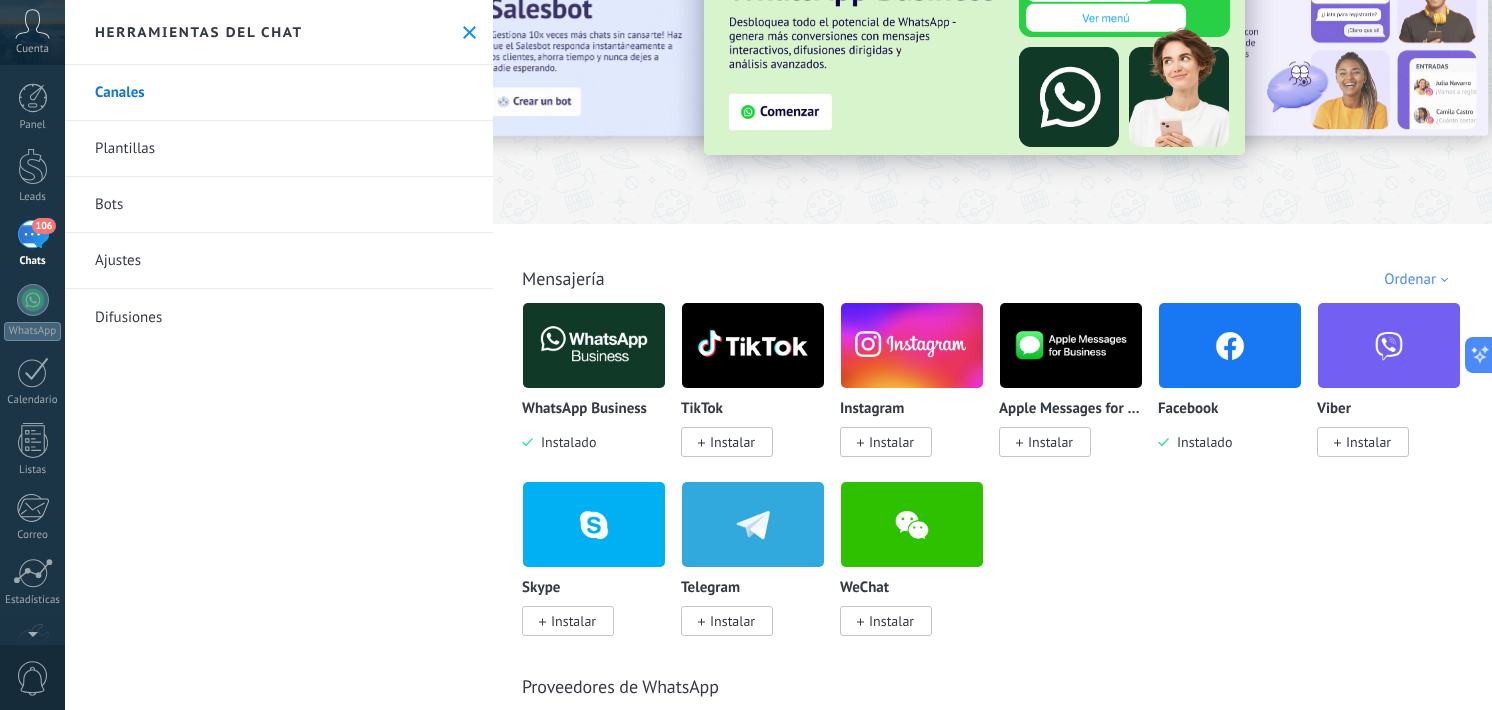 scroll, scrollTop: 0, scrollLeft: 0, axis: both 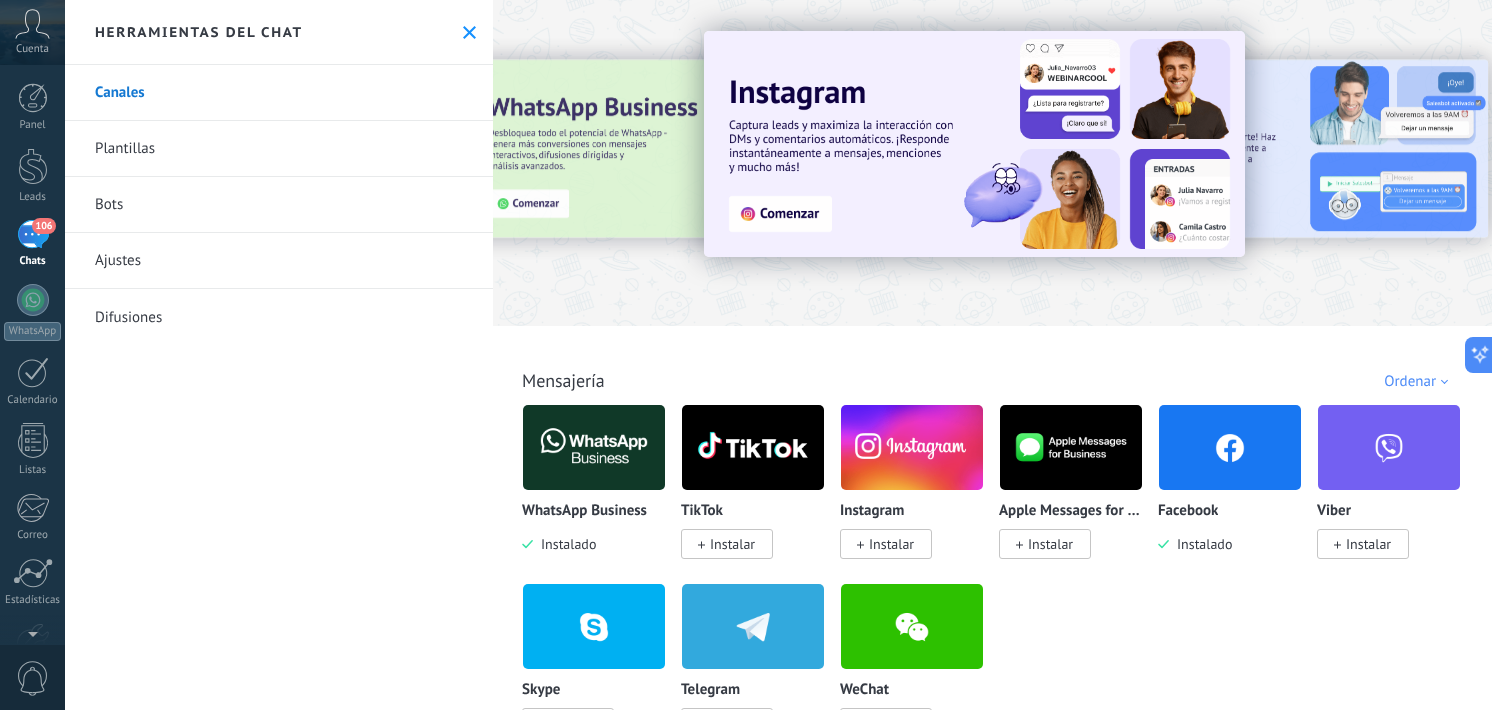 click on "Plantillas" at bounding box center [279, 149] 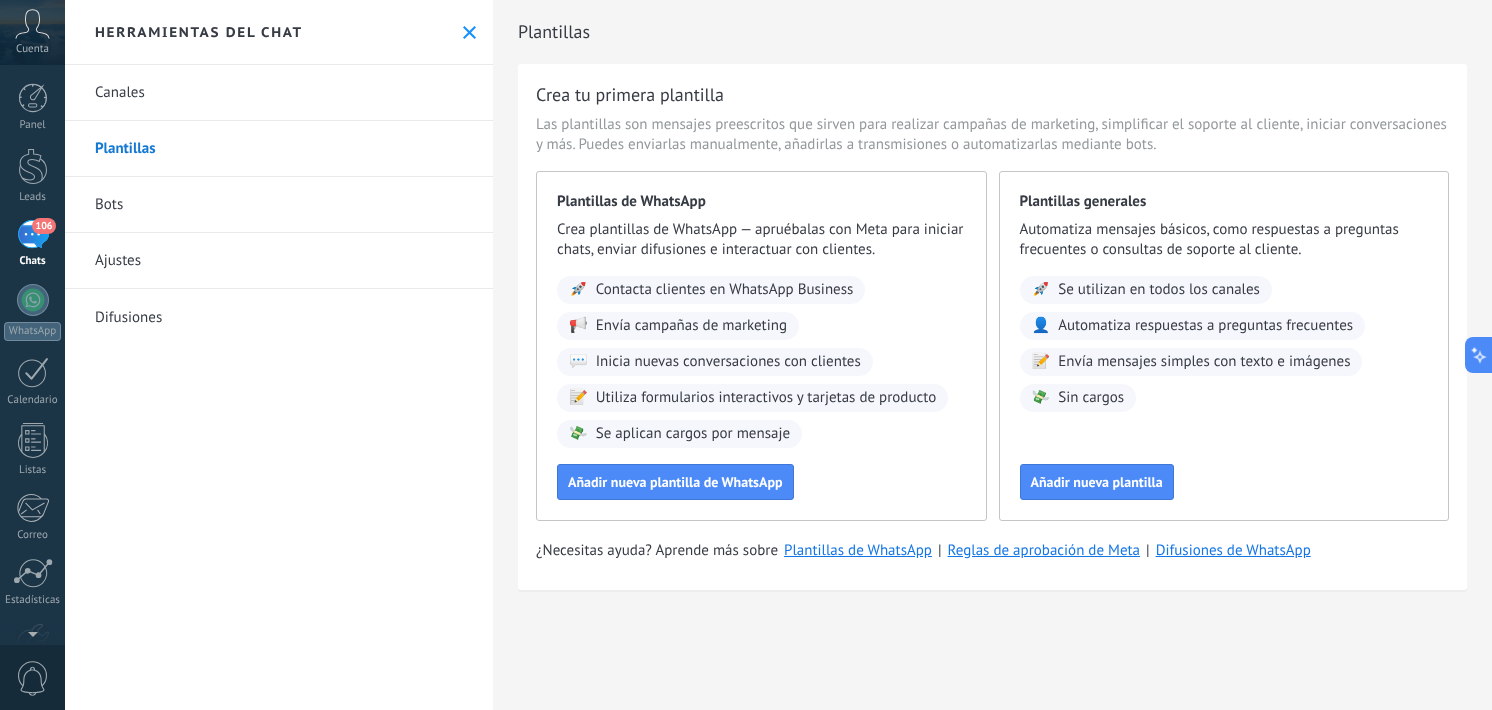 click on "Bots" at bounding box center (279, 205) 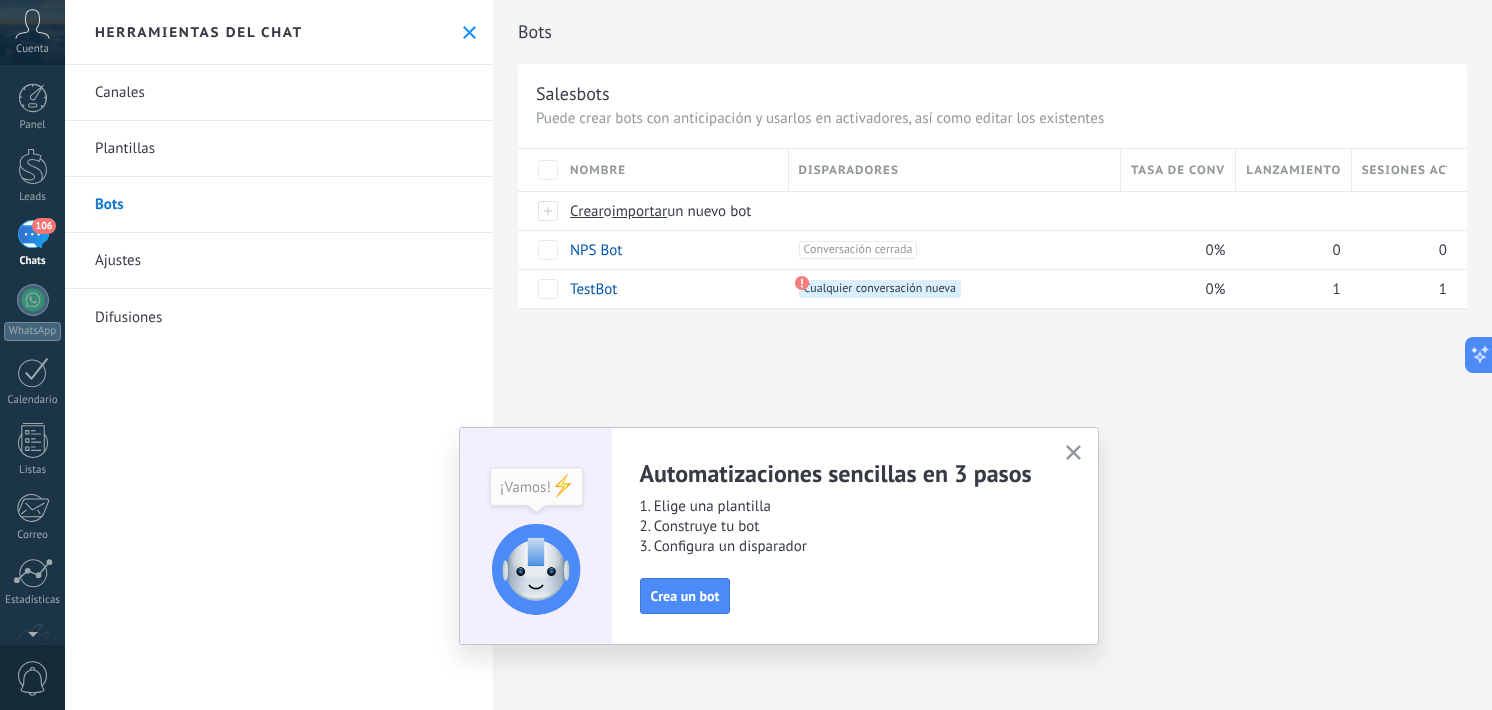click on "Ajustes" at bounding box center [279, 261] 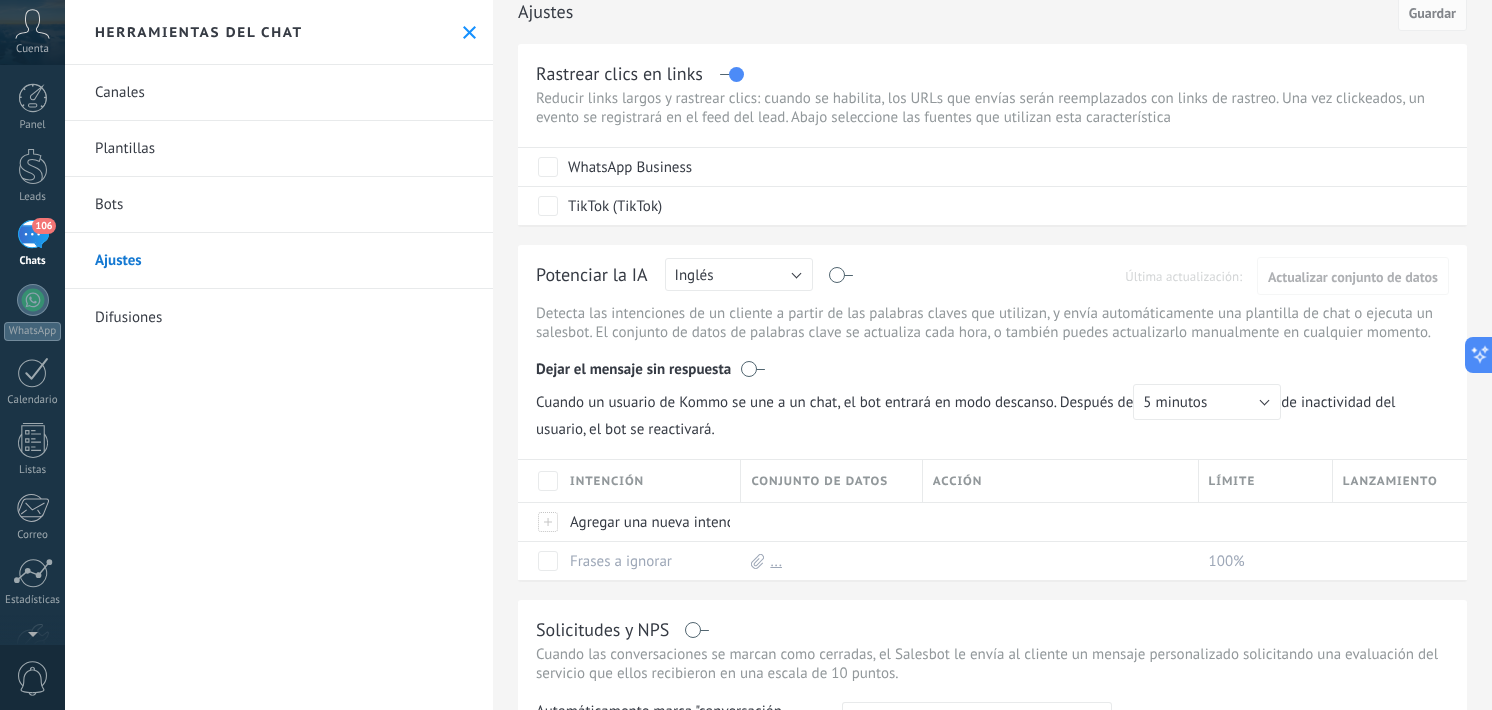 scroll, scrollTop: 0, scrollLeft: 0, axis: both 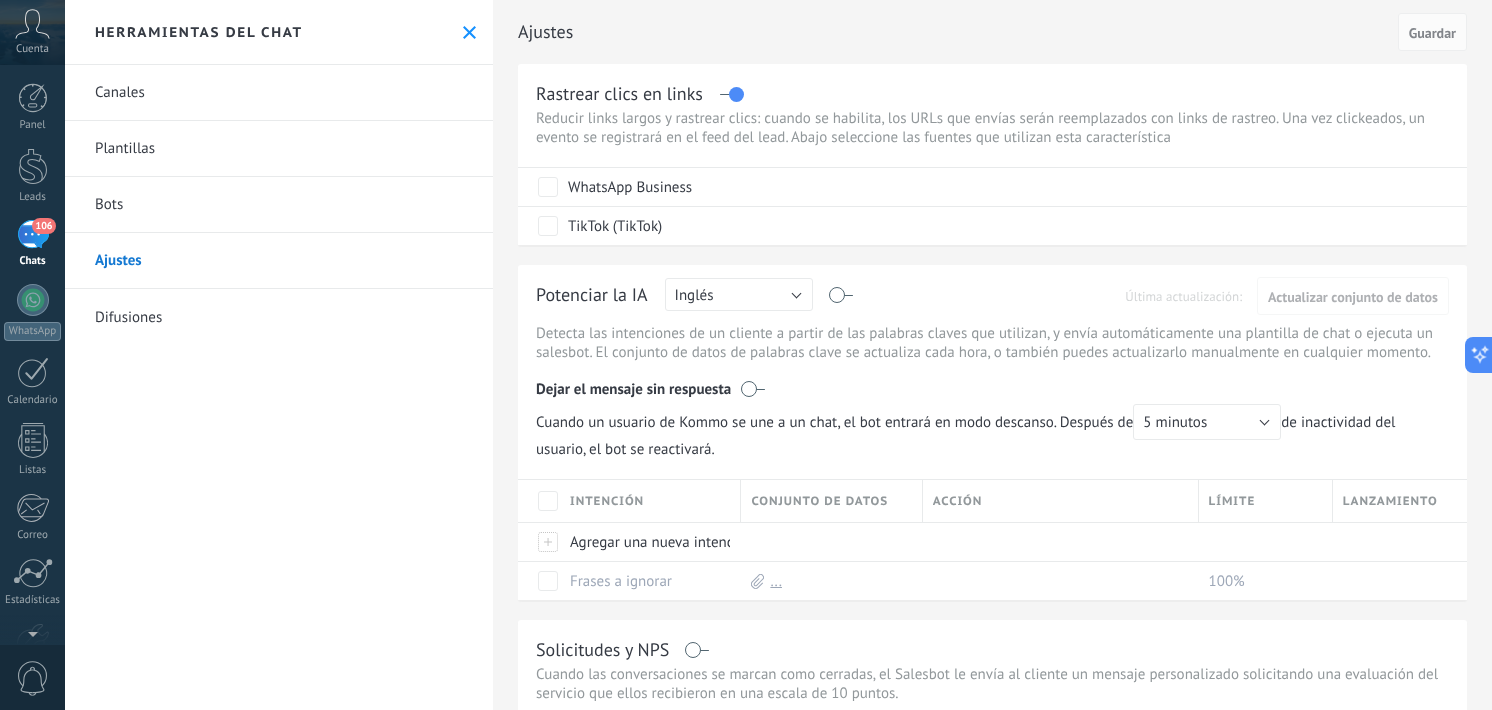 click on "Difusiones" at bounding box center [279, 317] 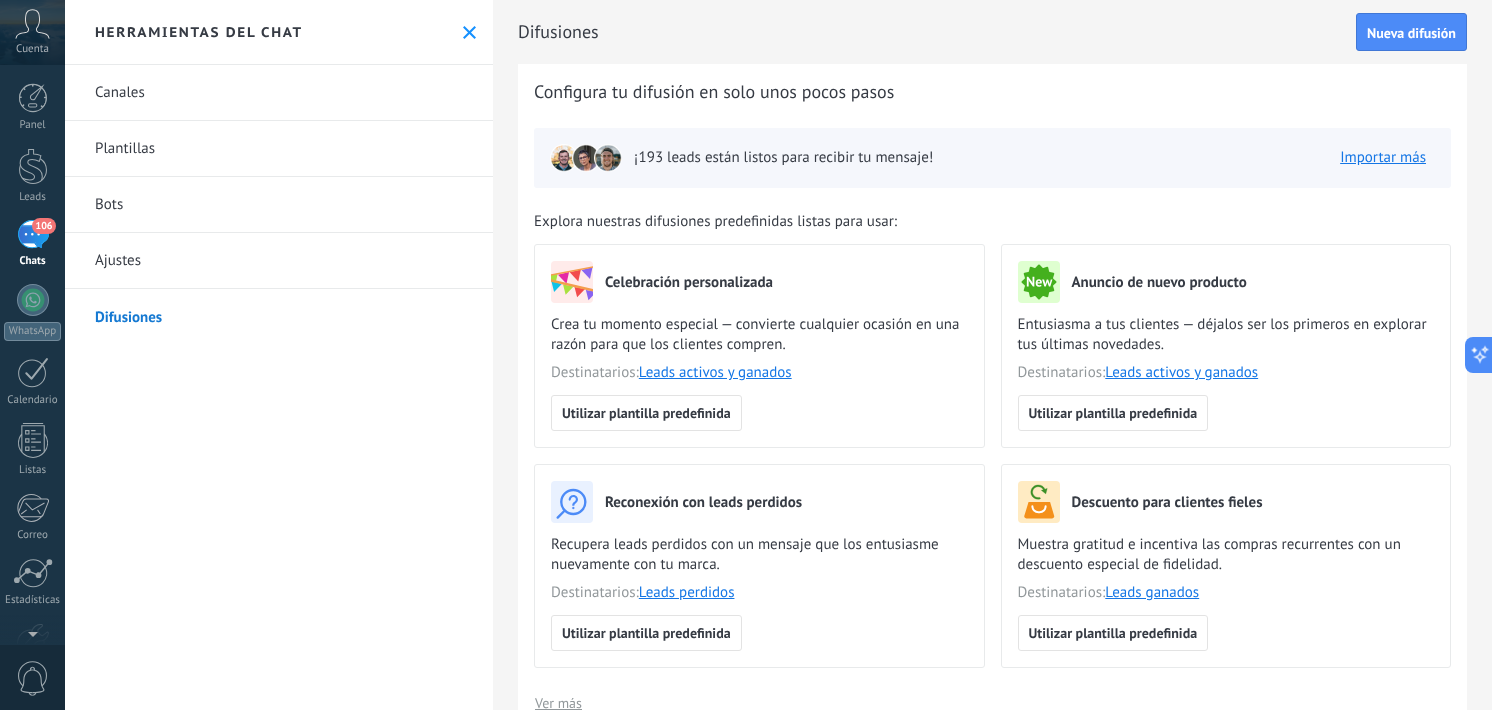 click on "Plantillas" at bounding box center (279, 149) 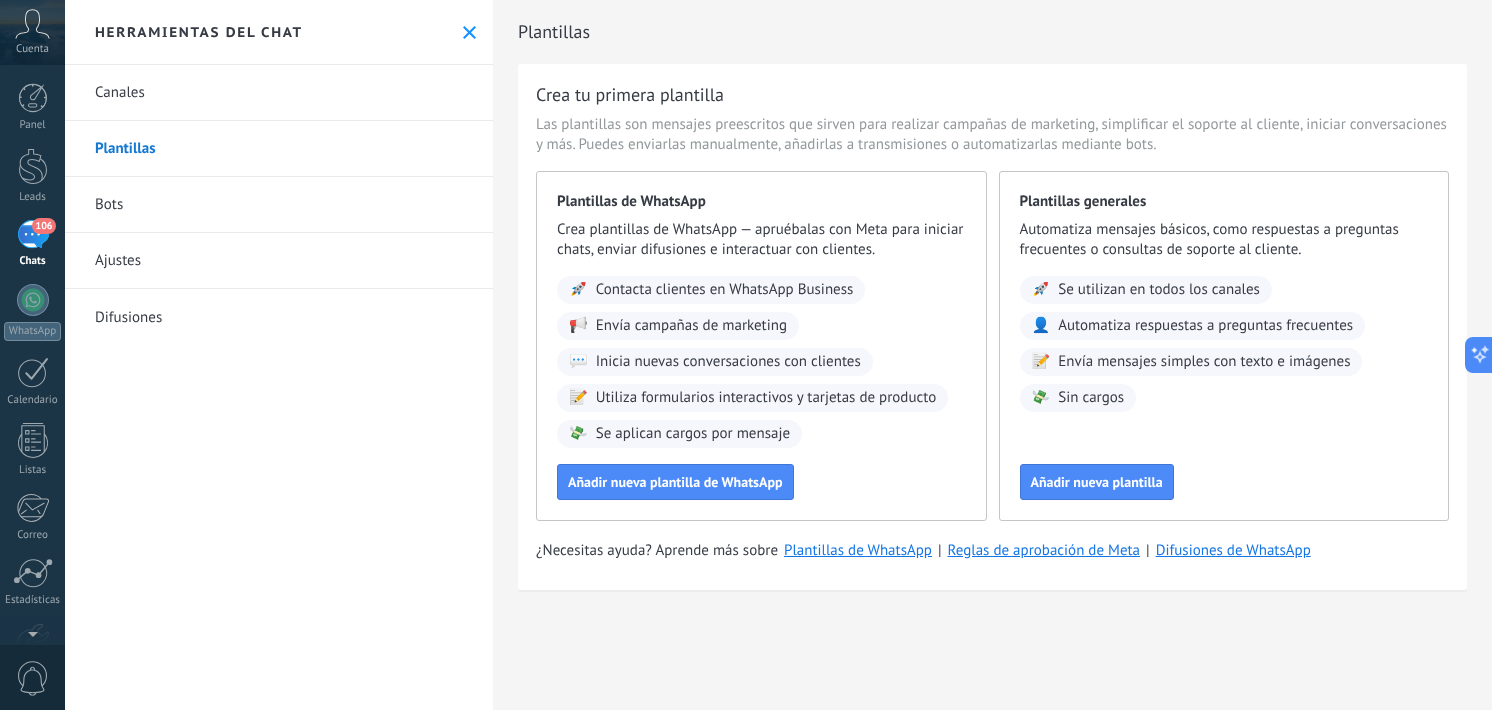 click on "106" at bounding box center [33, 234] 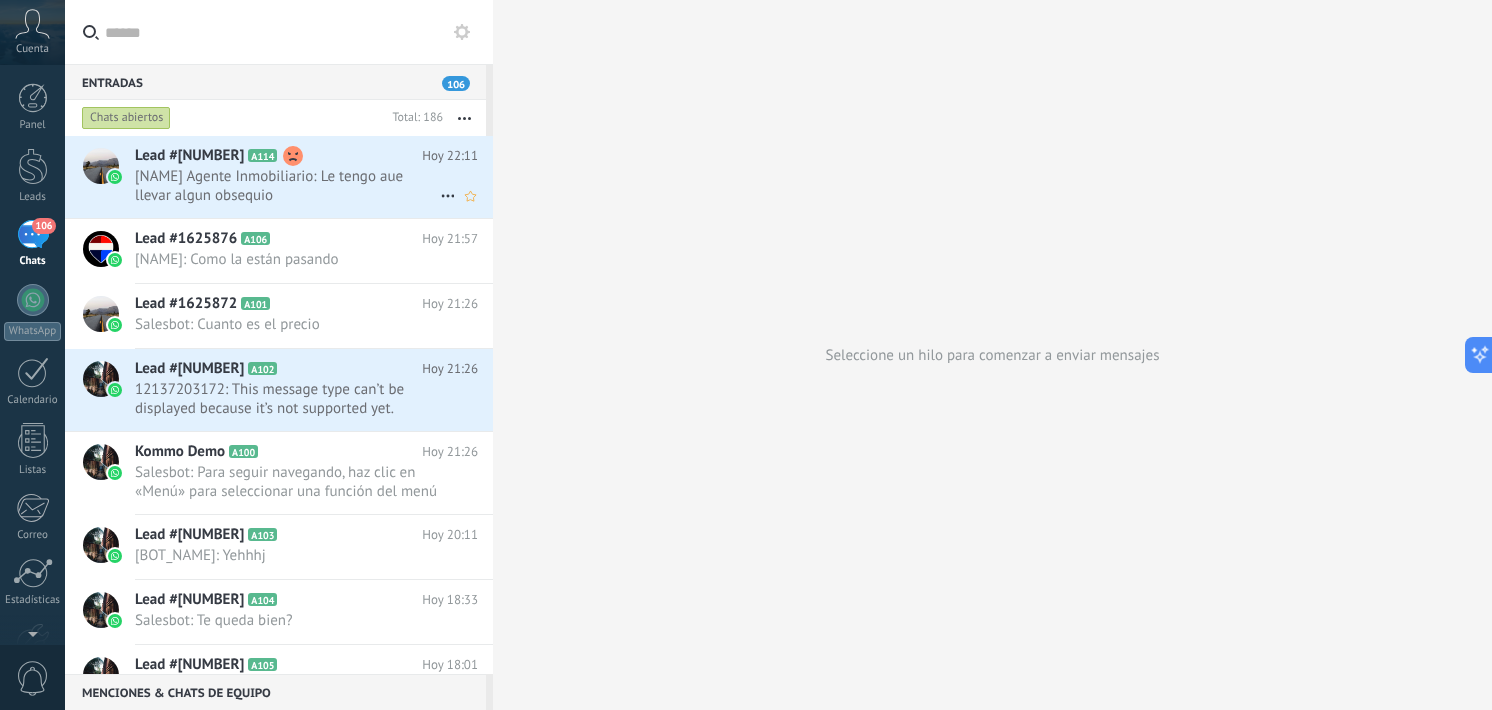 click on "[NAME] Agente Inmobiliario: Le tengo aue llevar algun obsequio" at bounding box center (287, 186) 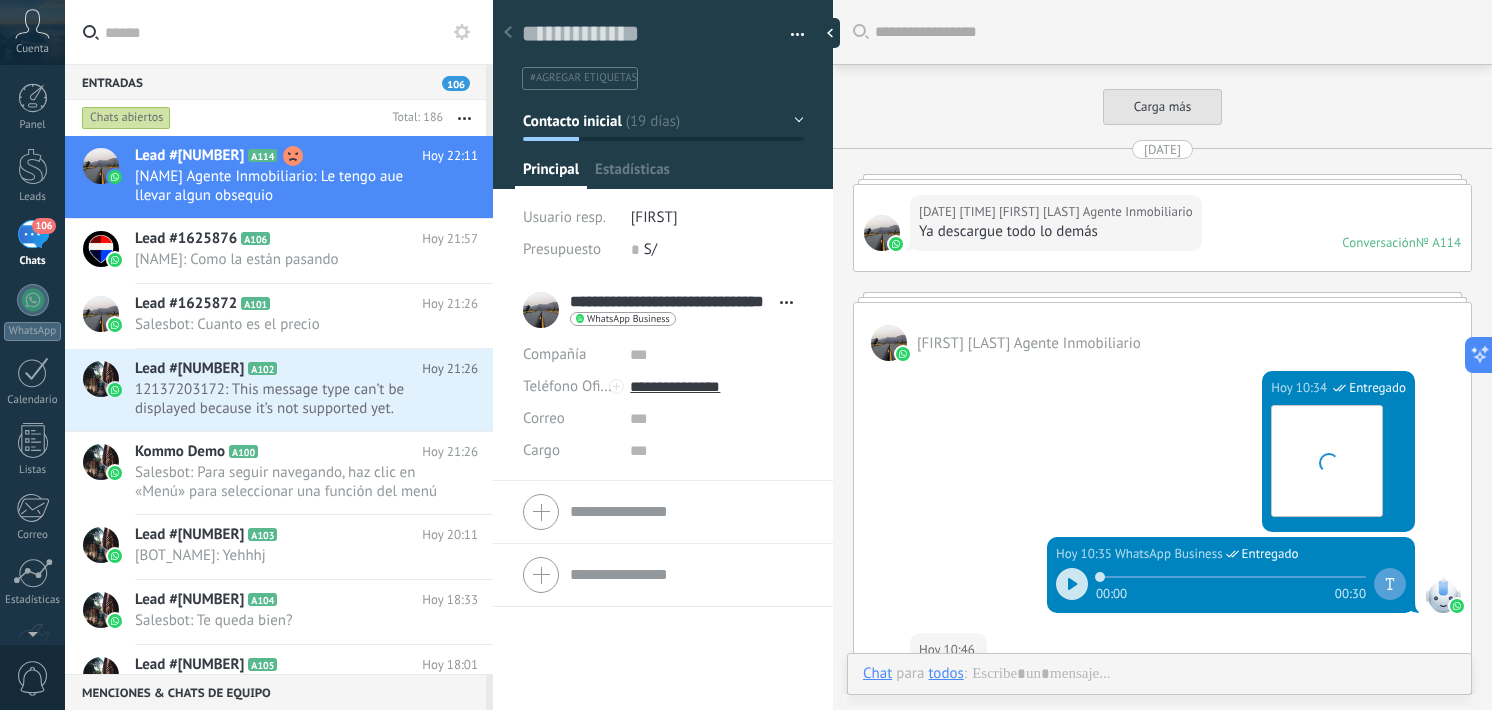 scroll, scrollTop: 1512, scrollLeft: 0, axis: vertical 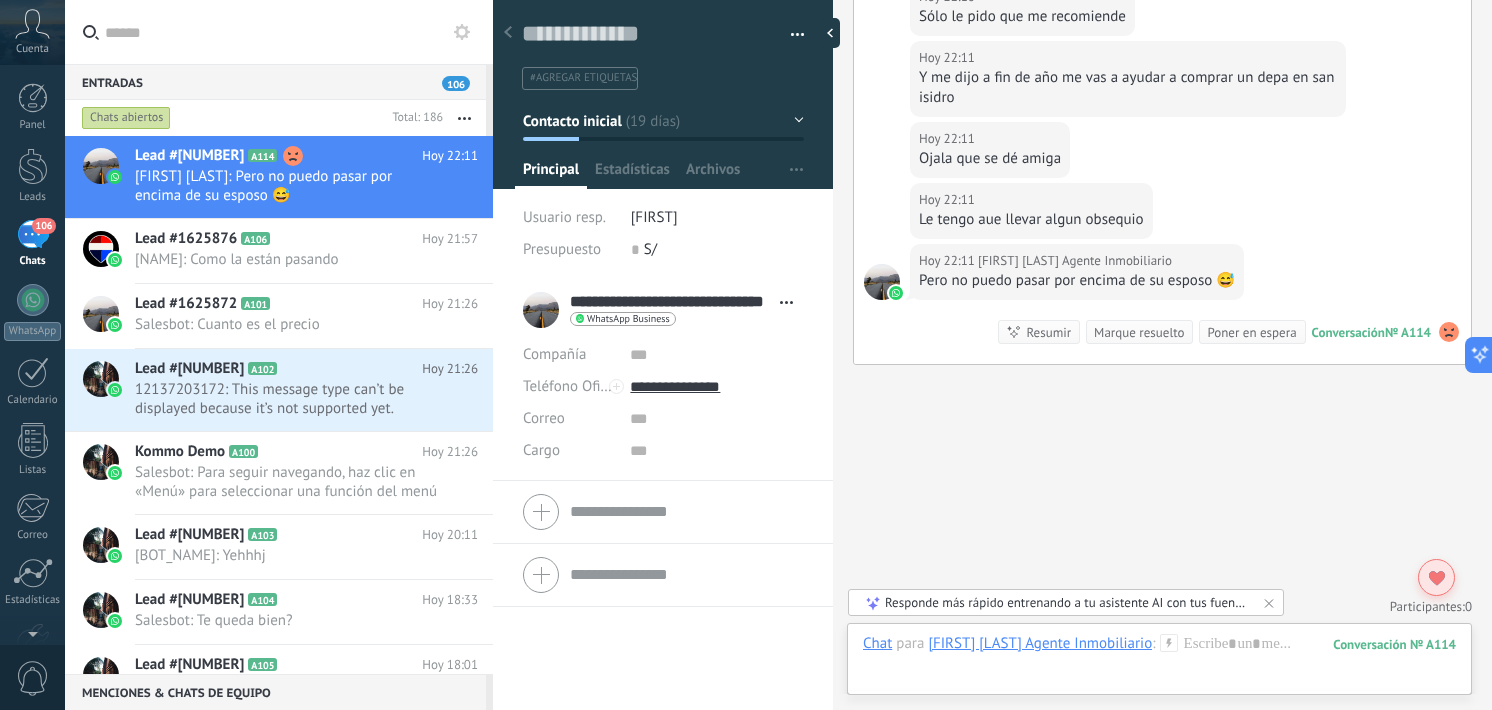 click 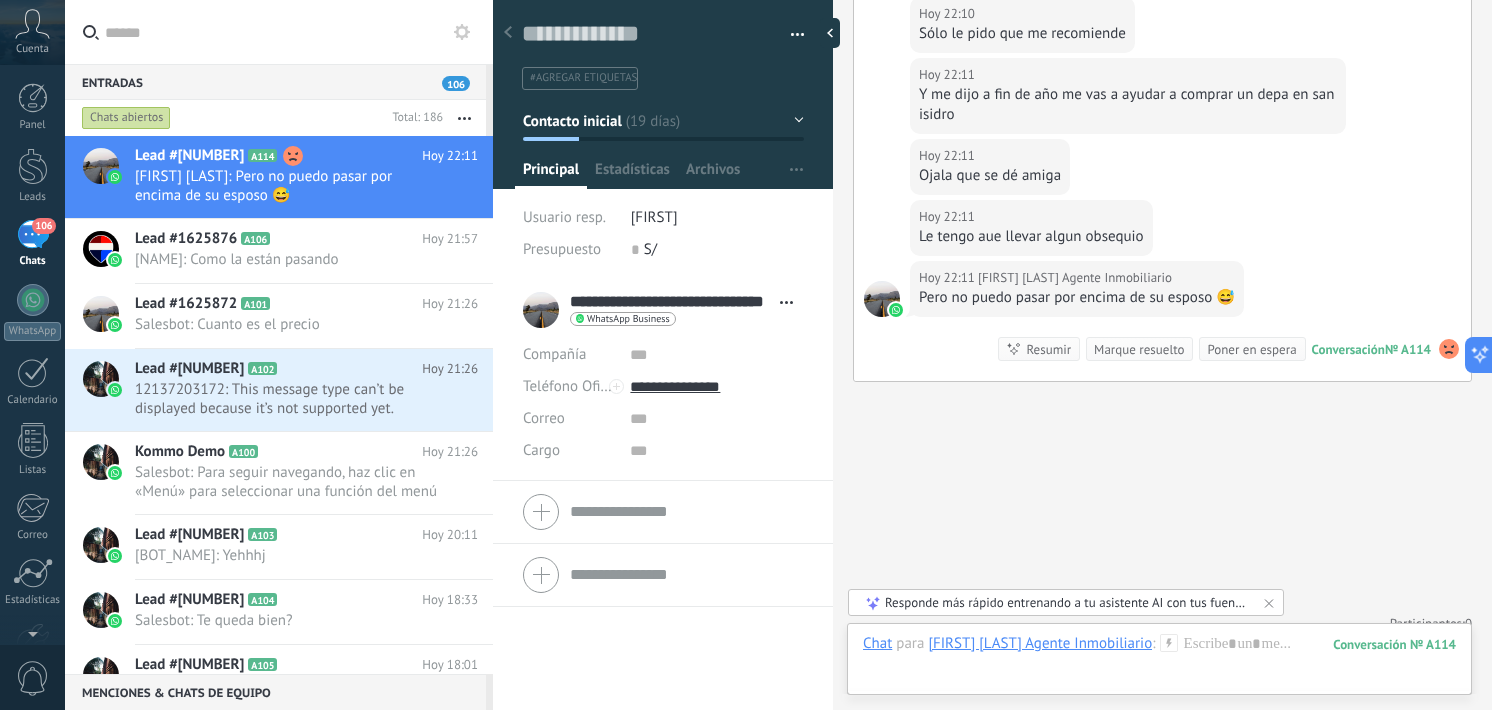 scroll, scrollTop: 1628, scrollLeft: 0, axis: vertical 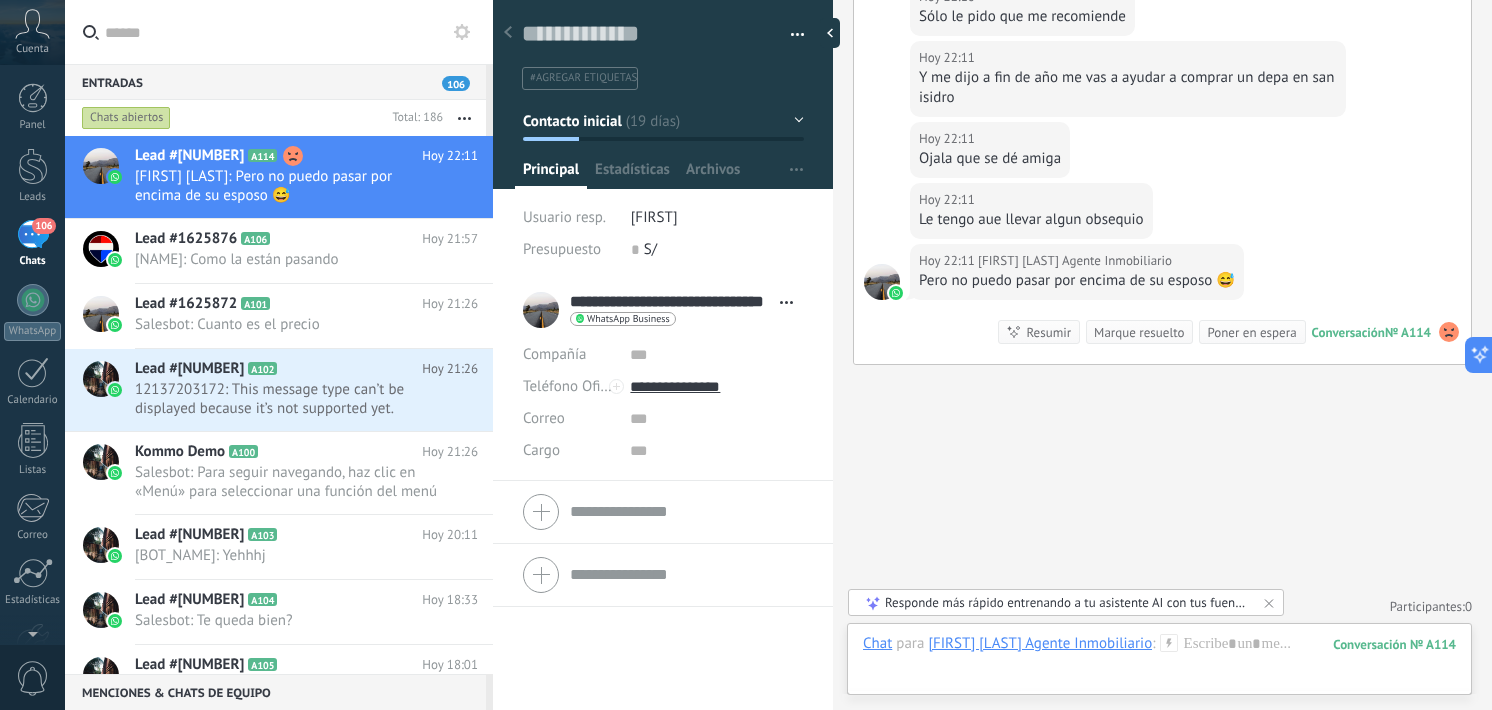 click on "Responde más rápido entrenando a tu asistente AI con tus fuentes de datos" at bounding box center [1067, 602] 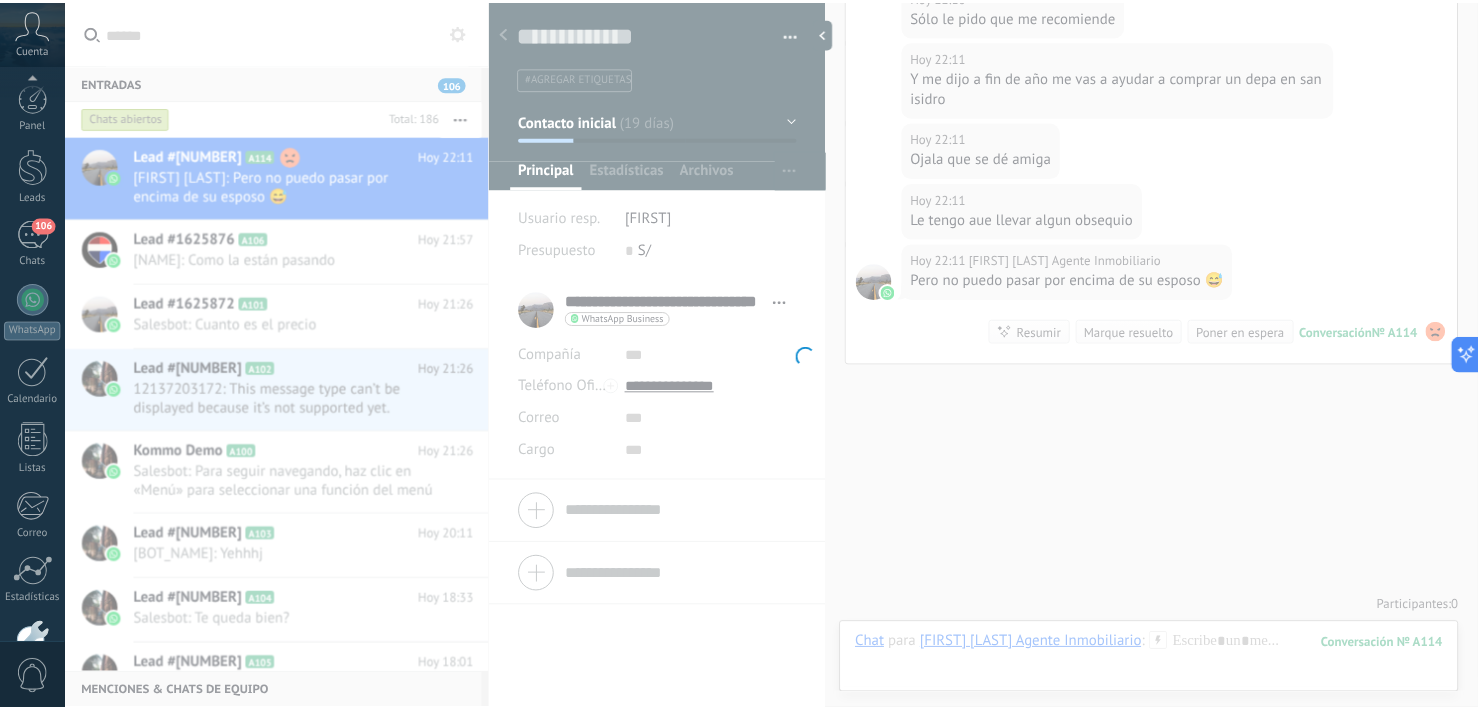 scroll, scrollTop: 121, scrollLeft: 0, axis: vertical 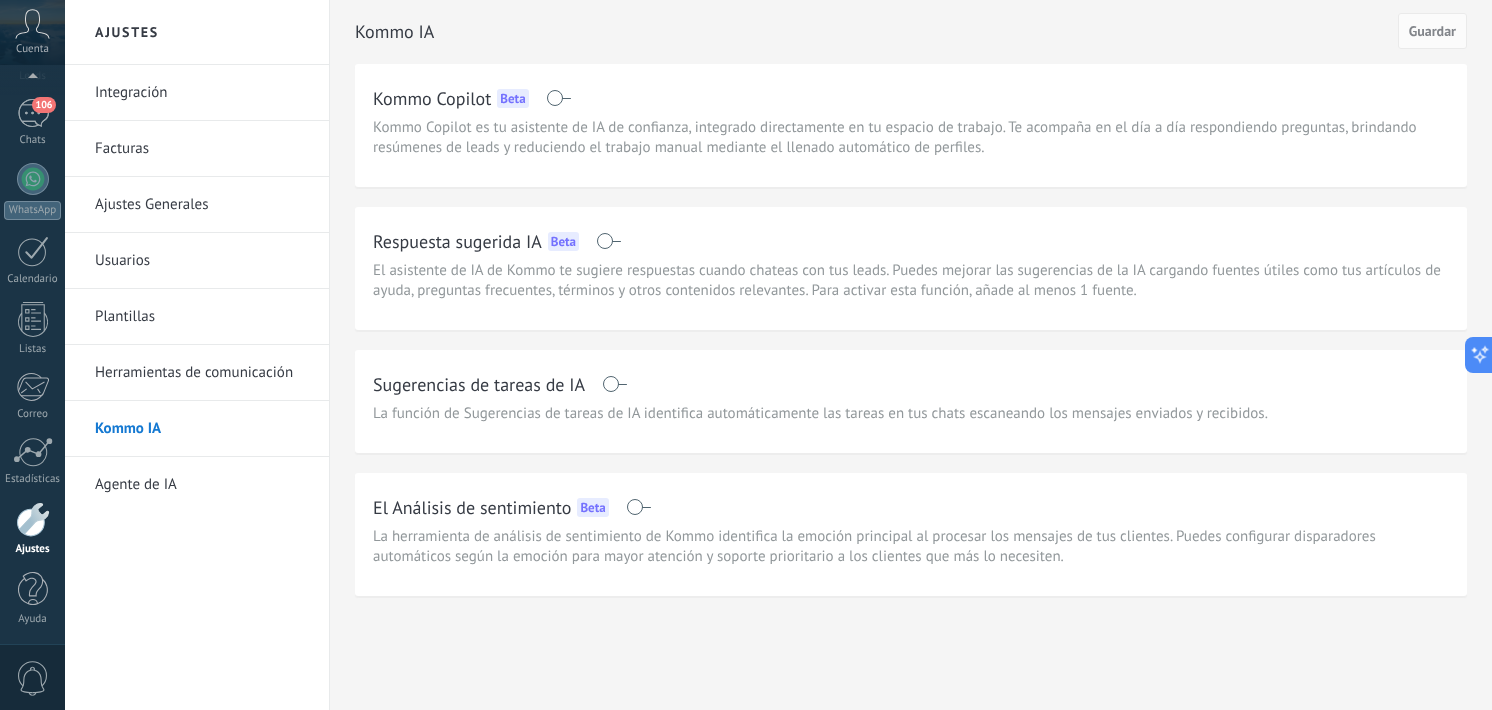 click on "El asistente de IA de Kommo te sugiere respuestas cuando chateas con tus leads. Puedes mejorar las sugerencias de la IA cargando fuentes útiles como tus artículos de ayuda, preguntas frecuentes, términos y otros contenidos relevantes. Para activar esta función, añade al menos 1 fuente." at bounding box center (911, 281) 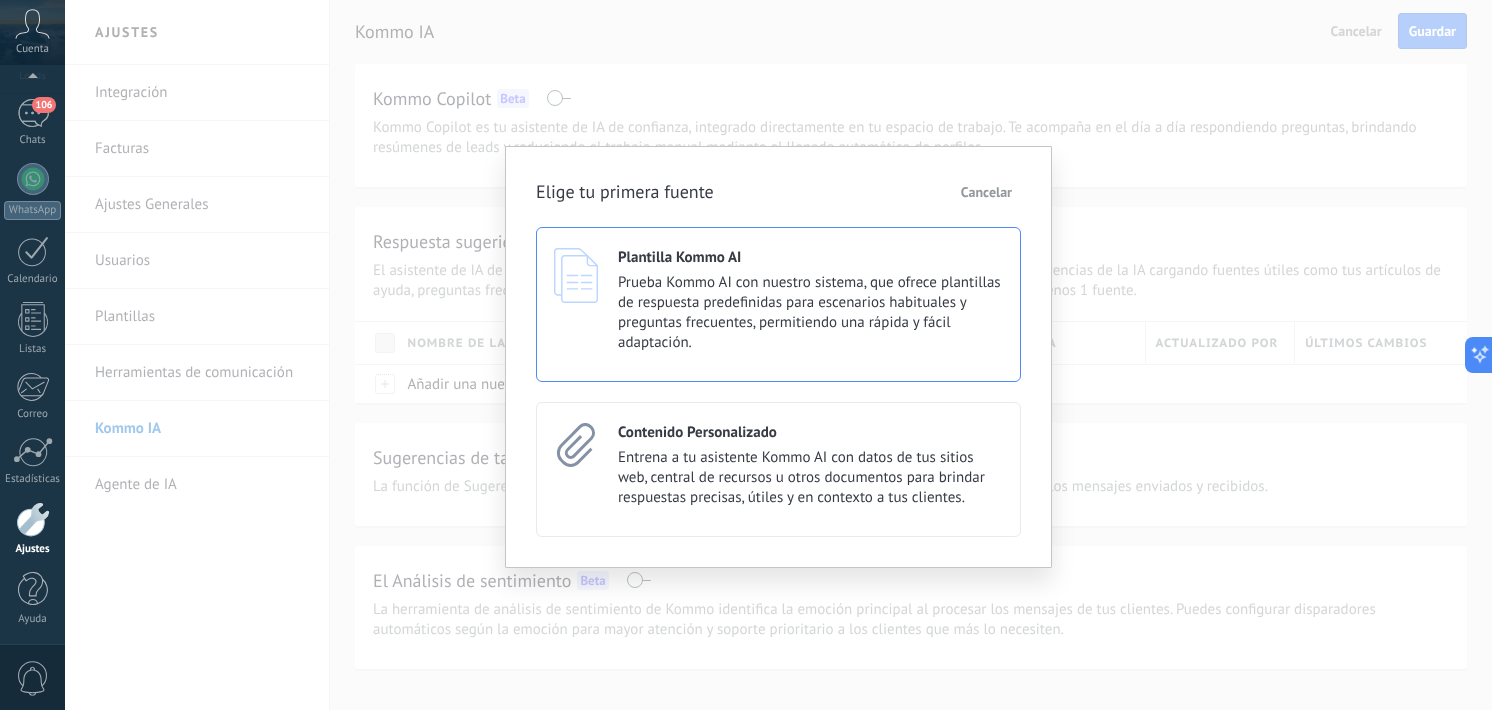 click on "Prueba Kommo AI con nuestro sistema, que ofrece plantillas de respuesta predefinidas para escenarios habituales y preguntas frecuentes, permitiendo una rápida y fácil adaptación." at bounding box center (810, 313) 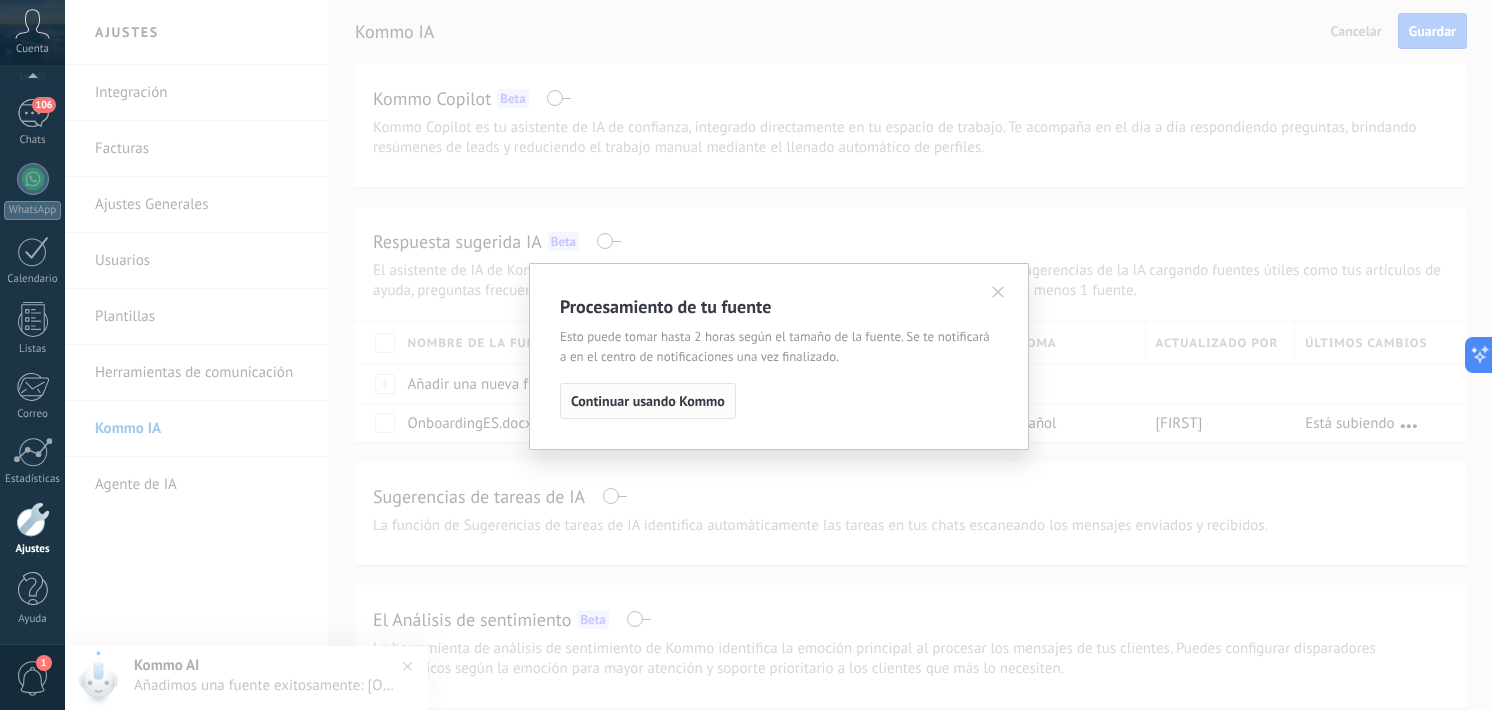 click on "Continuar usando Kommo" at bounding box center (648, 401) 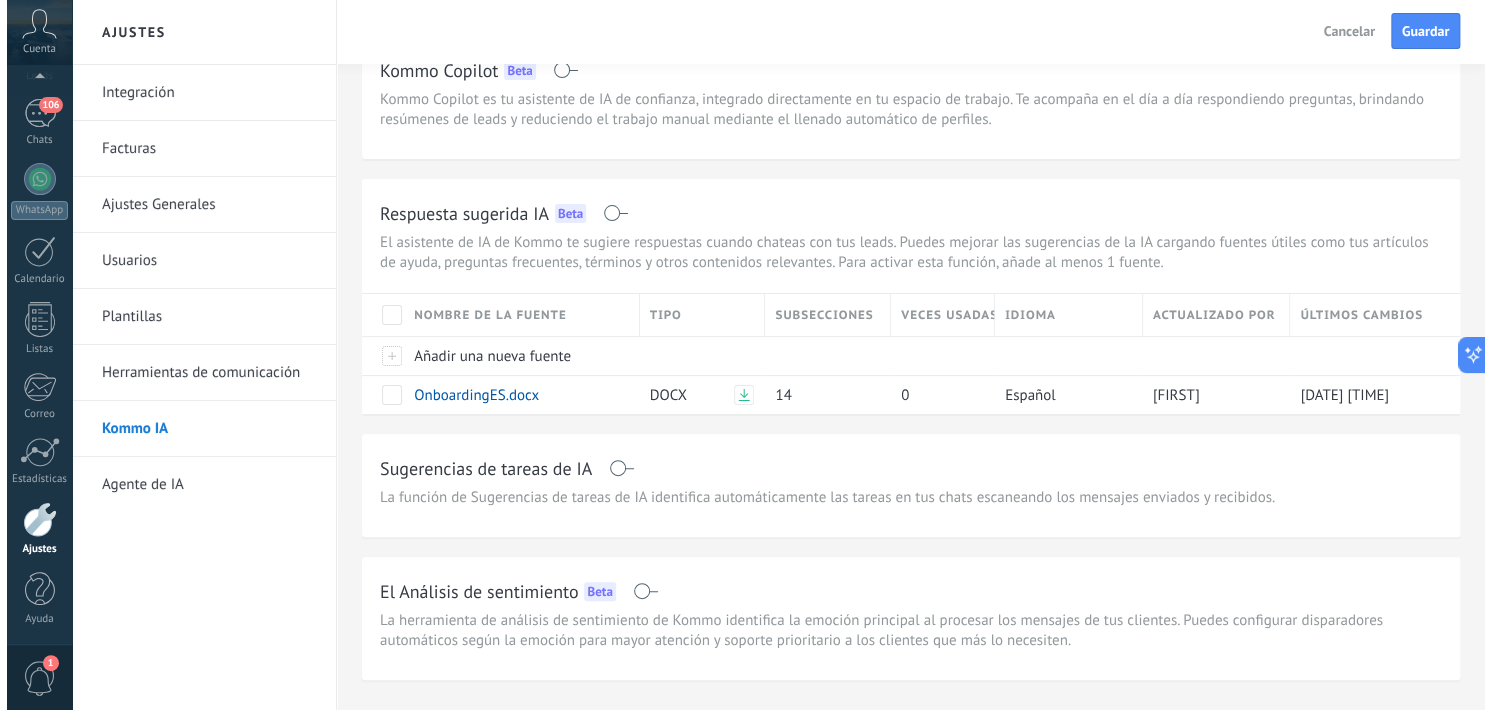 scroll, scrollTop: 0, scrollLeft: 0, axis: both 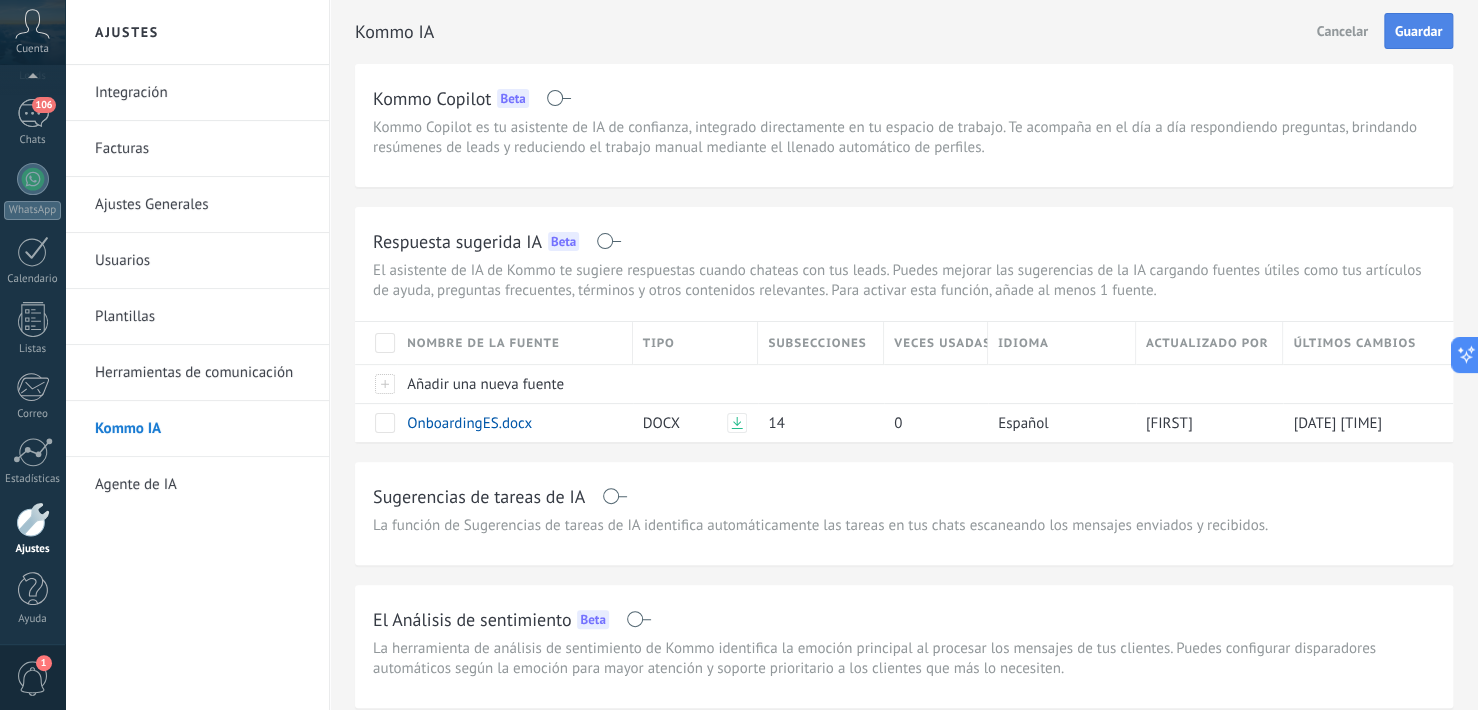 click on "Guardar" at bounding box center (1418, 31) 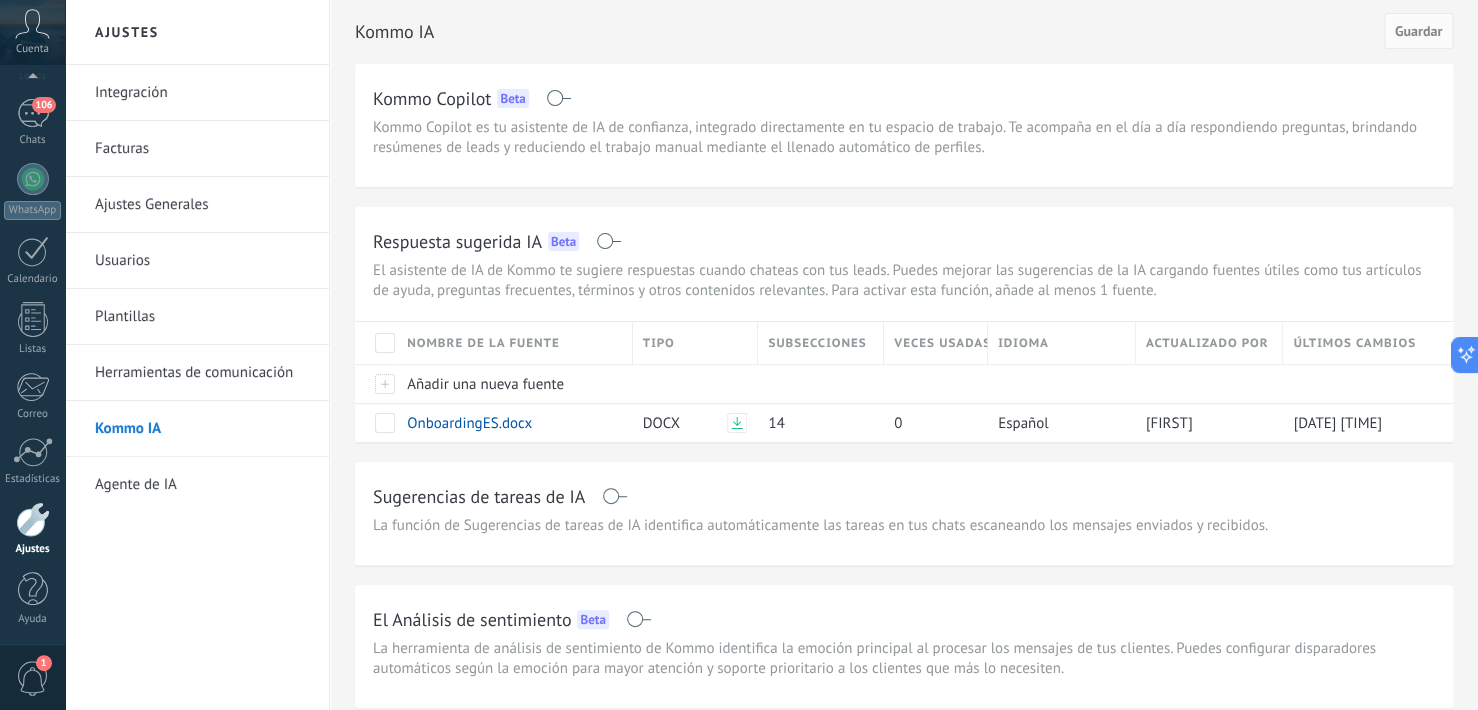 click on "Agente de IA" at bounding box center [202, 485] 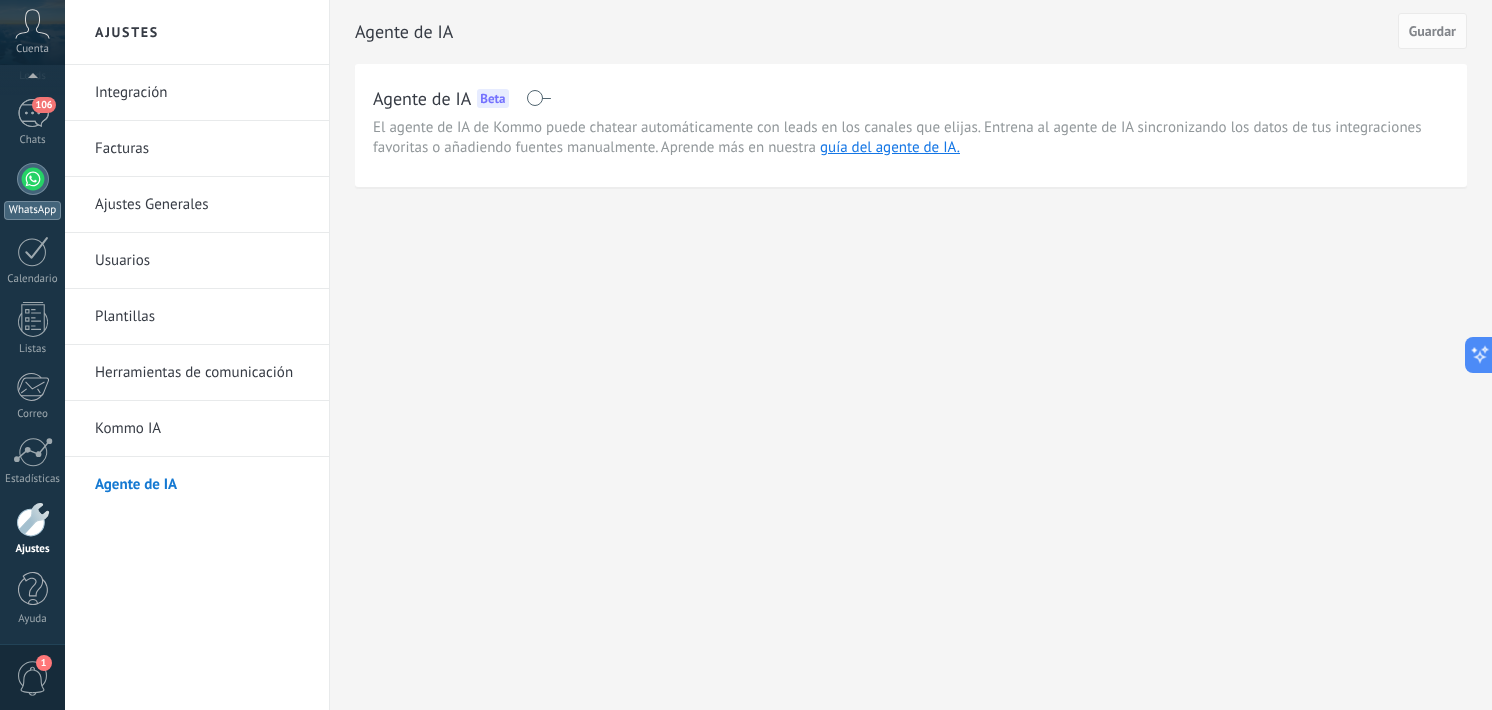 click at bounding box center [33, 179] 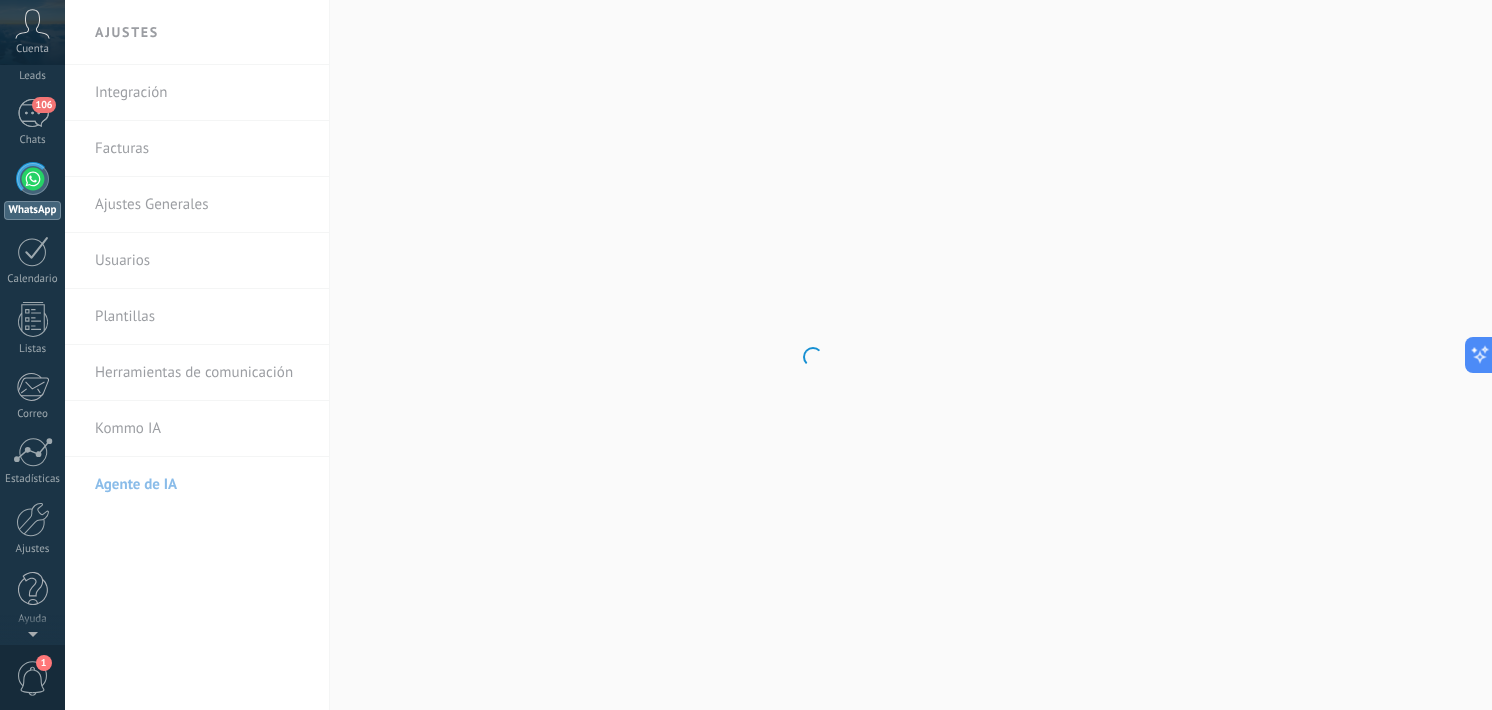 scroll, scrollTop: 0, scrollLeft: 0, axis: both 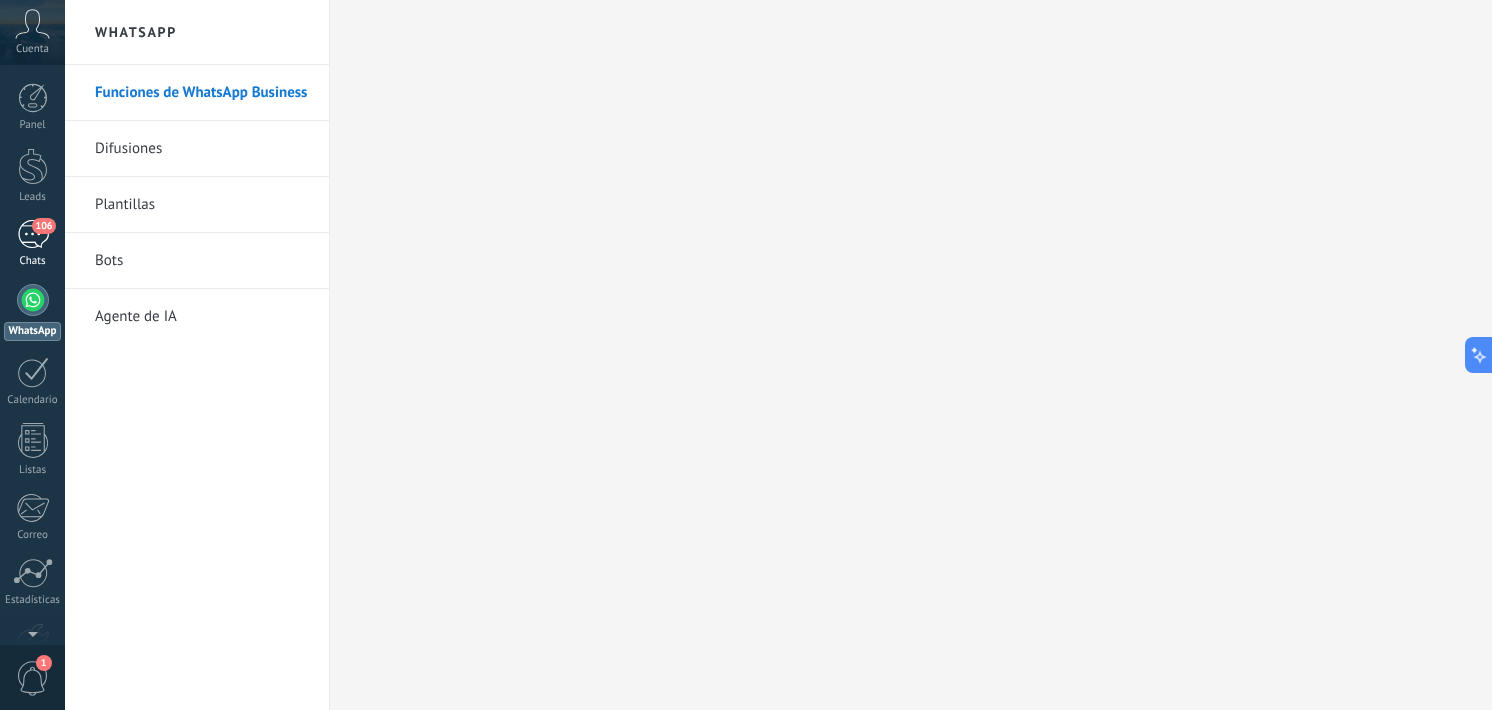 click on "106" at bounding box center (33, 234) 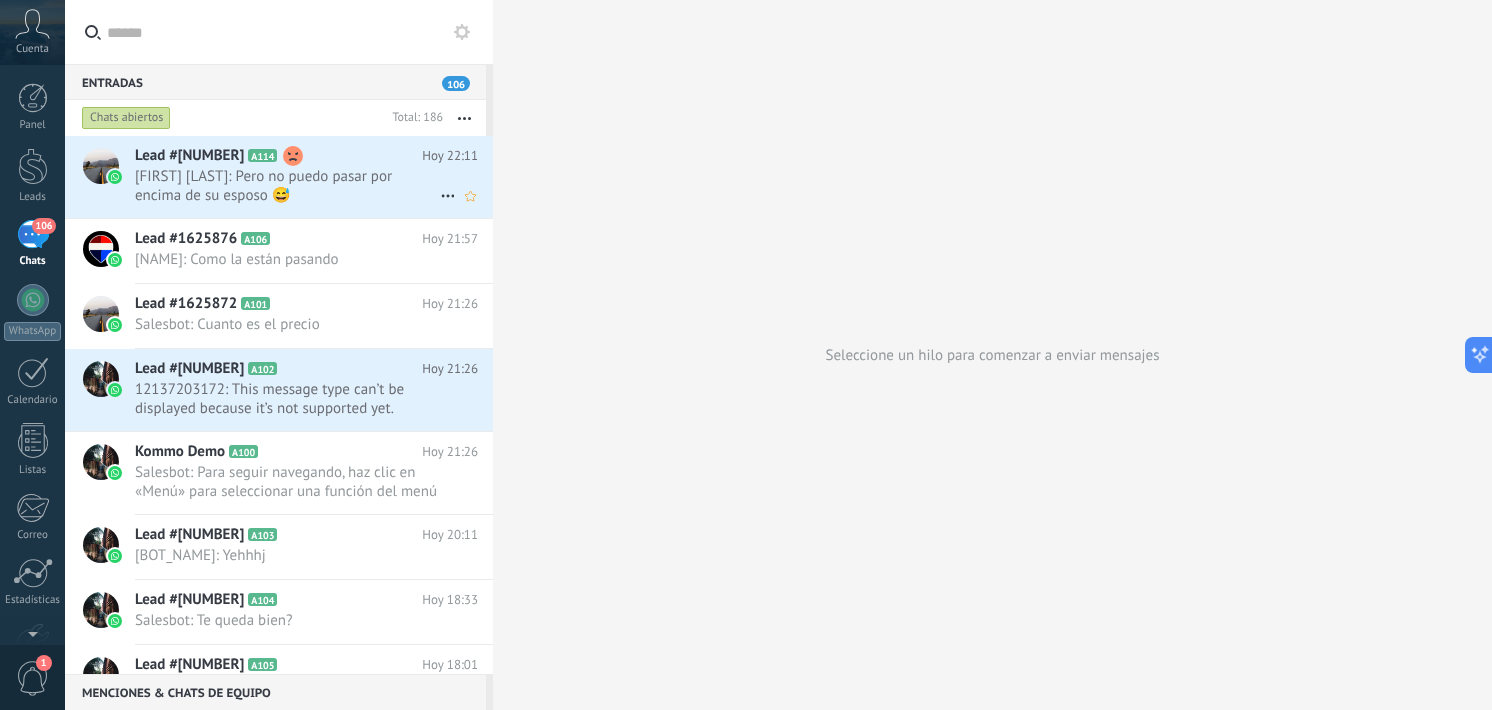click on "[FIRST] [LAST]: Pero no puedo pasar por encima de su esposo 😅" at bounding box center [287, 186] 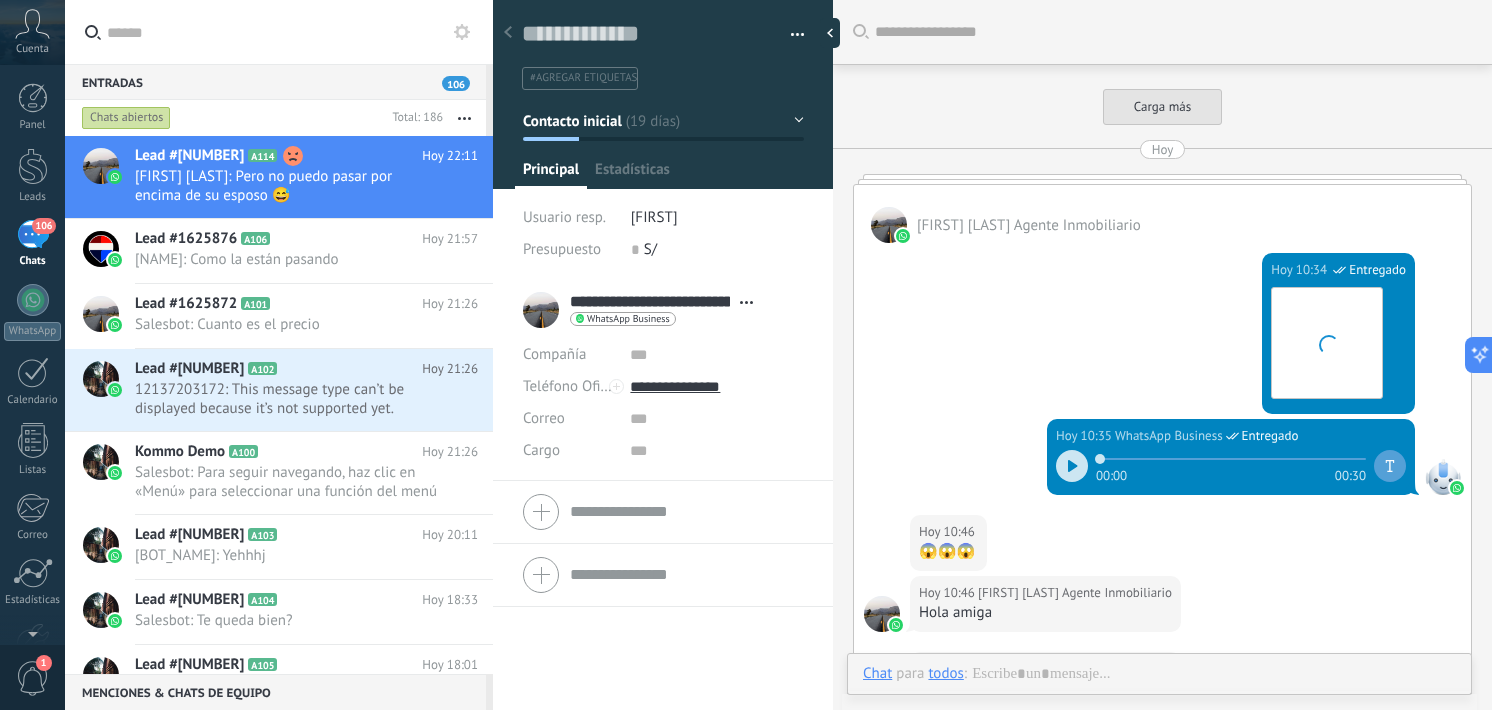 type on "**********" 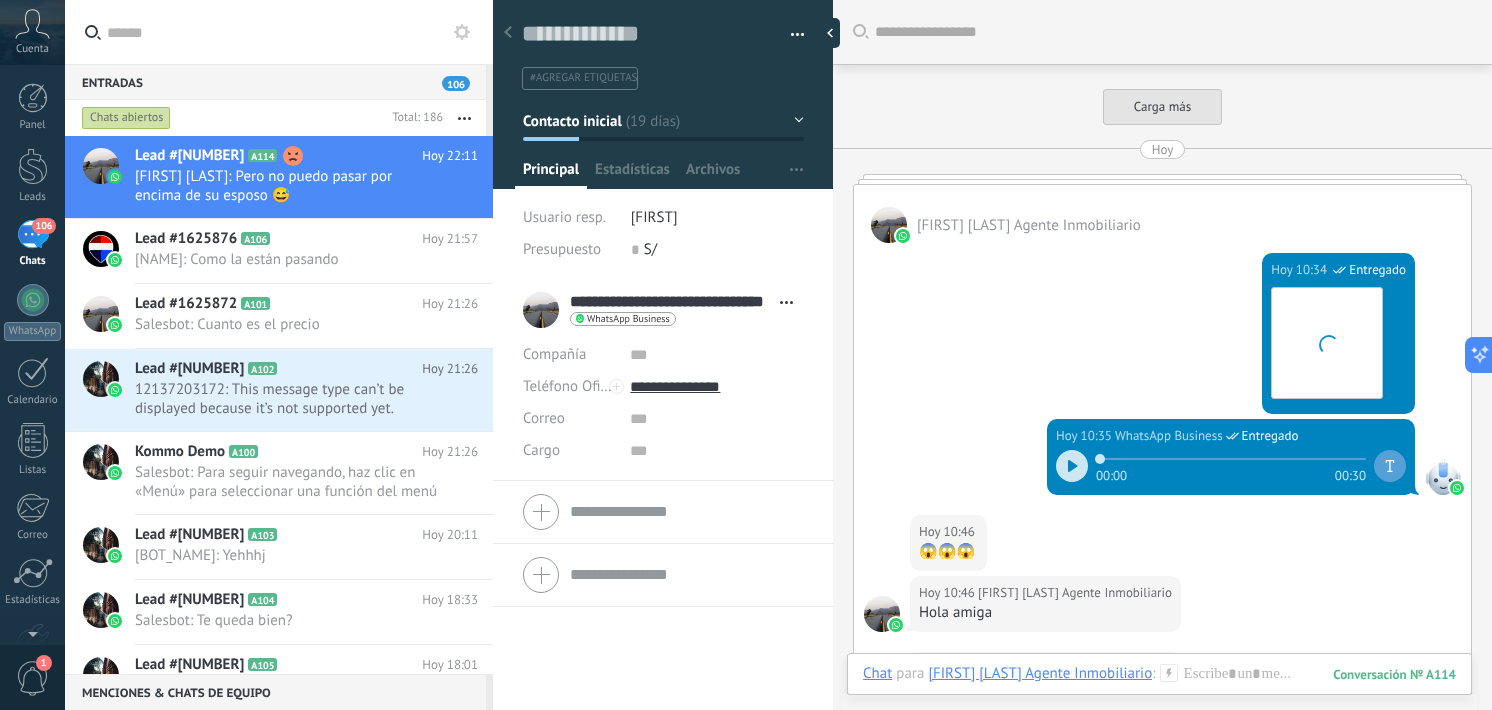 scroll, scrollTop: 1380, scrollLeft: 0, axis: vertical 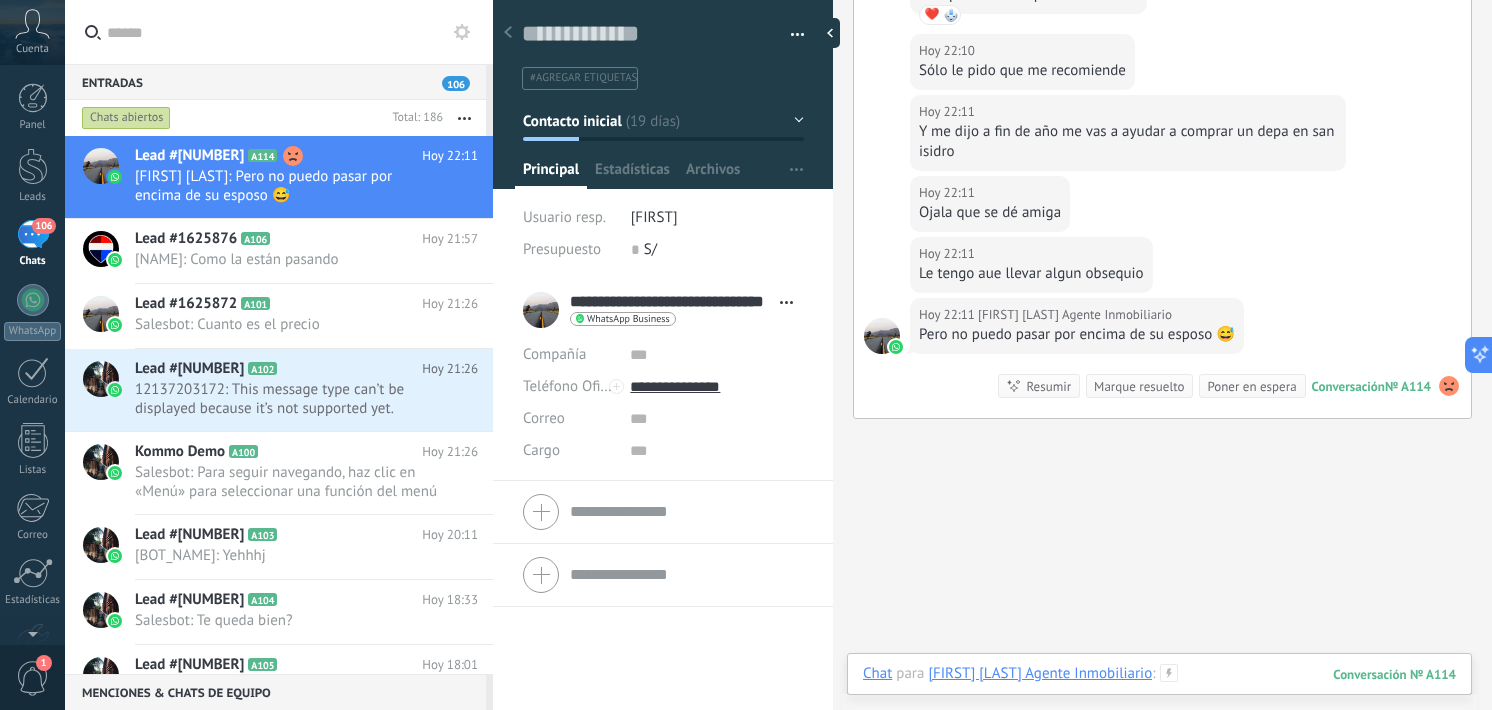 click at bounding box center [1159, 694] 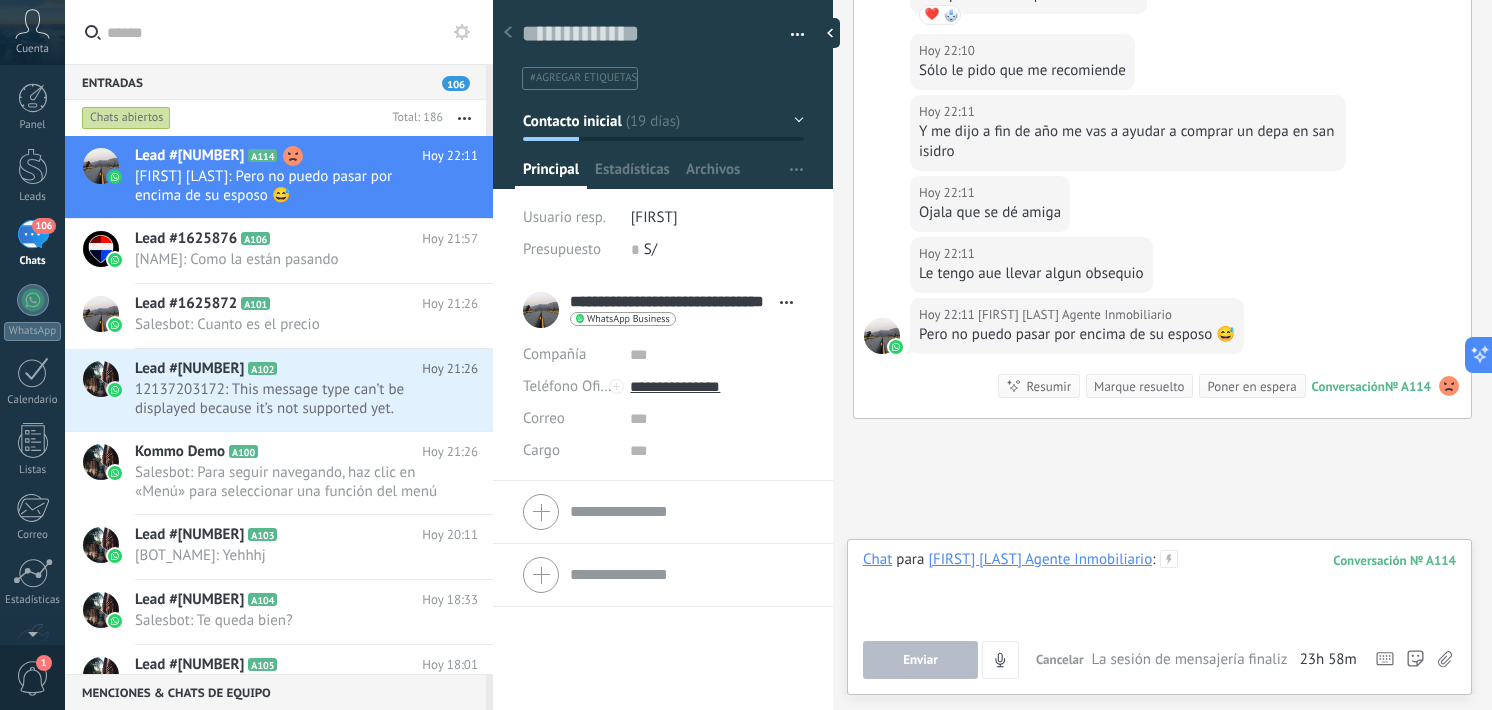 type 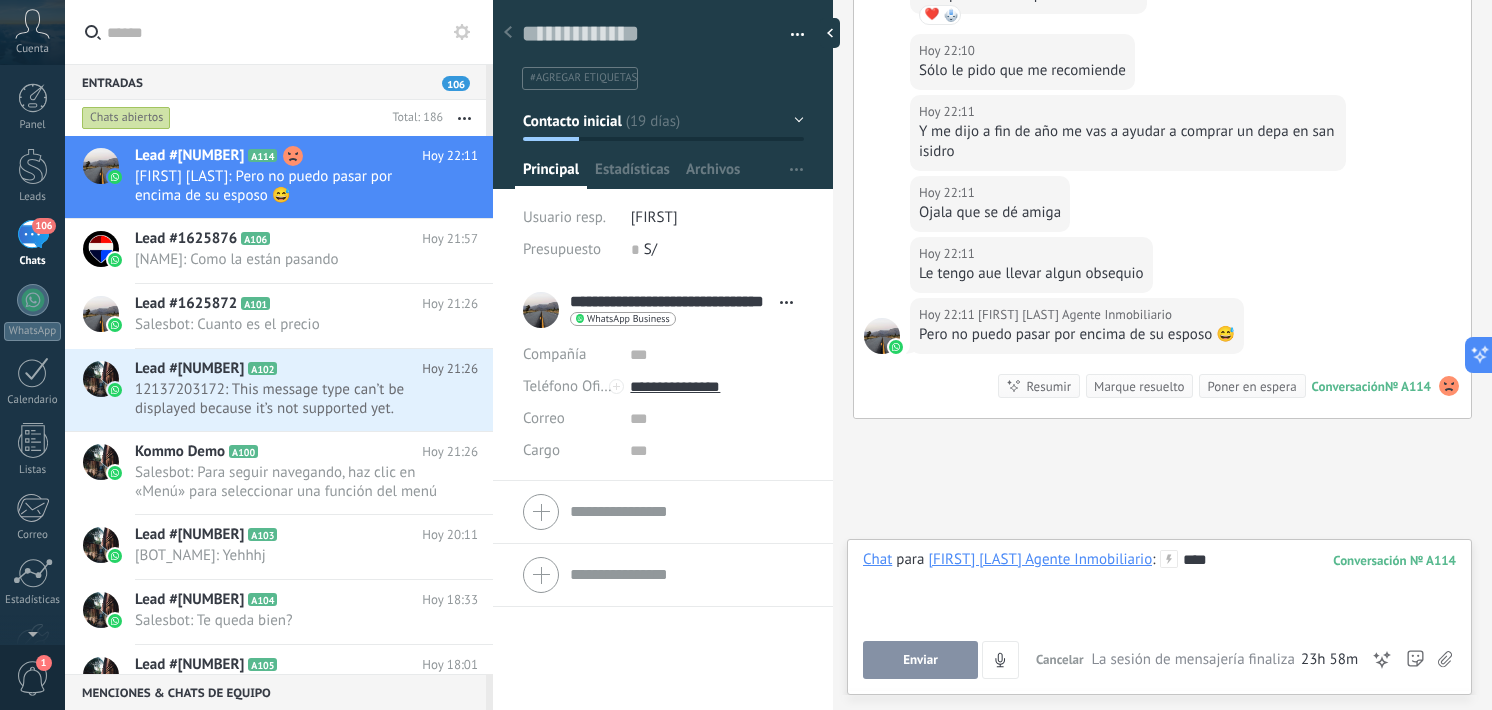 click on "Enviar" at bounding box center [920, 660] 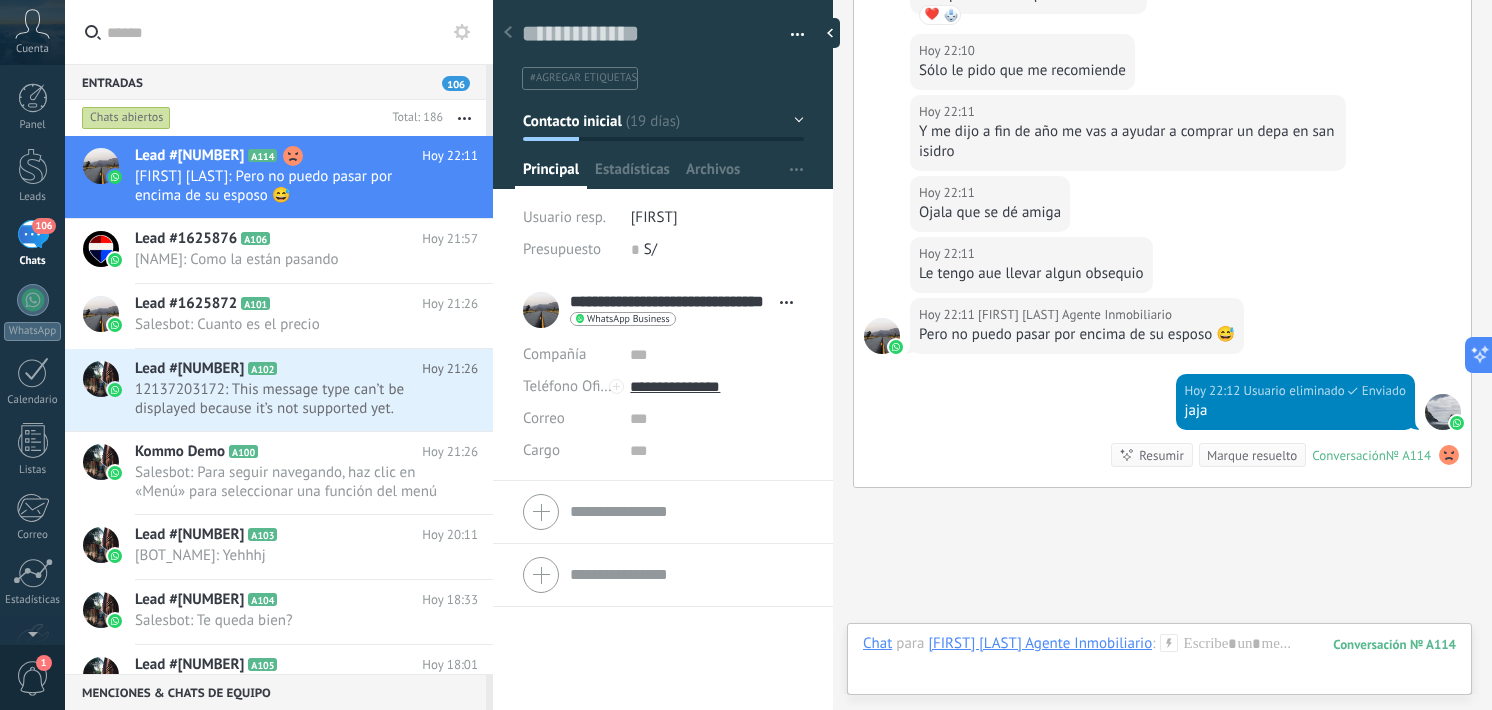 scroll, scrollTop: 1504, scrollLeft: 0, axis: vertical 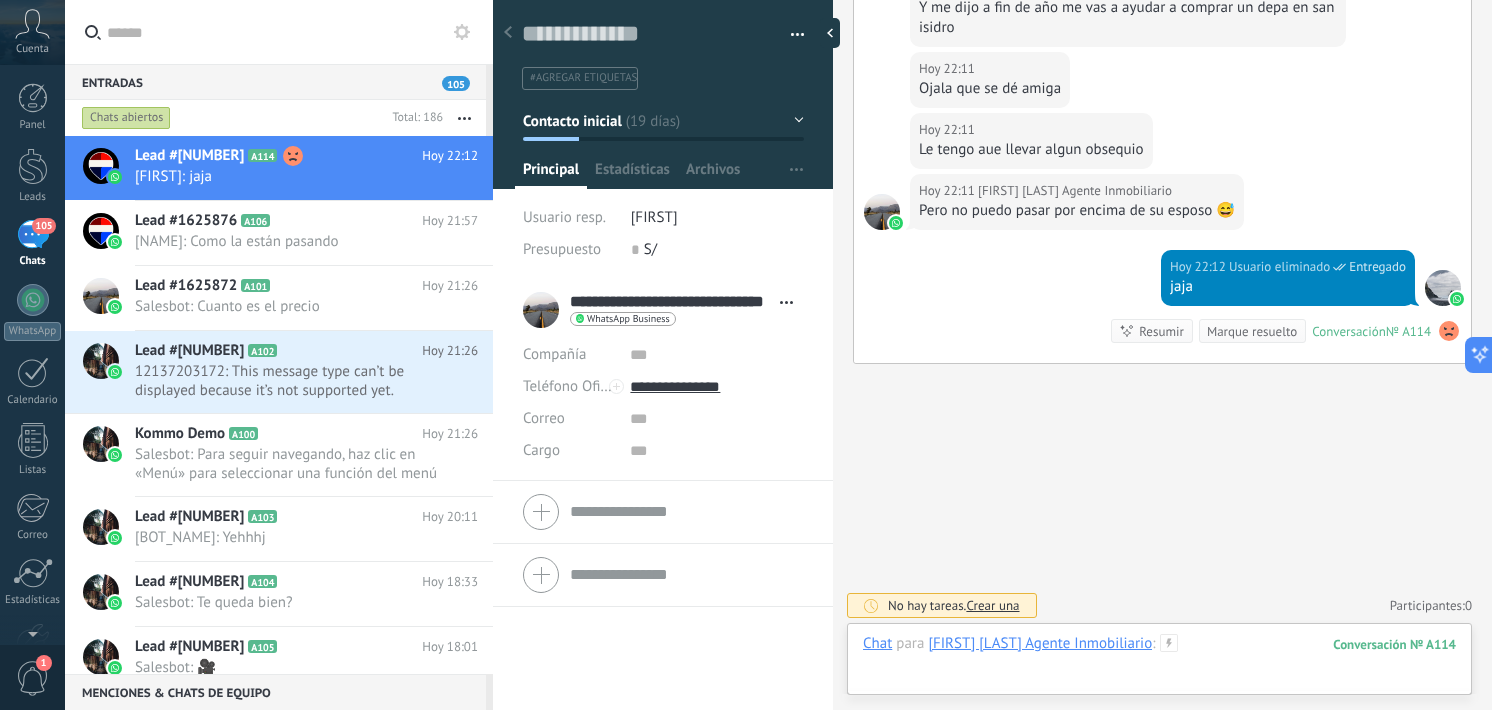 click at bounding box center (1159, 664) 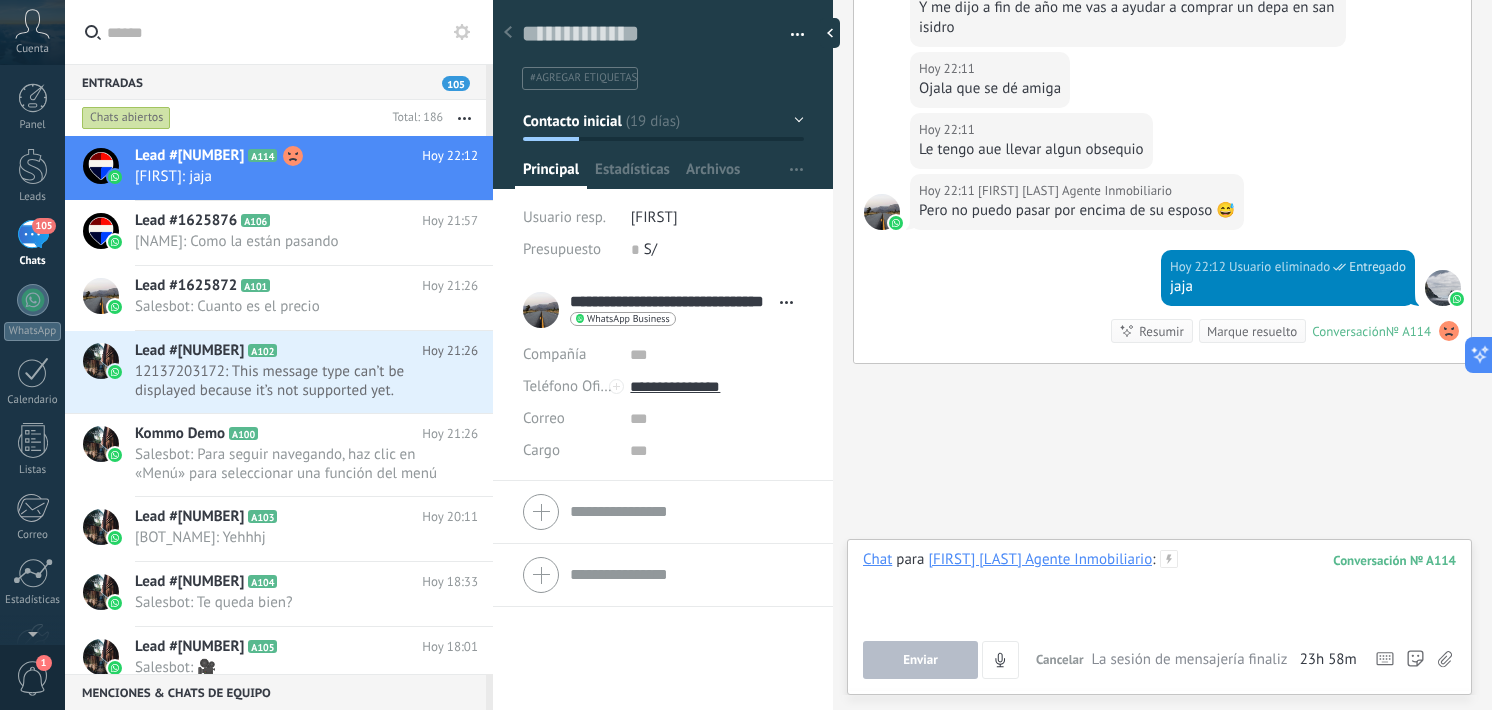 type 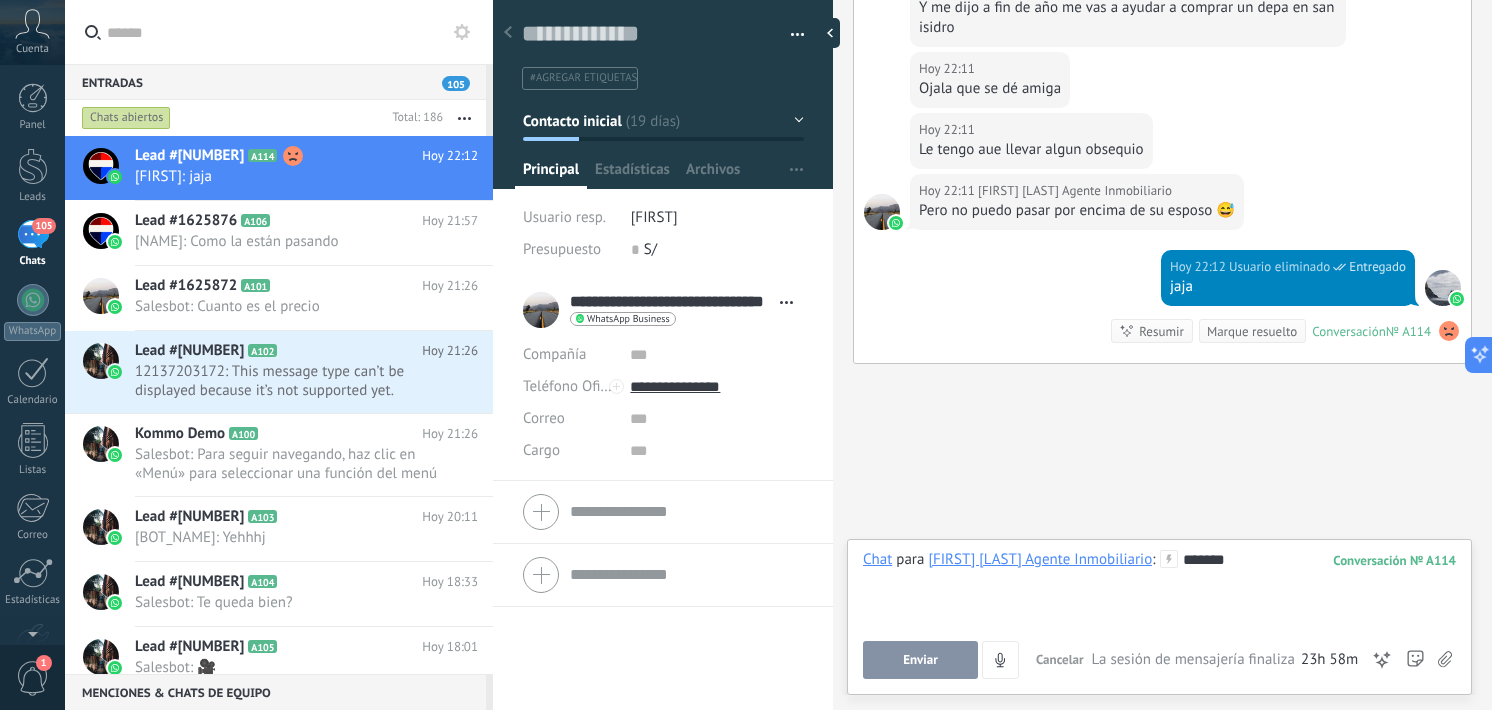 click on "Enviar" at bounding box center (920, 660) 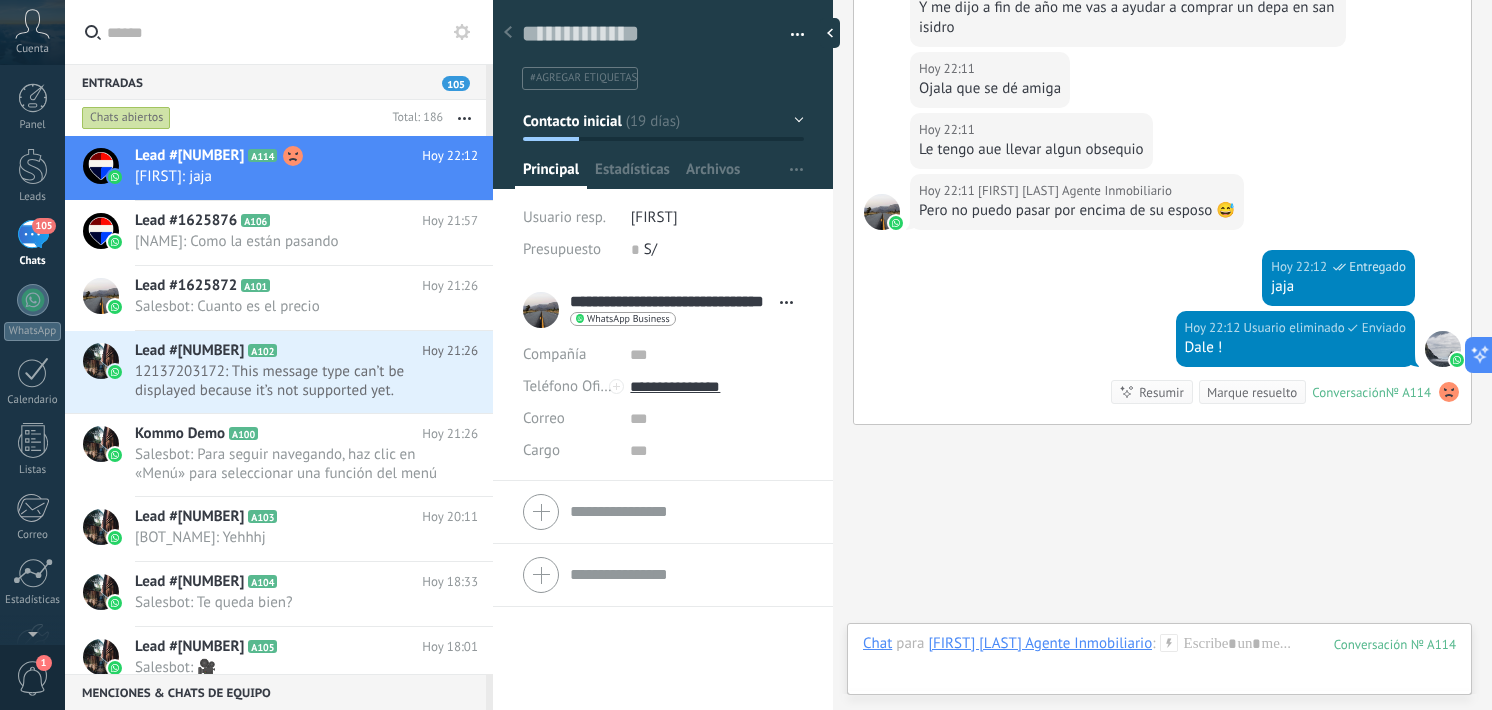 scroll, scrollTop: 1564, scrollLeft: 0, axis: vertical 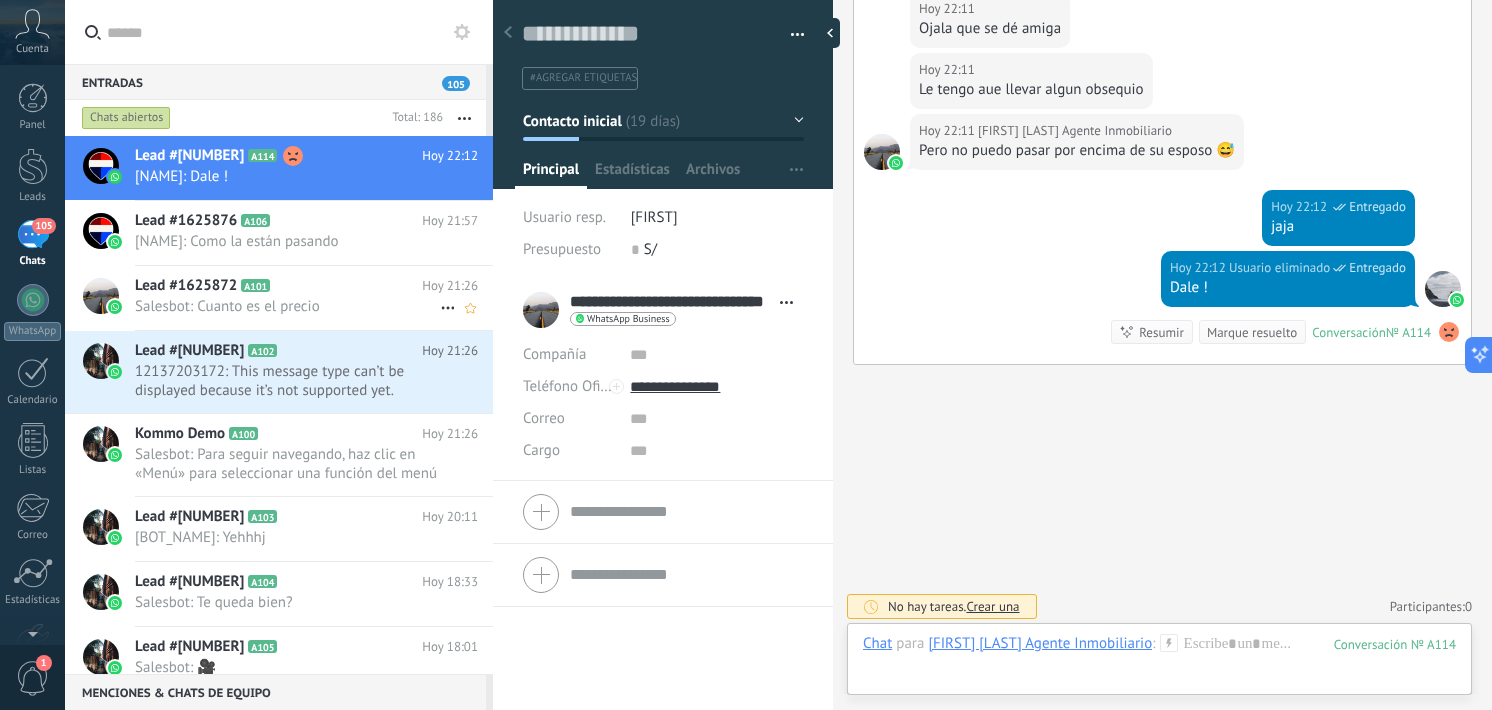 click on "Lead #1625872" at bounding box center [186, 286] 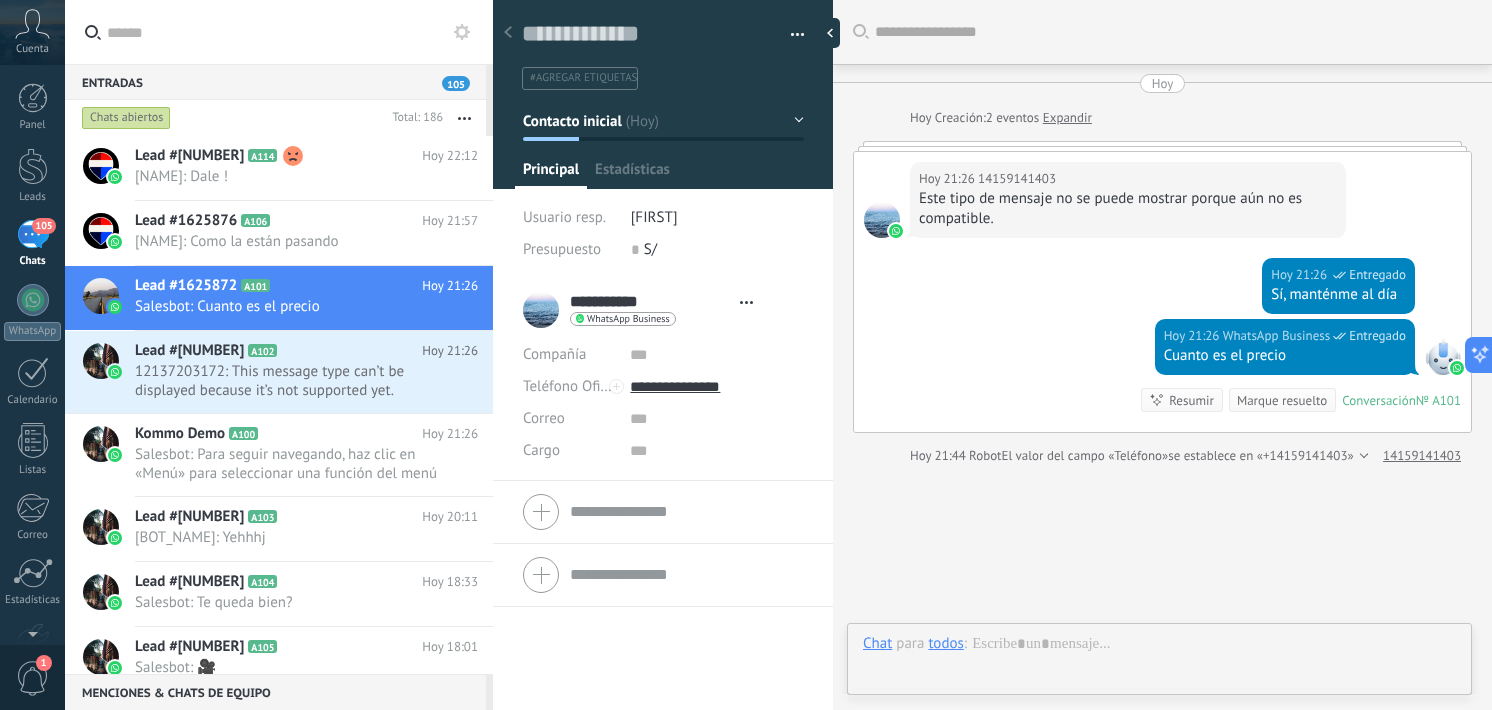 type on "**********" 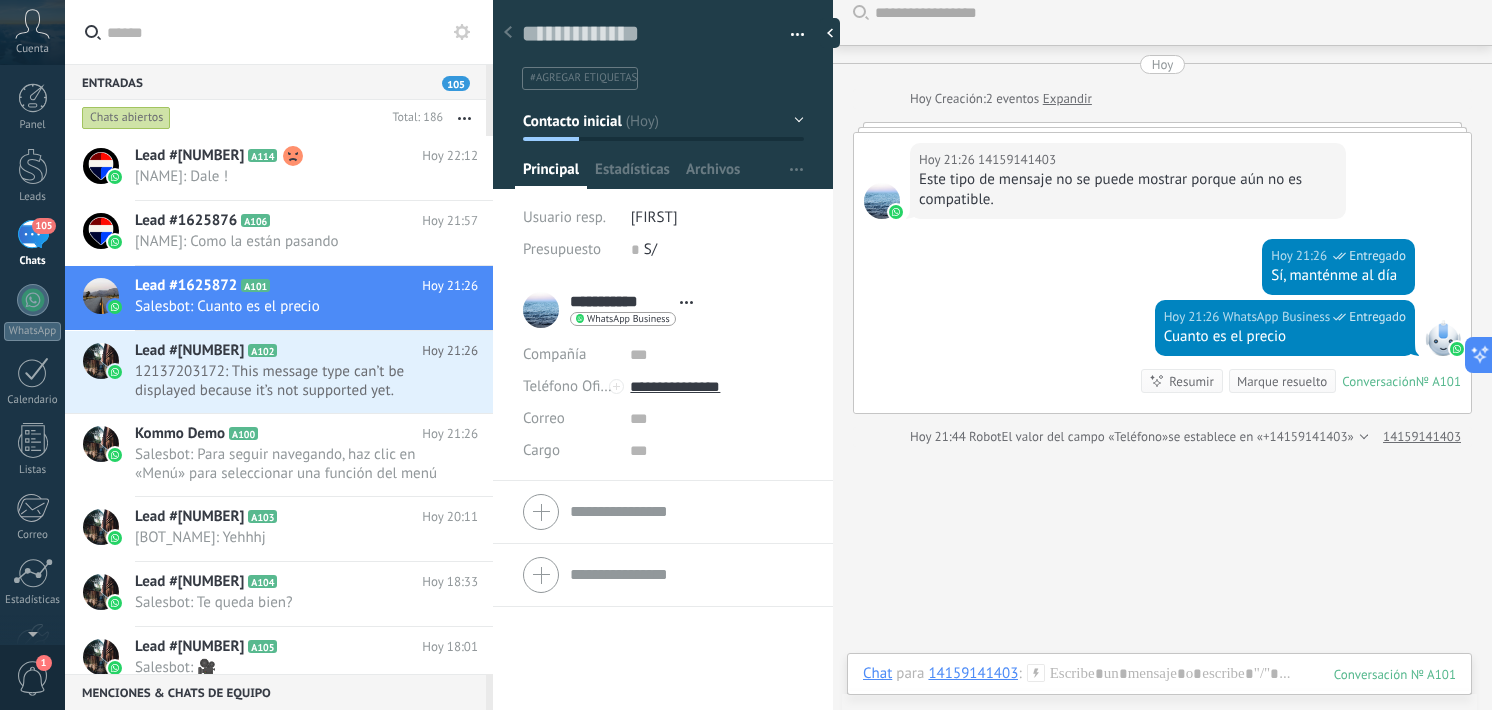 scroll, scrollTop: 0, scrollLeft: 0, axis: both 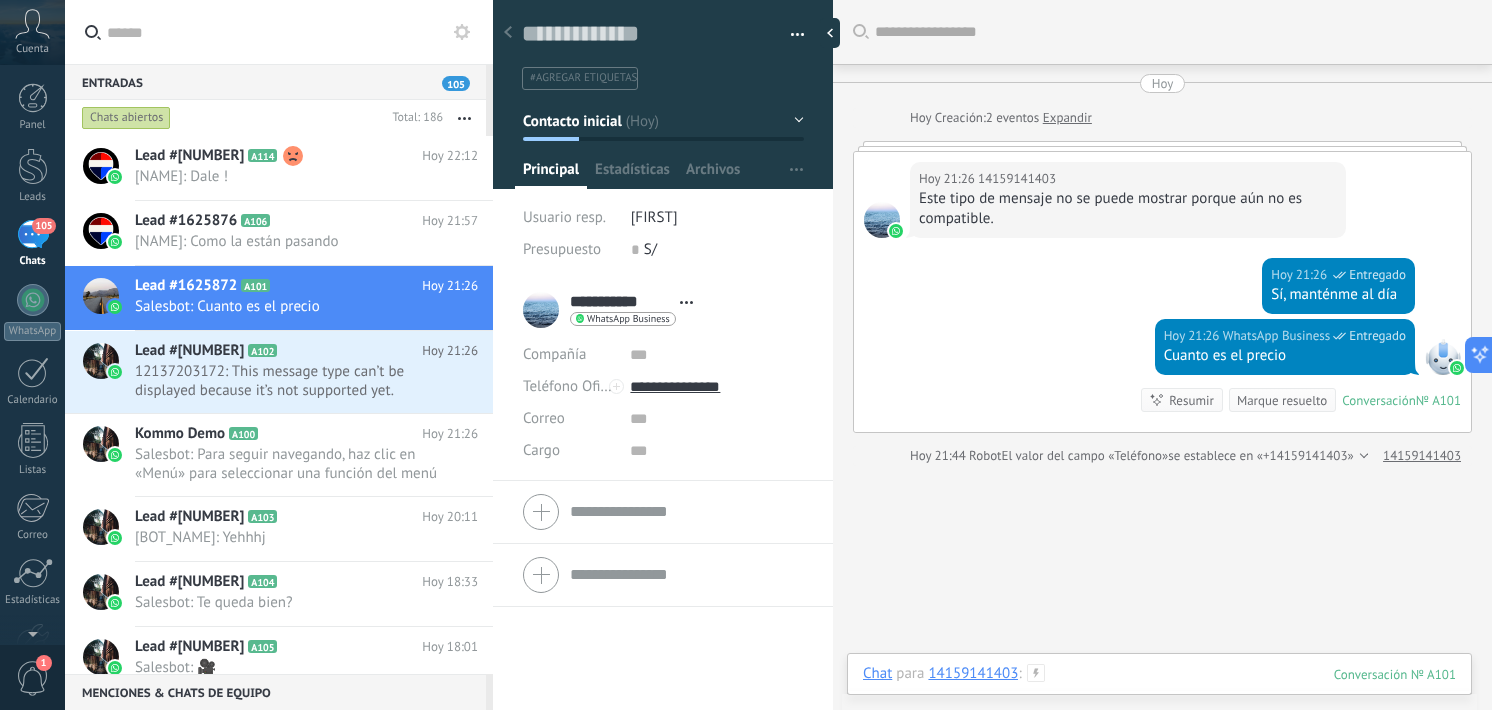 click at bounding box center [1159, 694] 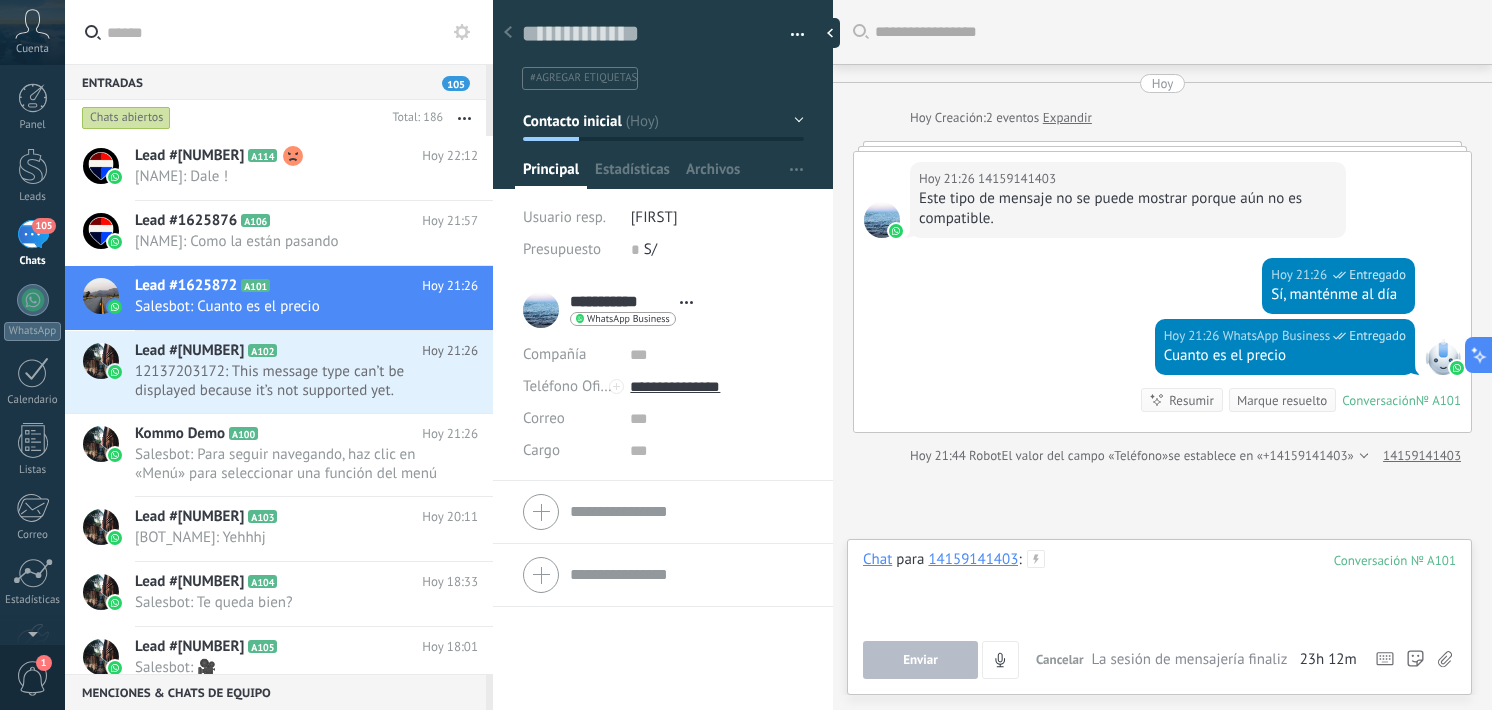 type 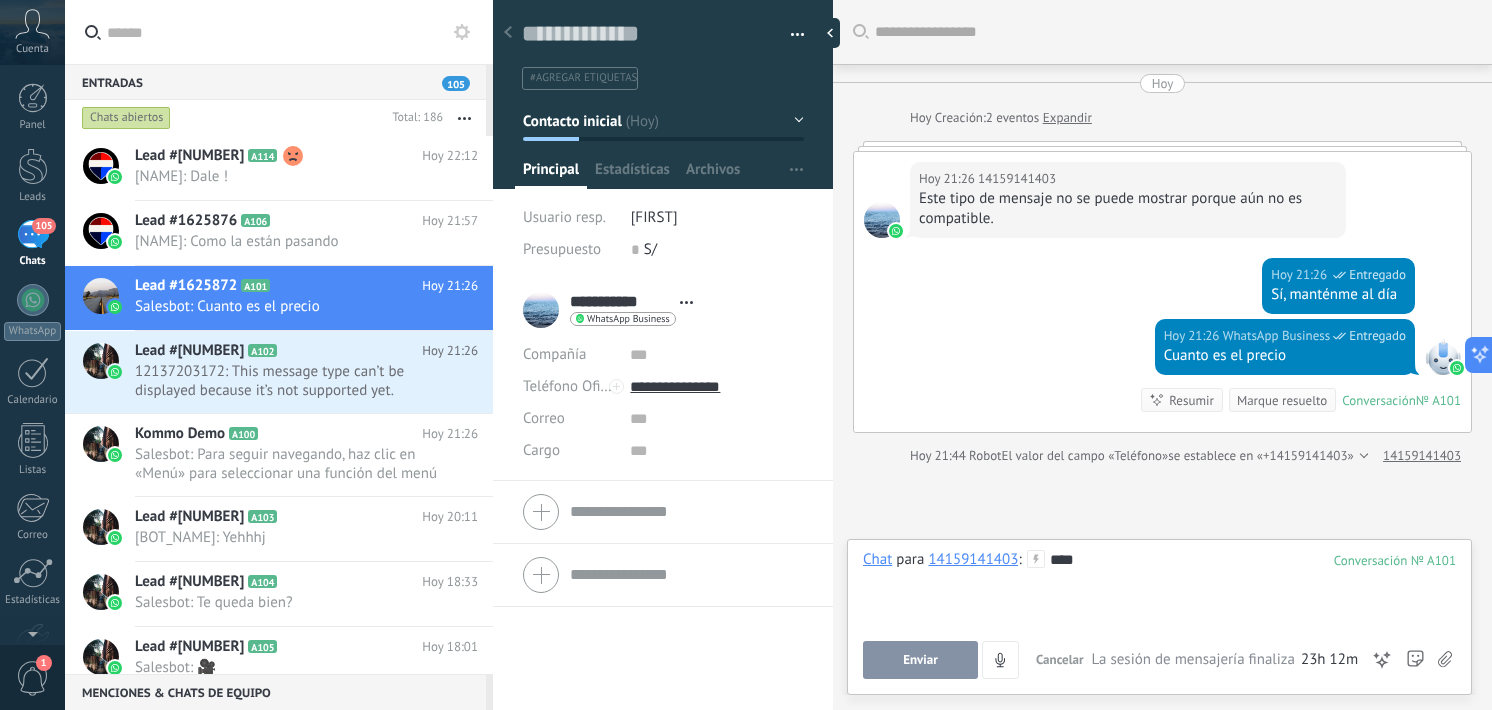click on "Enviar" at bounding box center [920, 660] 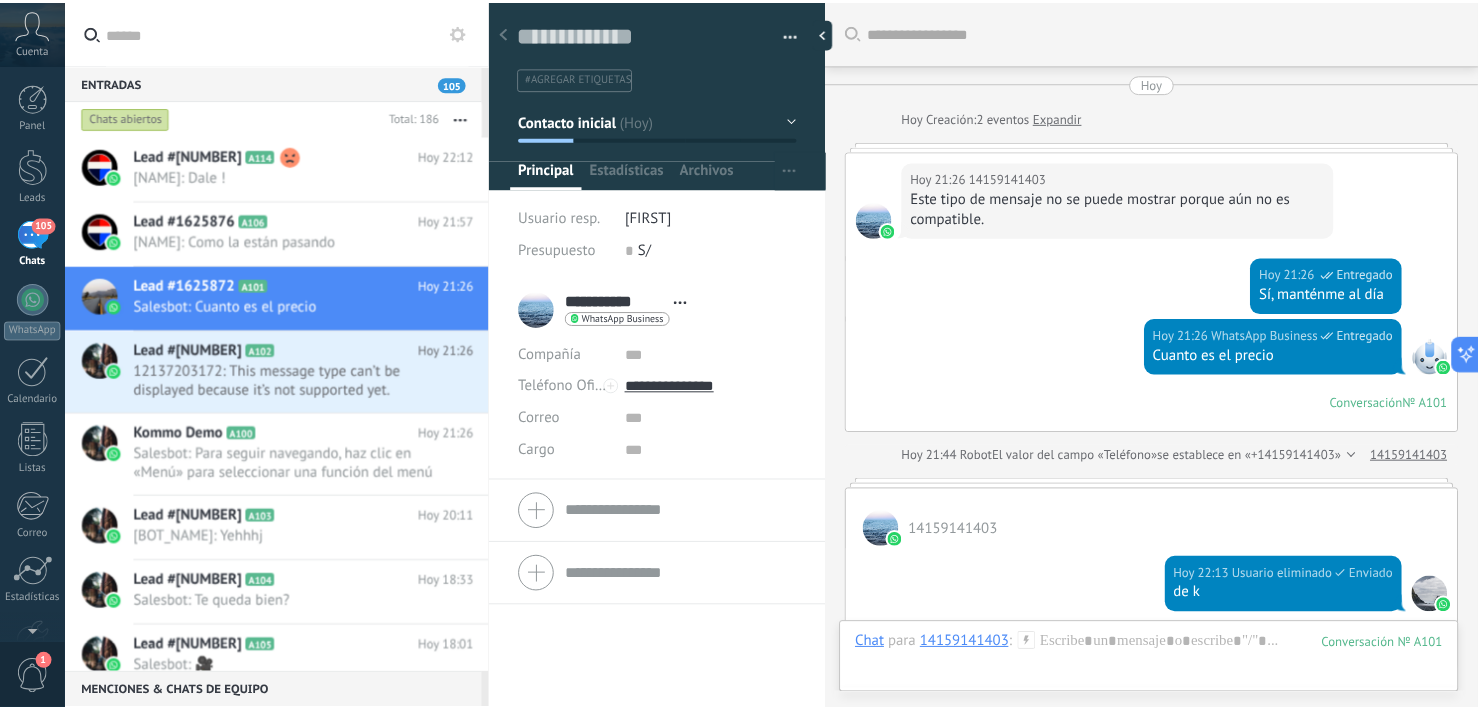 scroll, scrollTop: 91, scrollLeft: 0, axis: vertical 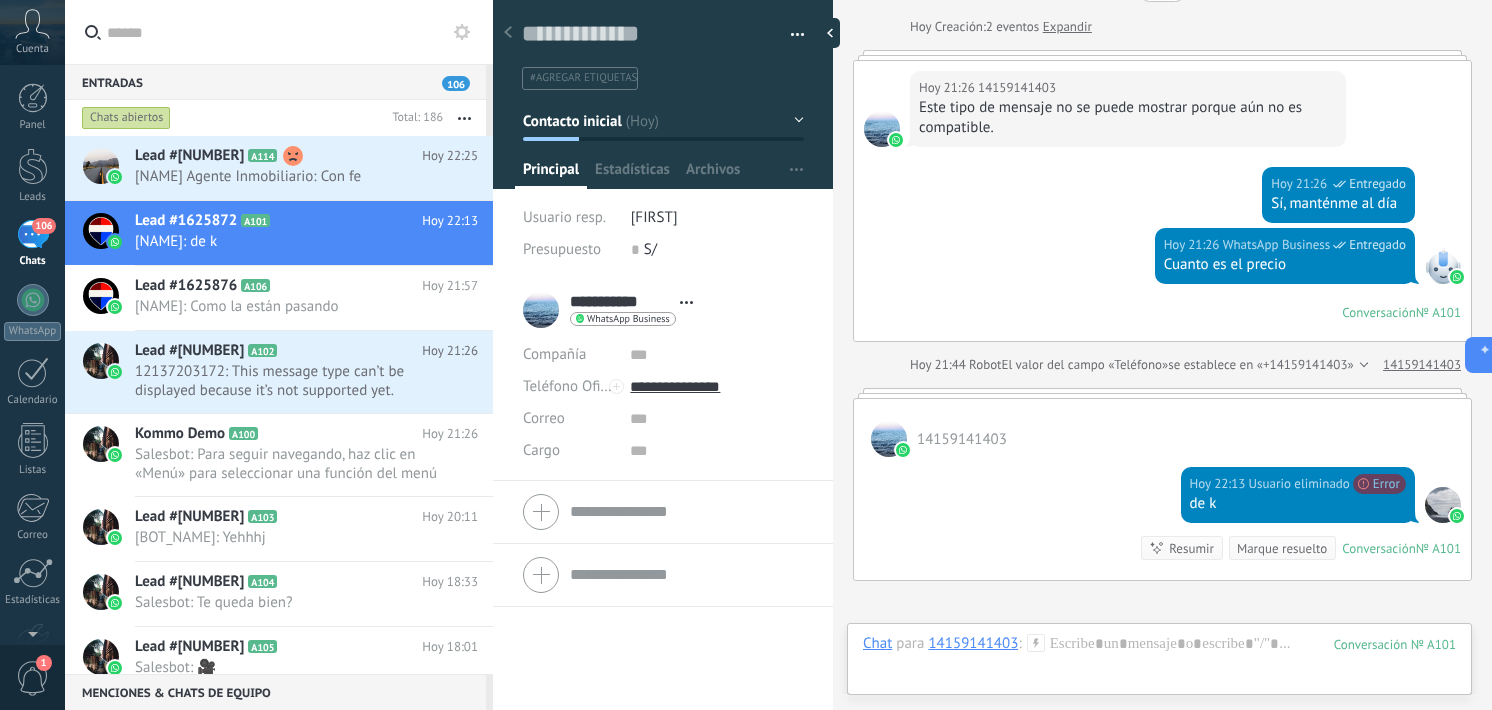 click at bounding box center (508, 33) 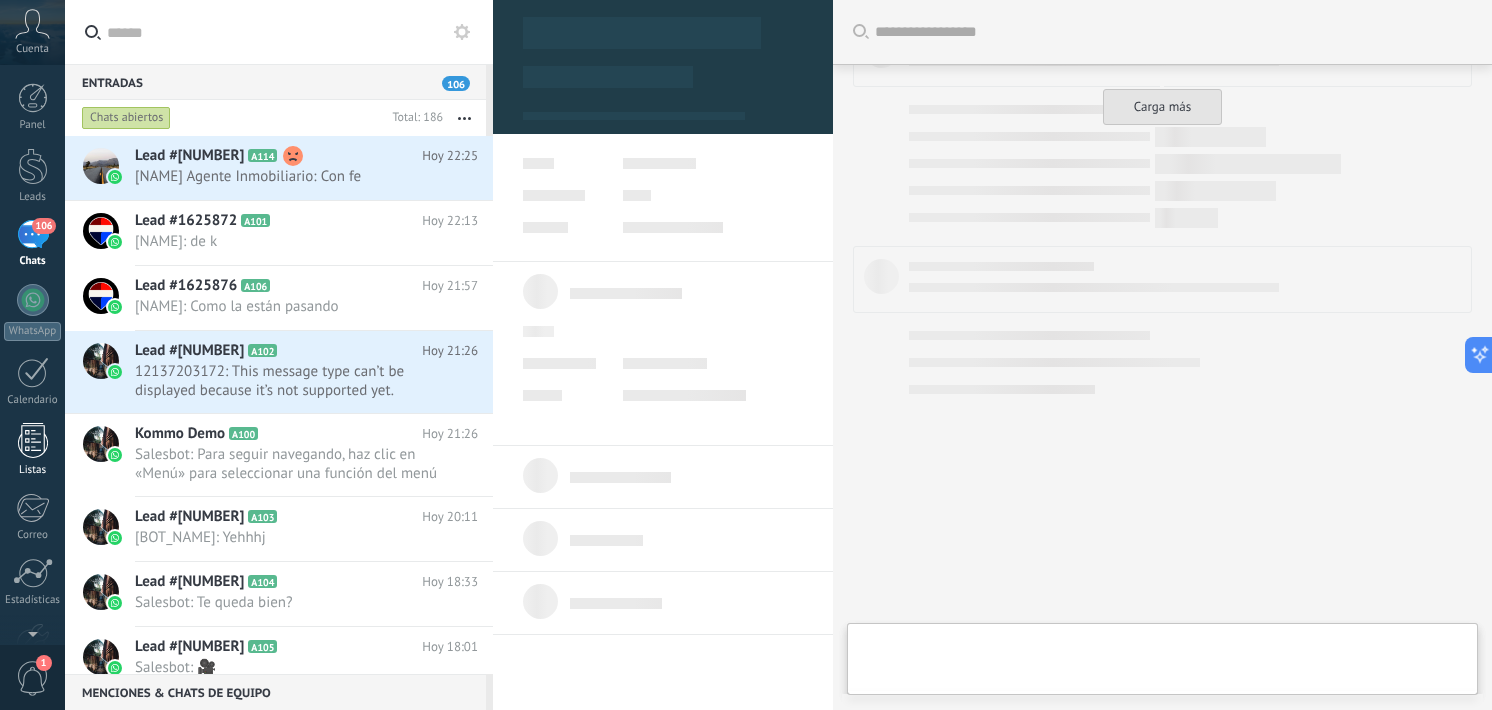 click at bounding box center [33, 440] 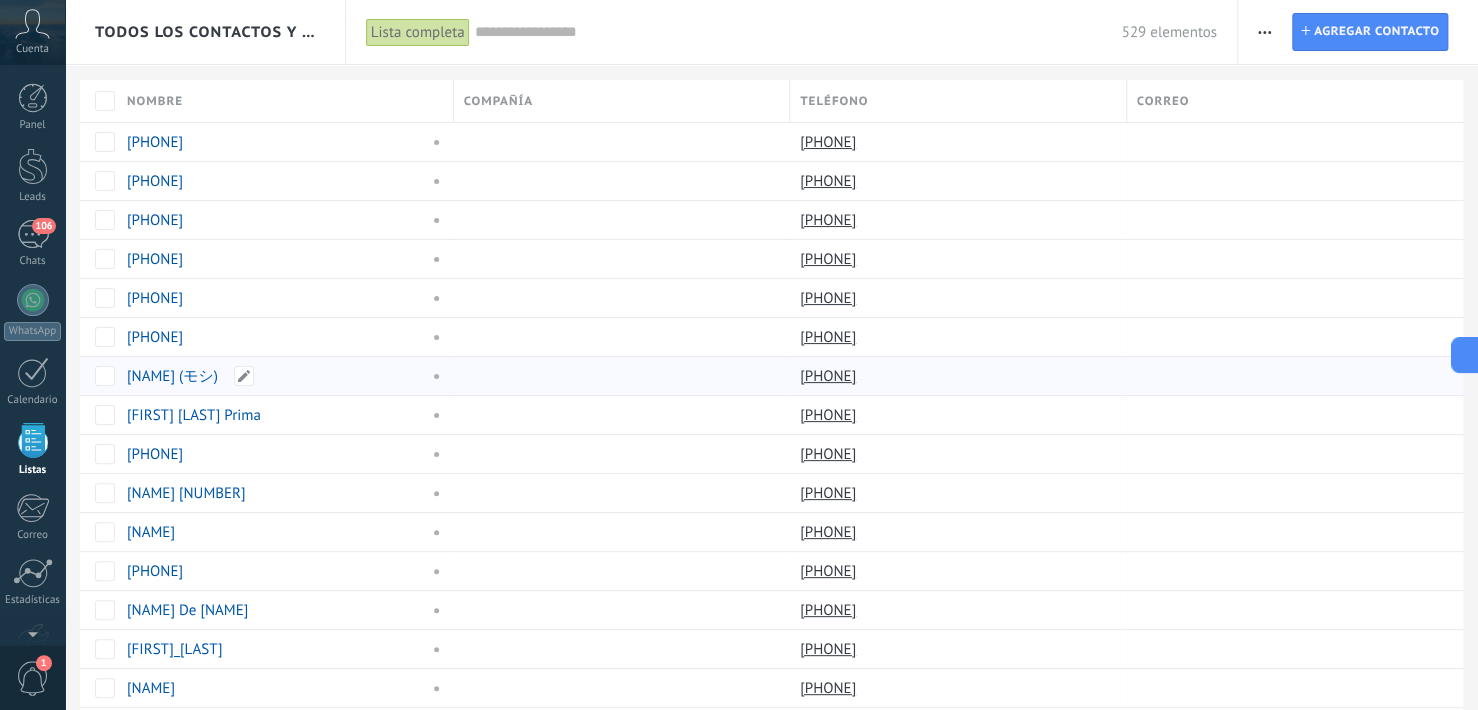 scroll, scrollTop: 51, scrollLeft: 0, axis: vertical 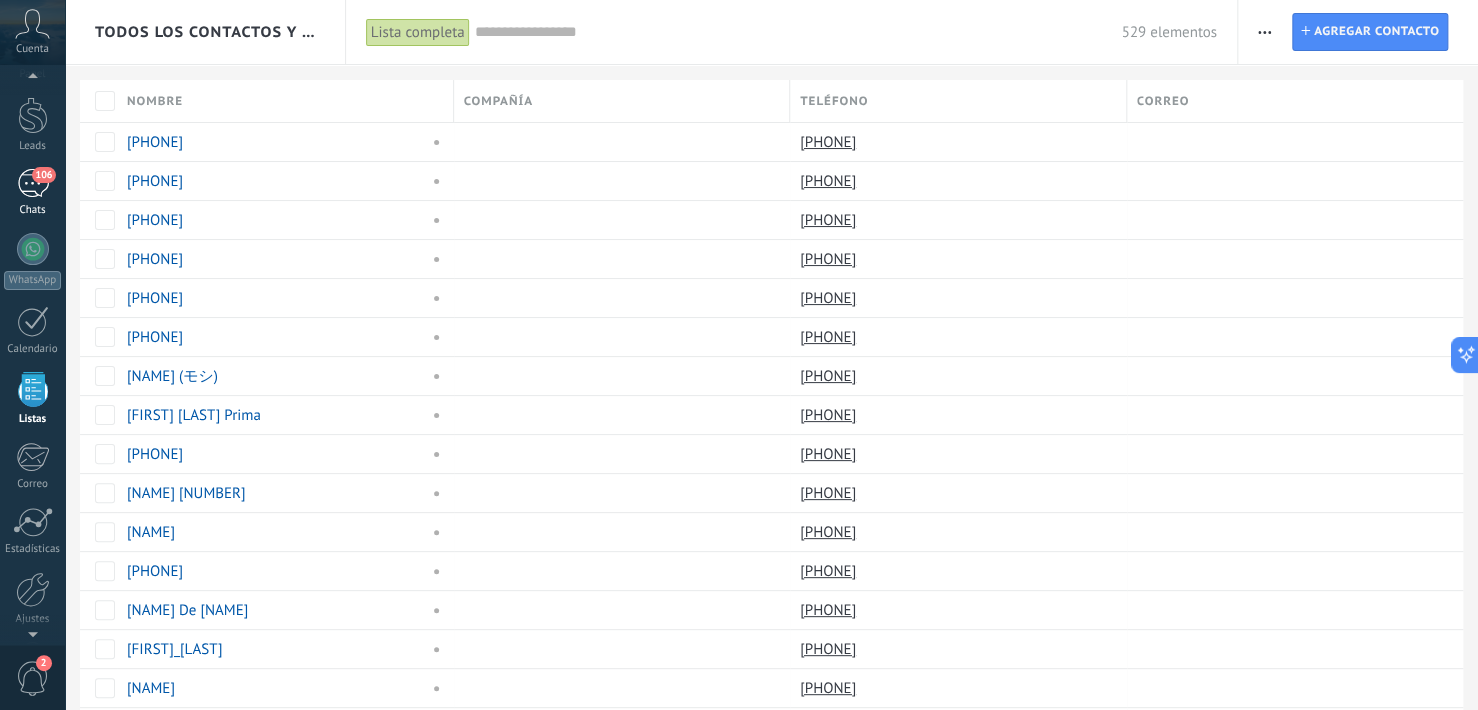 drag, startPoint x: 25, startPoint y: 185, endPoint x: 43, endPoint y: 186, distance: 18.027756 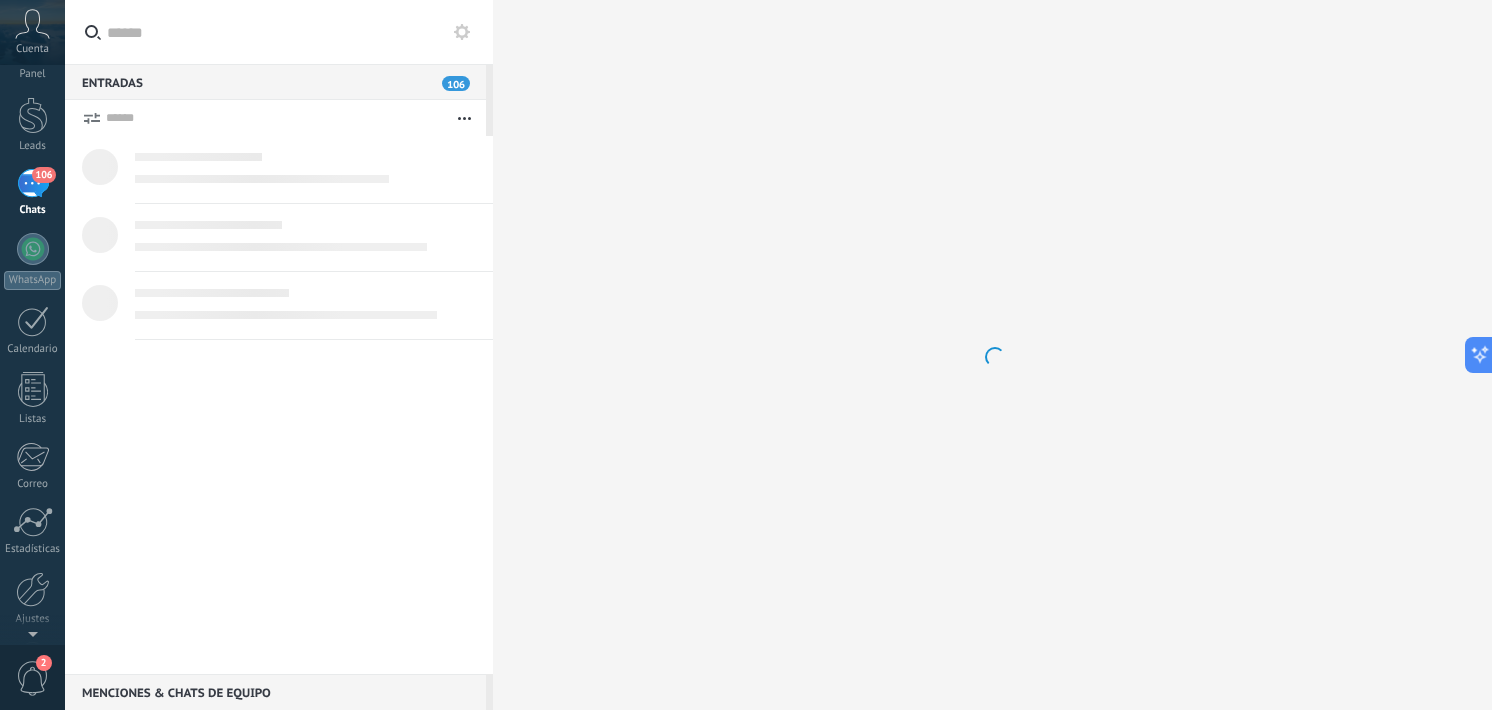 scroll, scrollTop: 0, scrollLeft: 0, axis: both 